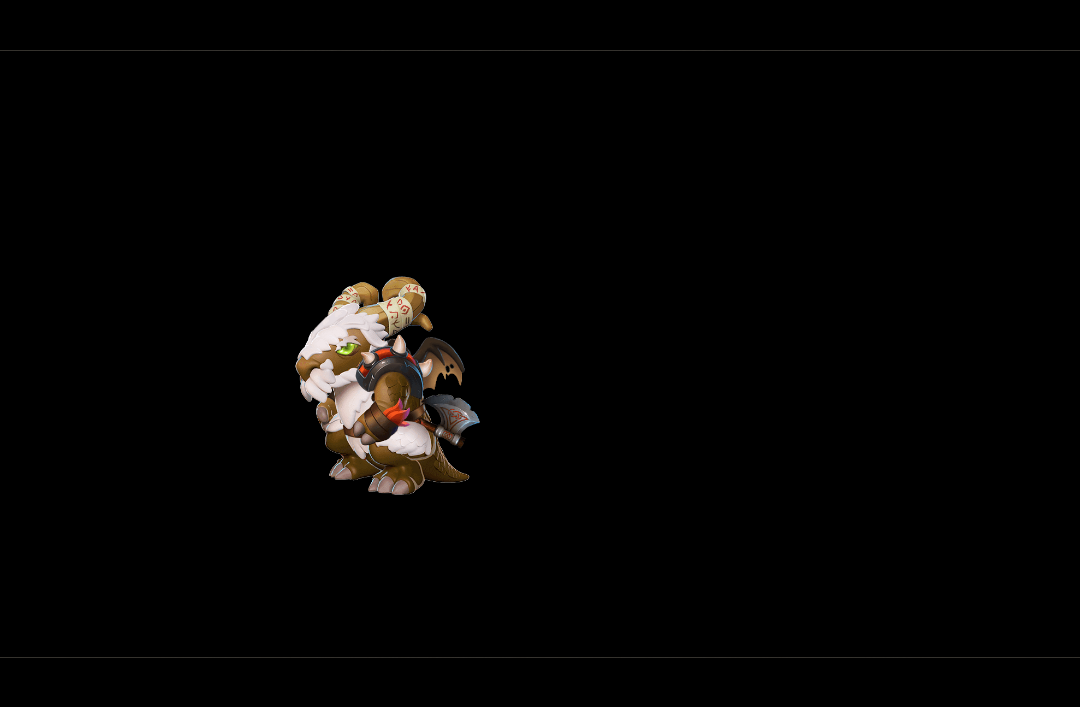 scroll, scrollTop: 0, scrollLeft: 0, axis: both 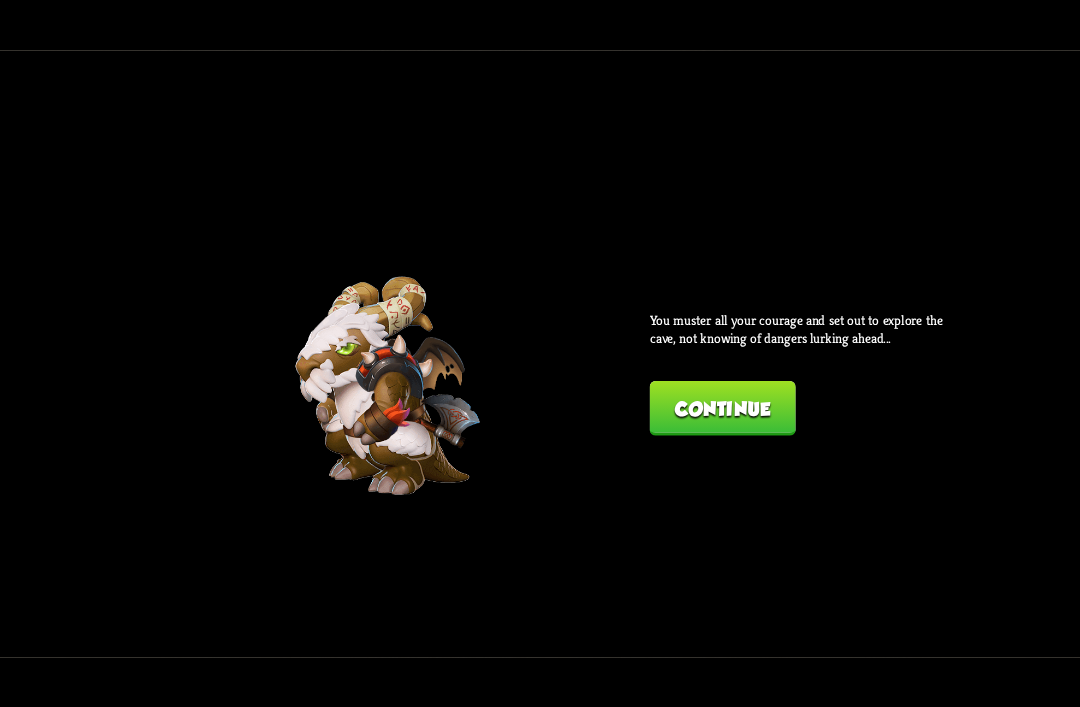 click on "Continue" at bounding box center (723, 408) 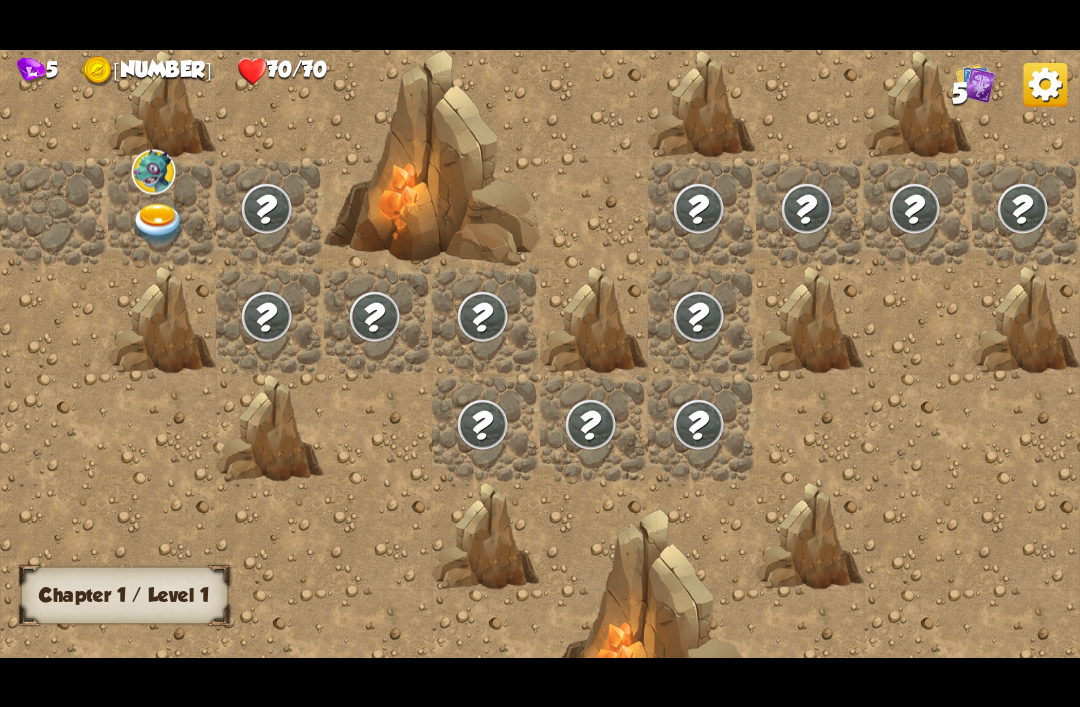 click on "[NUMBER]
[NUMBER]
[NUMBER]/[NUMBER]
[NUMBER]" at bounding box center [540, 68] 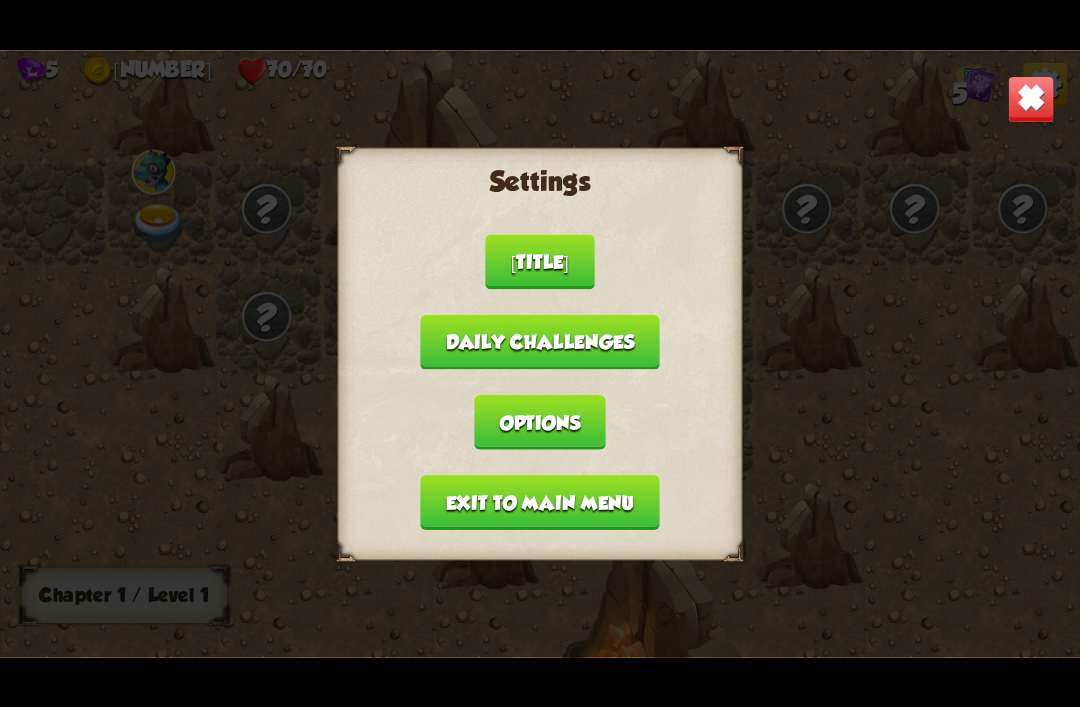 click on "Exit to main menu" at bounding box center (539, 502) 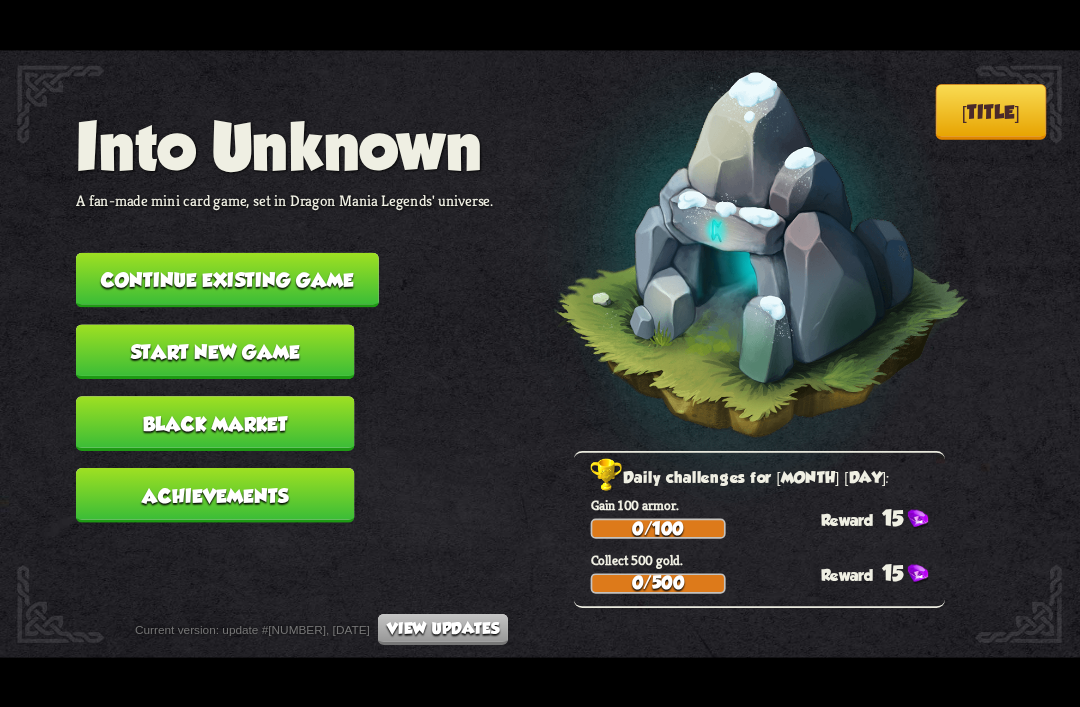 click on "Continue existing game" at bounding box center [227, 279] 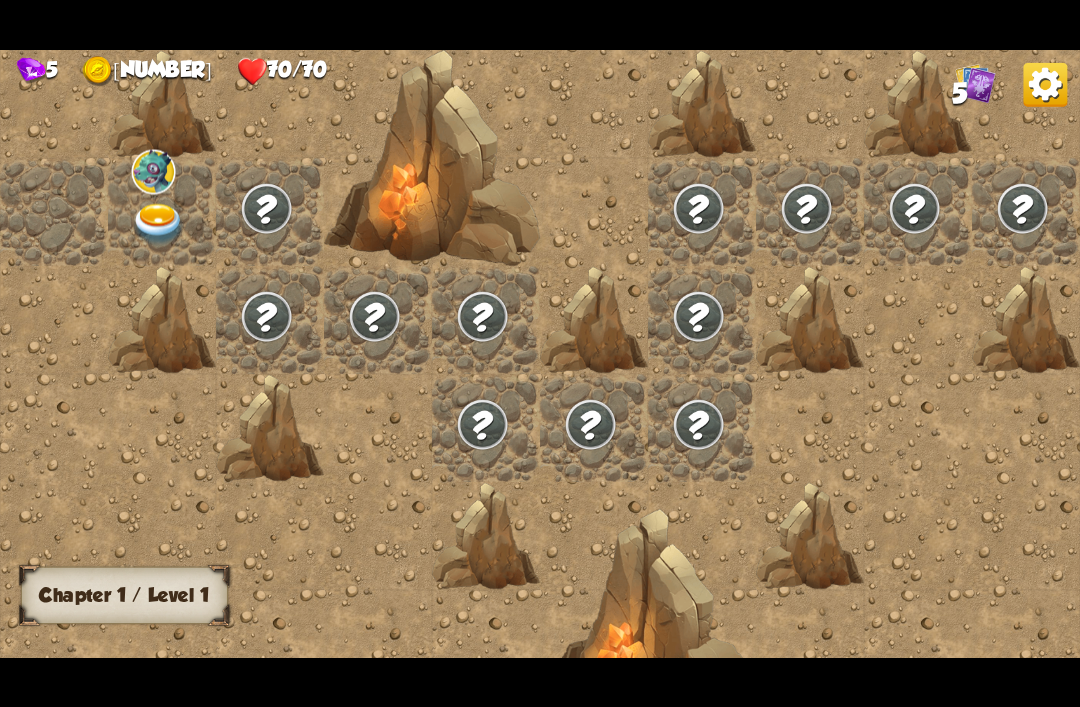 click at bounding box center (1045, 84) 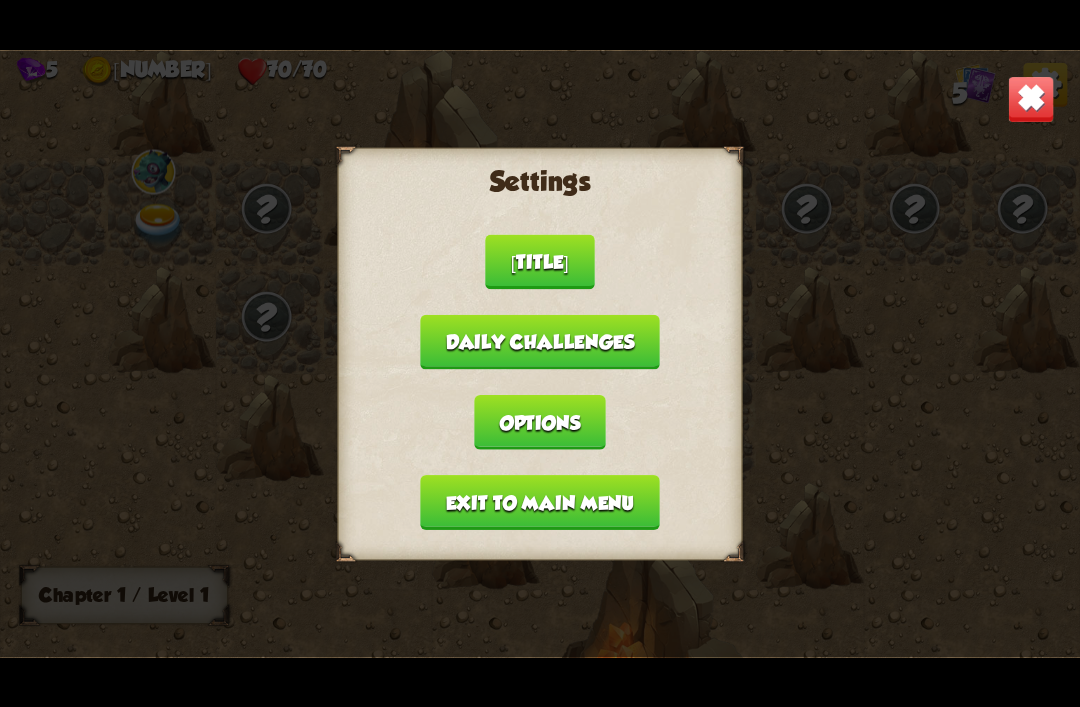click on "Exit to main menu" at bounding box center [539, 502] 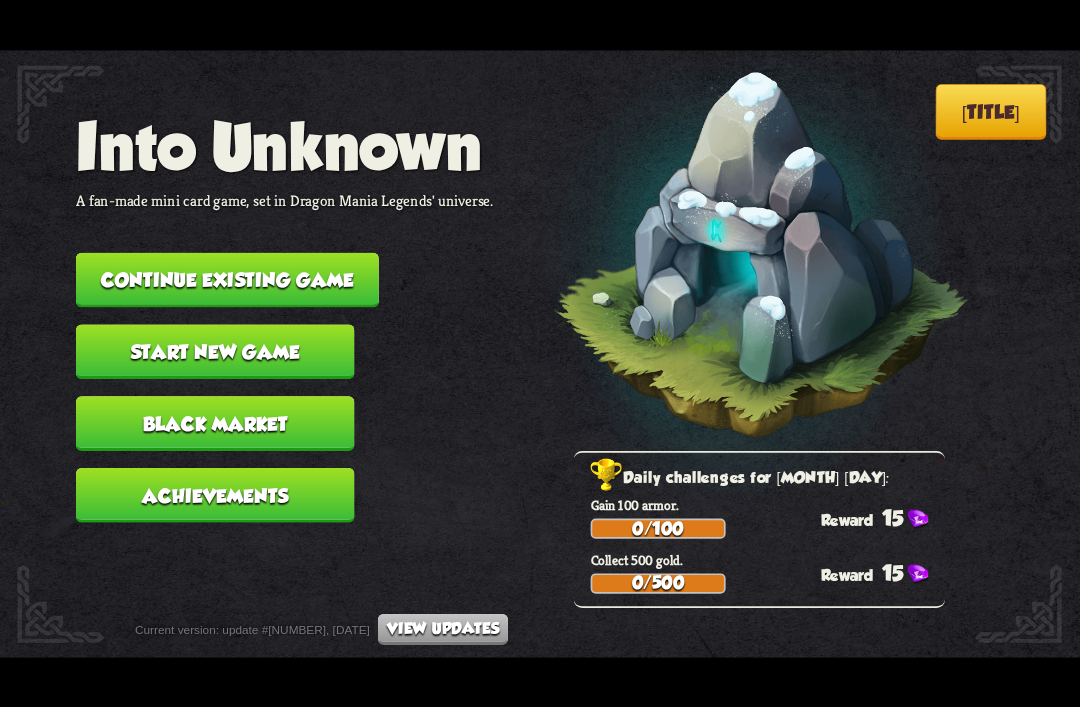 click on "Start new game" at bounding box center [215, 351] 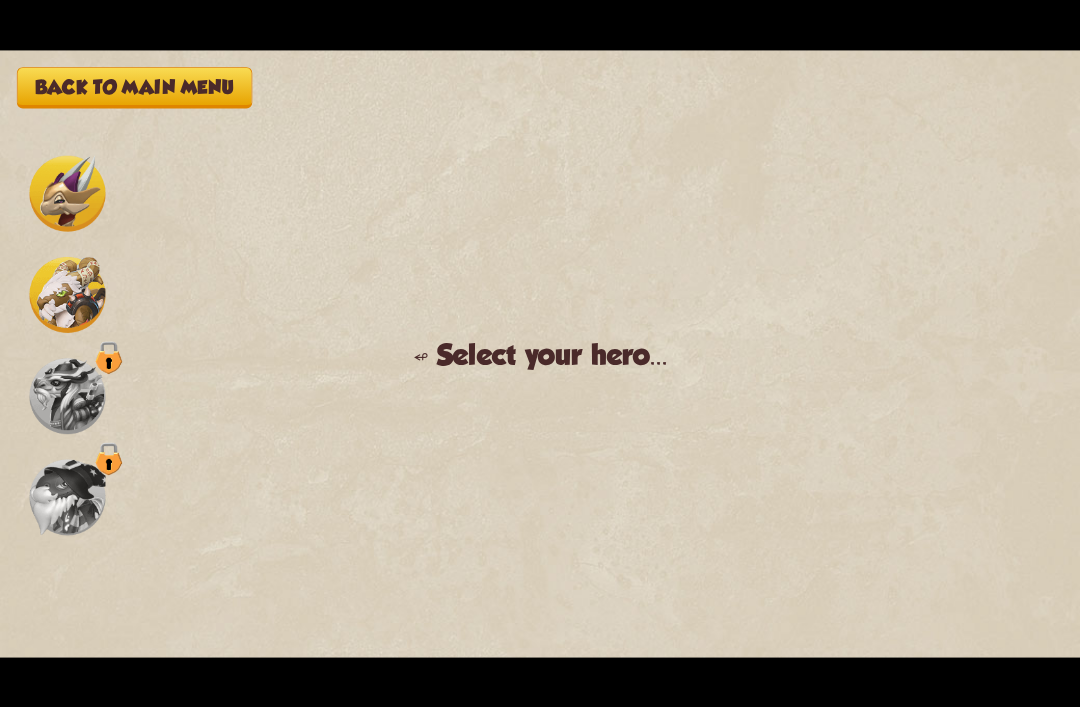 click at bounding box center [68, 193] 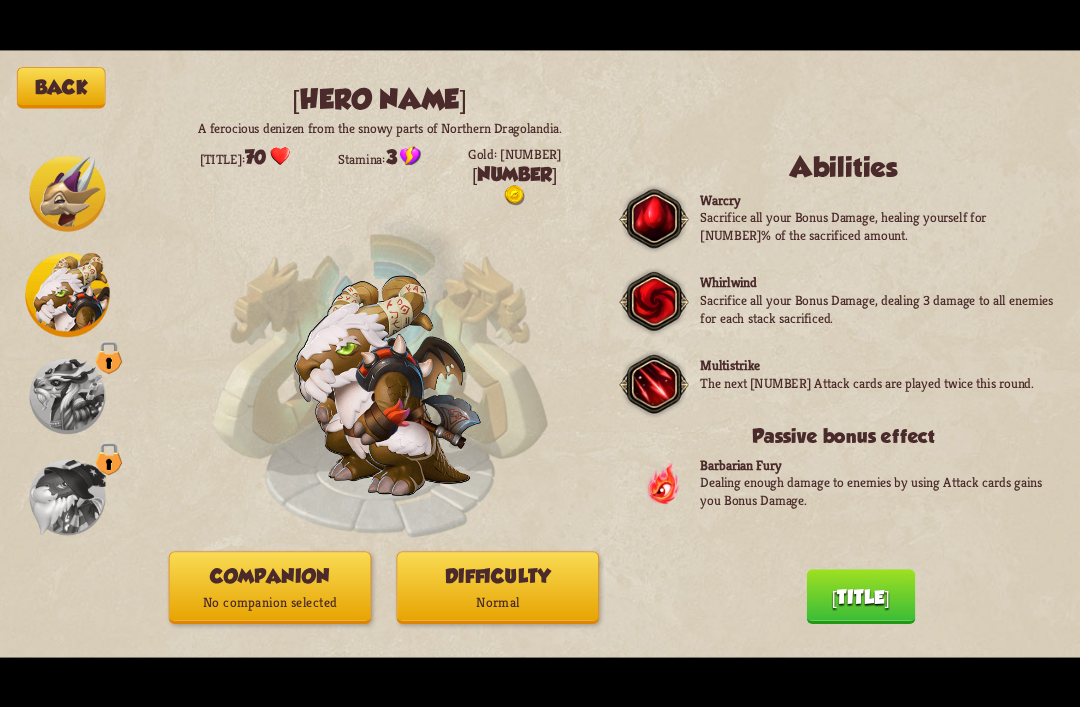 click on "Barbarian   A ferocious denizen from the snowy parts of Northern Dragolandia.
Health:  [NUMBER]
Stamina:  [NUMBER]
Gold:  [NUMBER]             Abilities       Warcry   Sacrifice all your Bonus Damage, healing yourself for [NUMBER]% of the sacrificed amount.     Whirlwind   Sacrifice all your Bonus Damage, dealing [NUMBER] damage to all enemies for each stack sacrificed.     Multistrike   The next three Attack cards are played twice this round.   Passive bonus effect     Barbarian Fury   Dealing enough damage to enemies by using Attack cards gains you Bonus Damage.
Companion
No companion selected
Difficulty
Normal     Start game   You muster all your courage and set out to explore the cave, not knowing of dangers lurking ahead...   Continue" at bounding box center (540, 354) 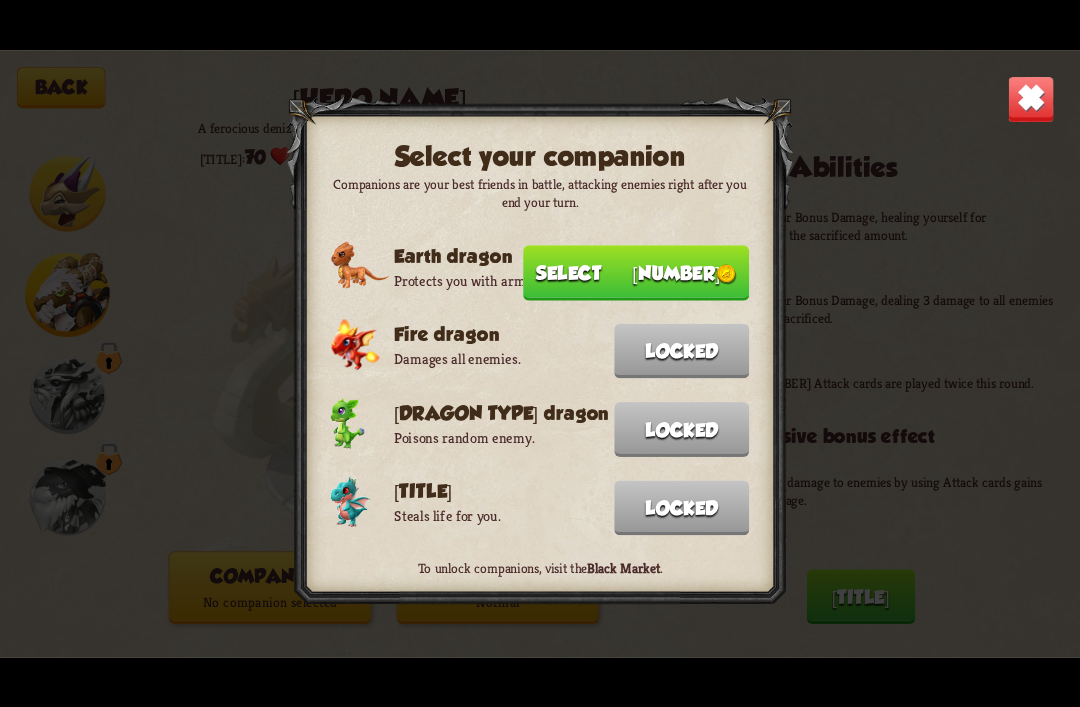 click on "Select
[NUMBER]" at bounding box center (636, 272) 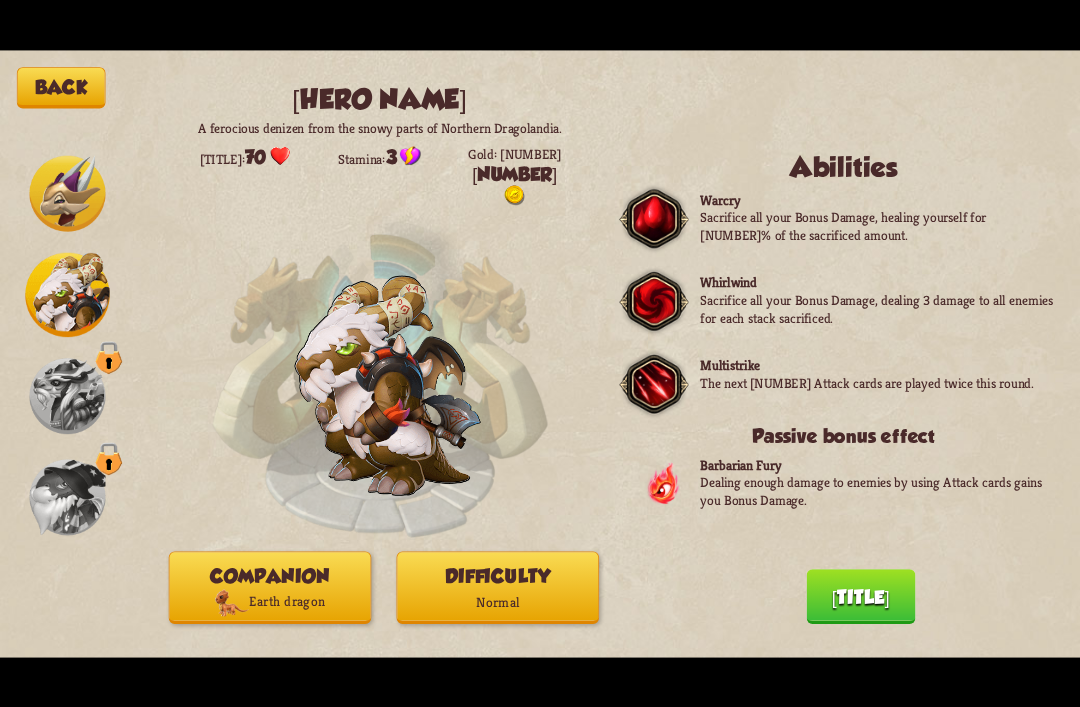 click on "Normal" at bounding box center [497, 602] 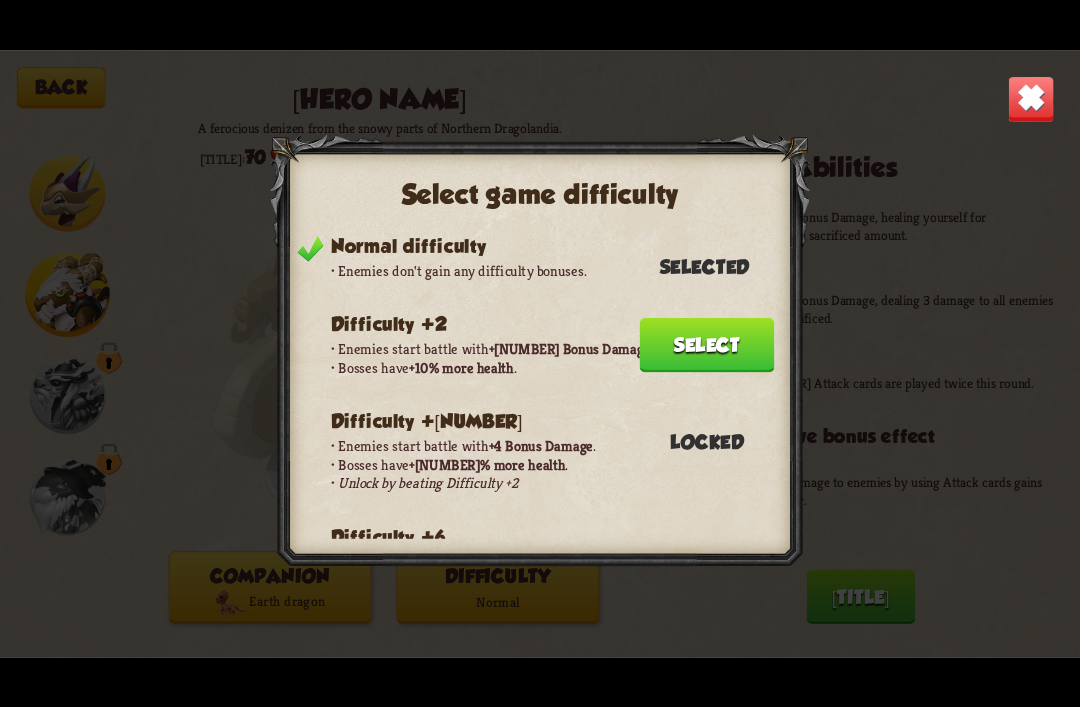 click on "Select" at bounding box center [705, 266] 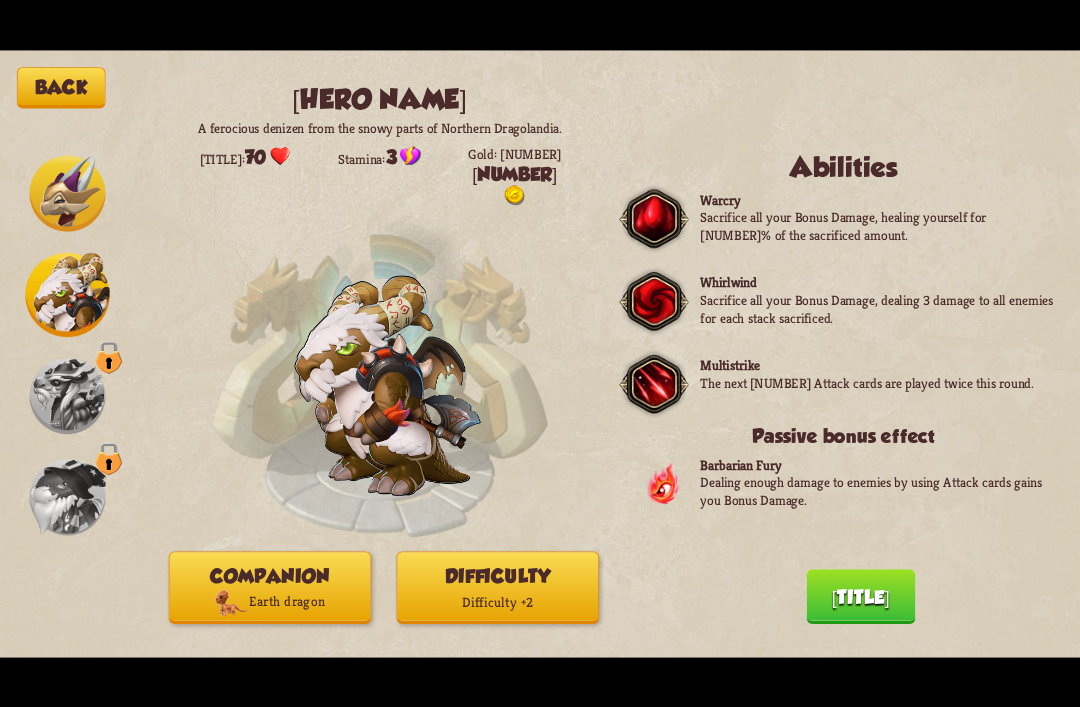 click on "[TITLE]" at bounding box center (860, 596) 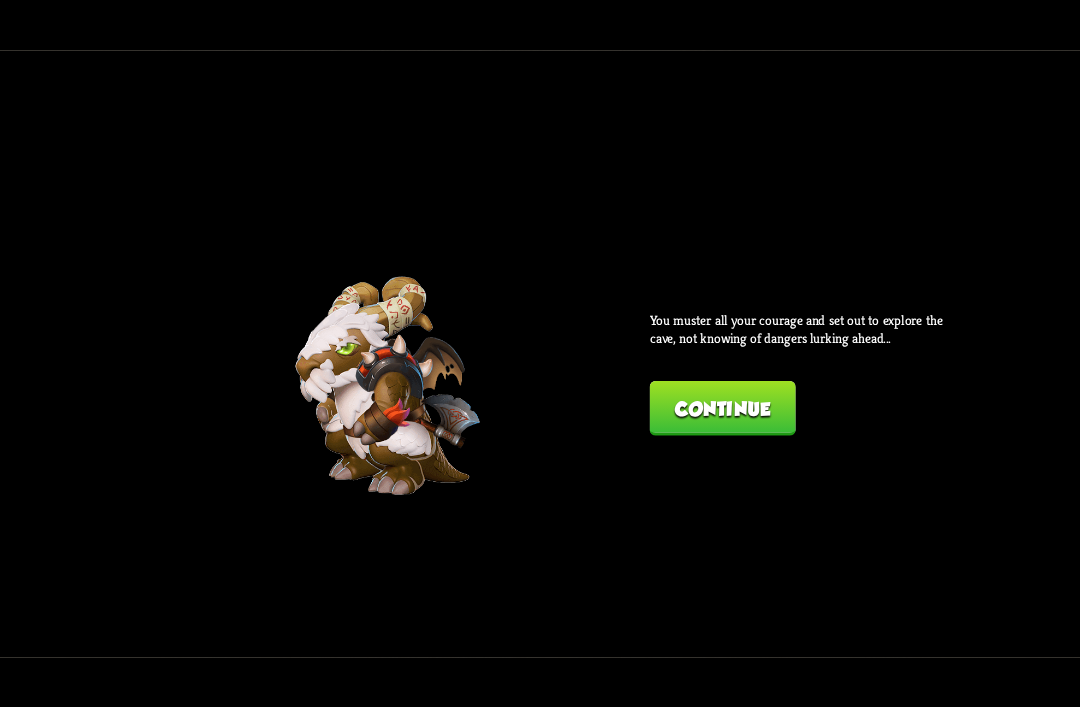 click on "Continue" at bounding box center (723, 408) 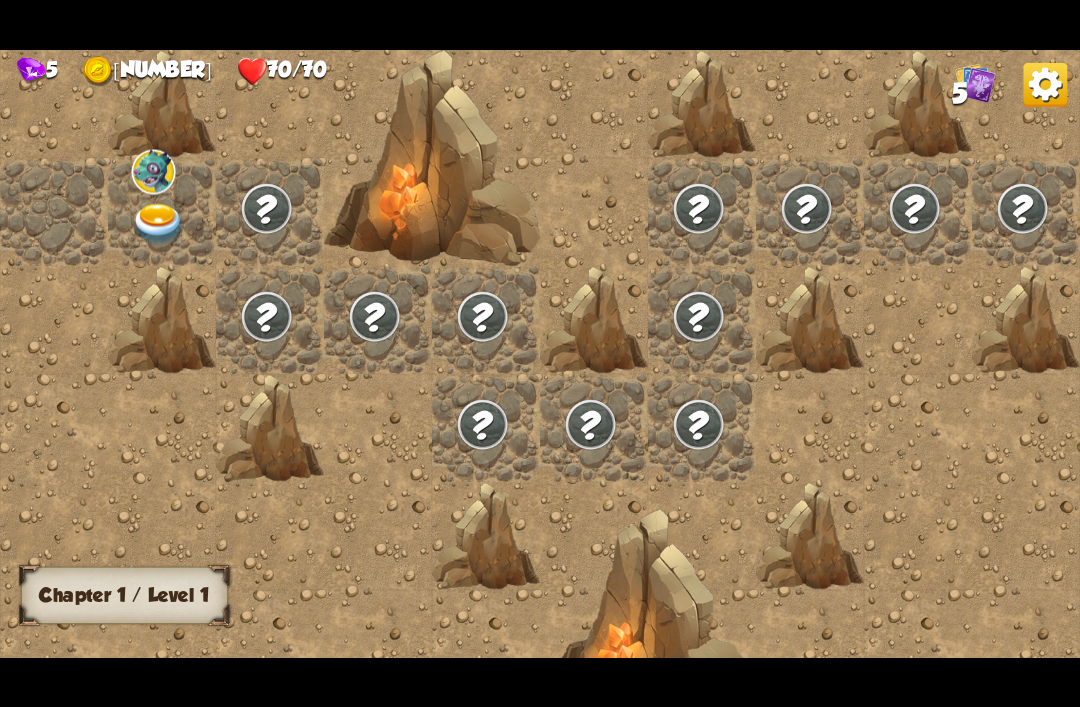 click at bounding box center [159, 224] 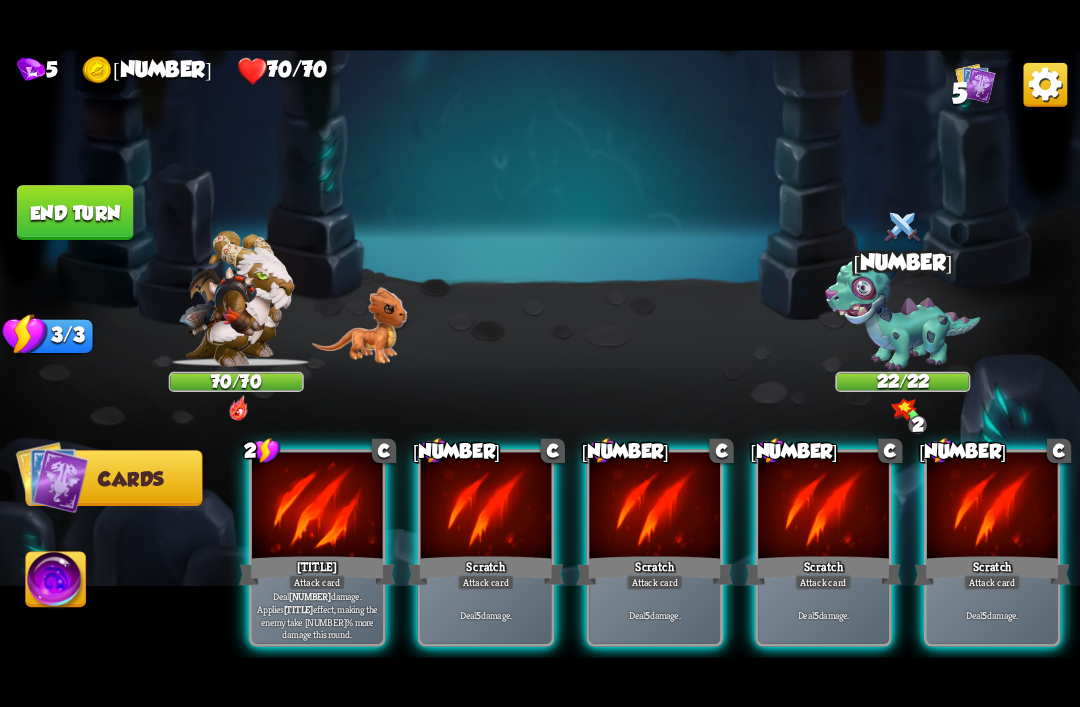 click on "Deal  12  damage. Applies  Wound  effect, making the enemy take 20% more damage this round." at bounding box center [317, 615] 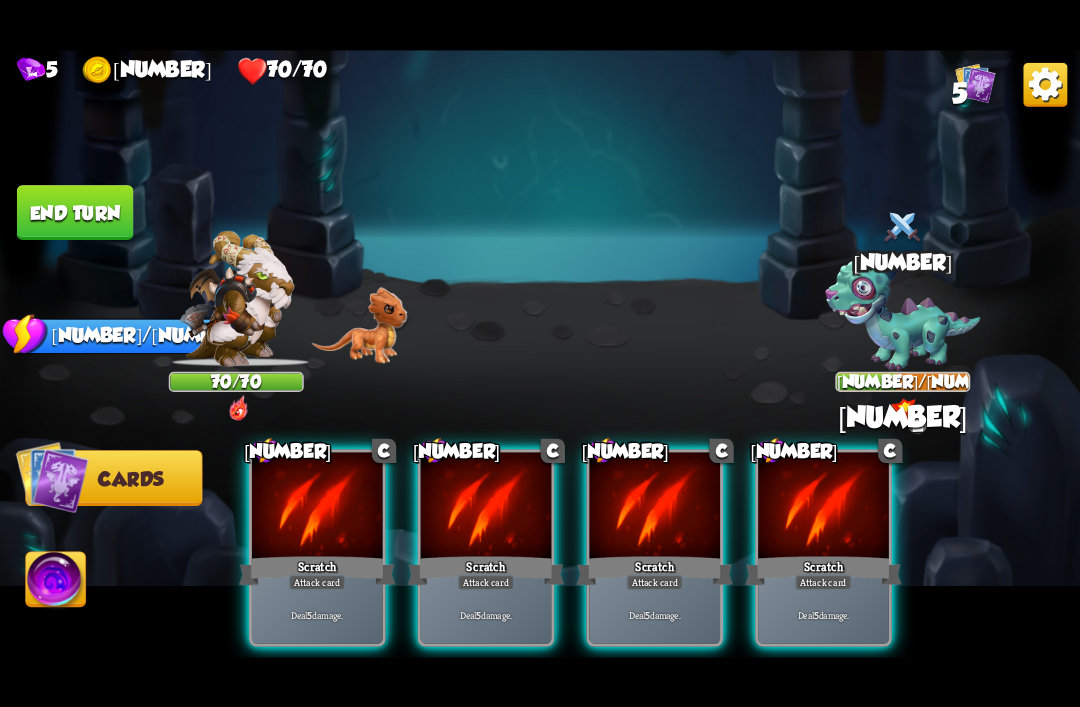 click on "Deal  [NUMBER]  damage." at bounding box center [317, 614] 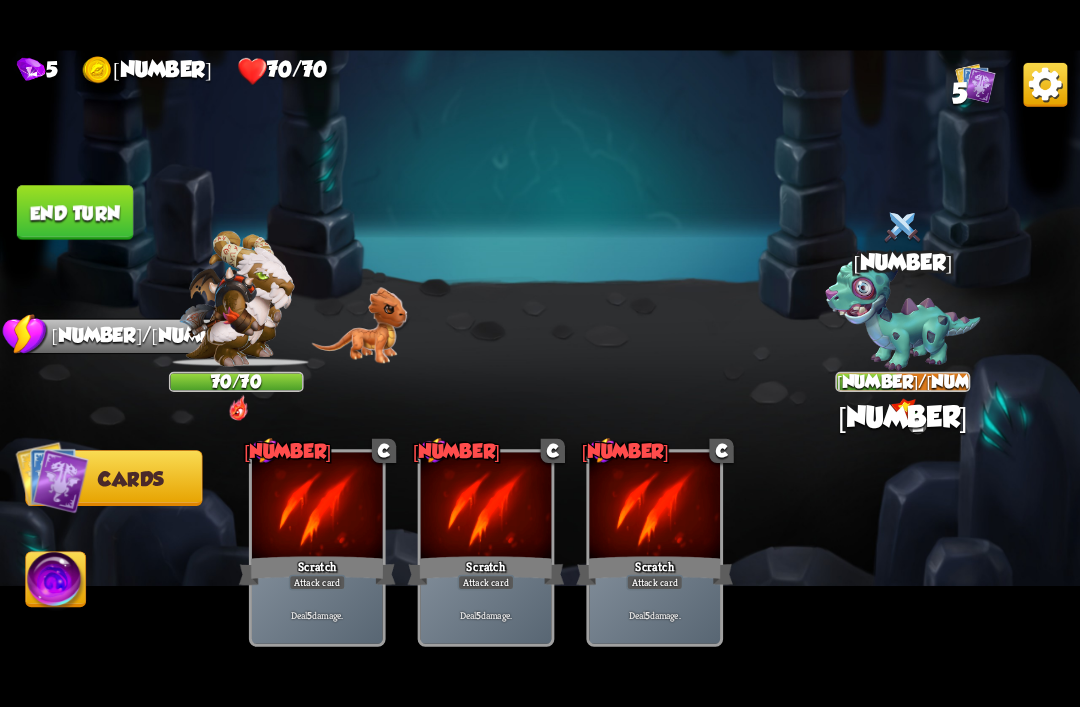 click at bounding box center (540, 354) 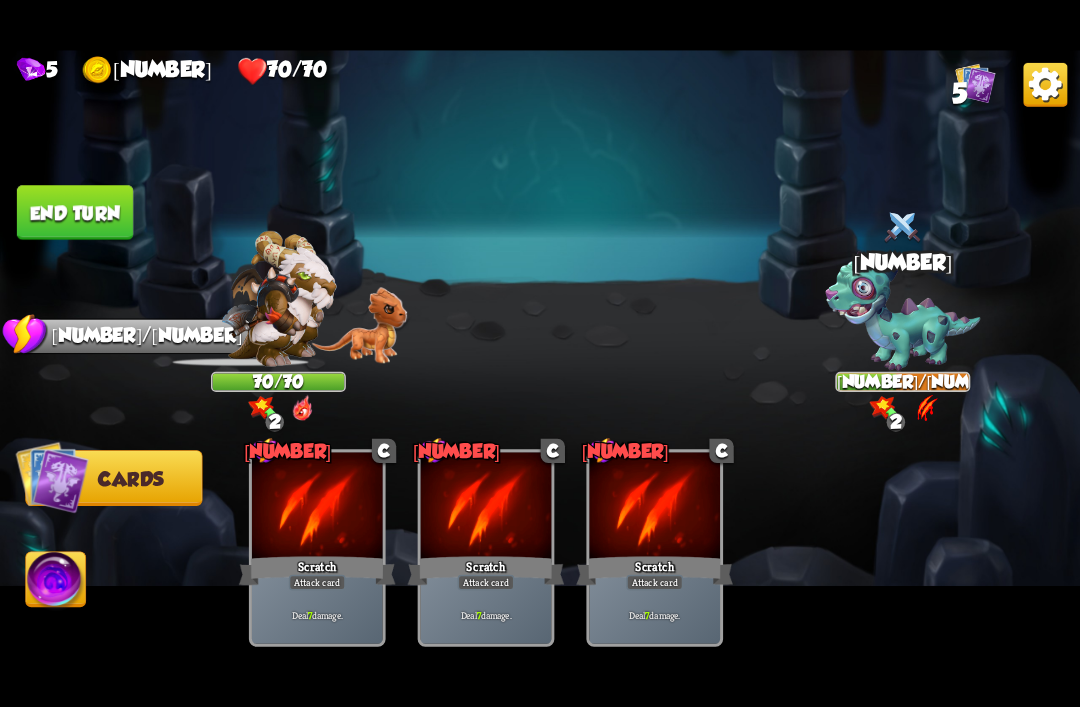 click at bounding box center [52, 476] 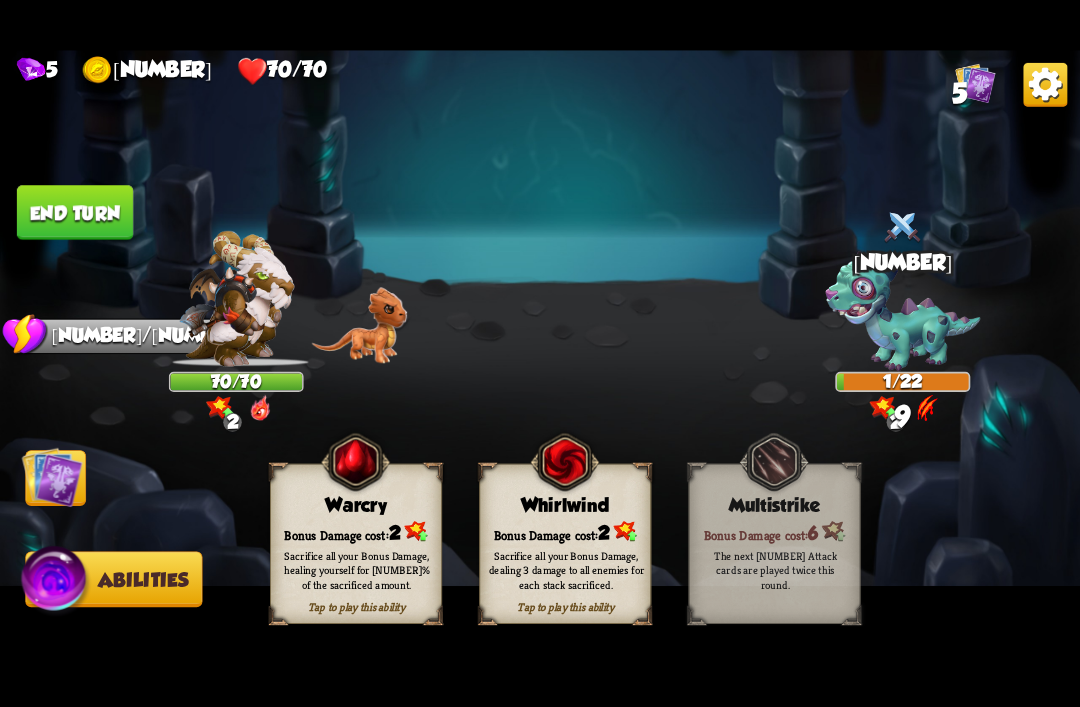 click on "Sacrifice all your Bonus Damage, dealing 3 damage to all enemies for each stack sacrificed." at bounding box center (356, 569) 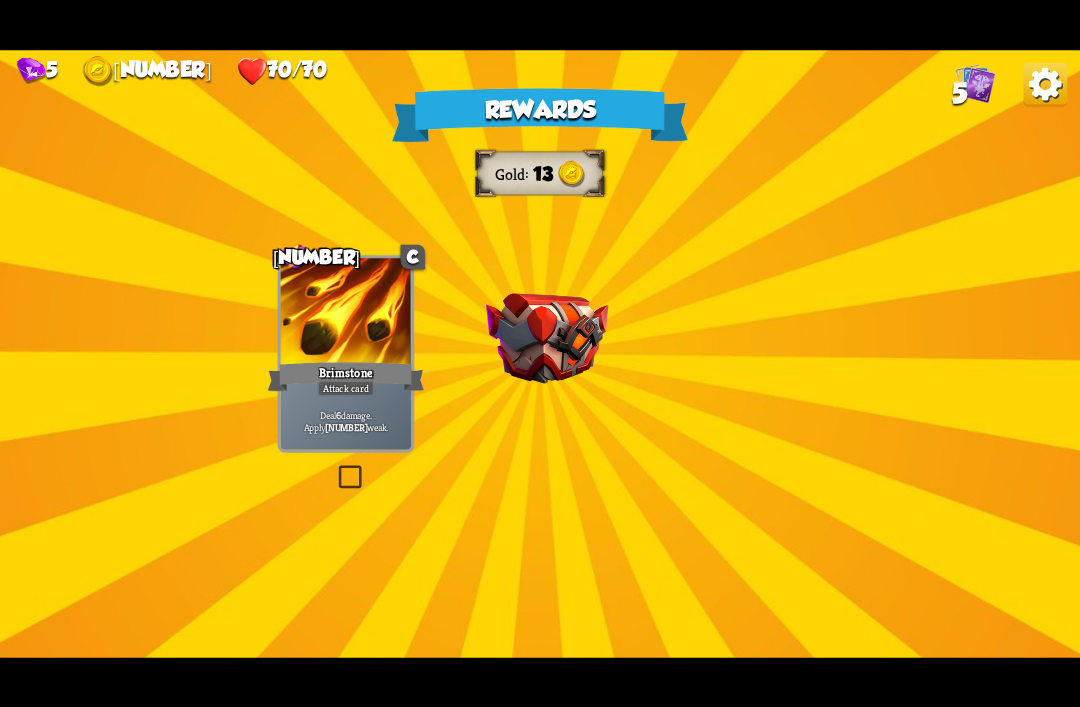click on "Rewards Gold 13 Select a card 1 C Brimstone Attack card Deal 6 damage. Apply 1 weak. 1 C Life Leech Support card Heal for 1 health every time the enemy is hit this round. 1 C Fire Breath Attack card Deal 6 damage to all enemies. Proceed" at bounding box center [540, 354] 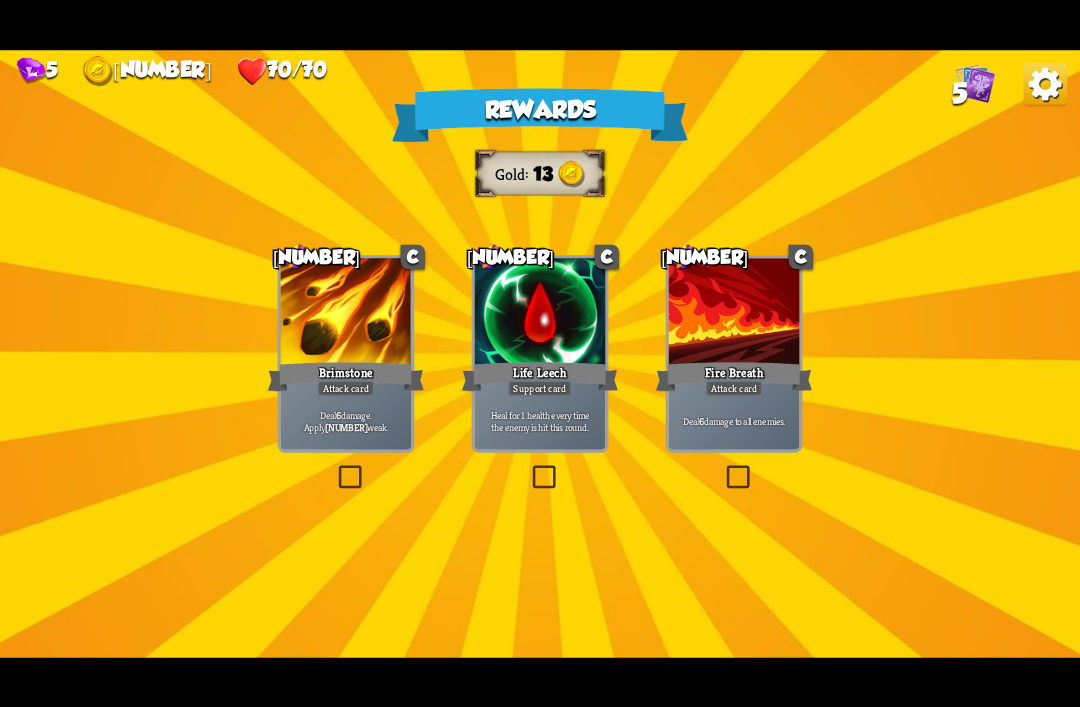 click at bounding box center [335, 467] 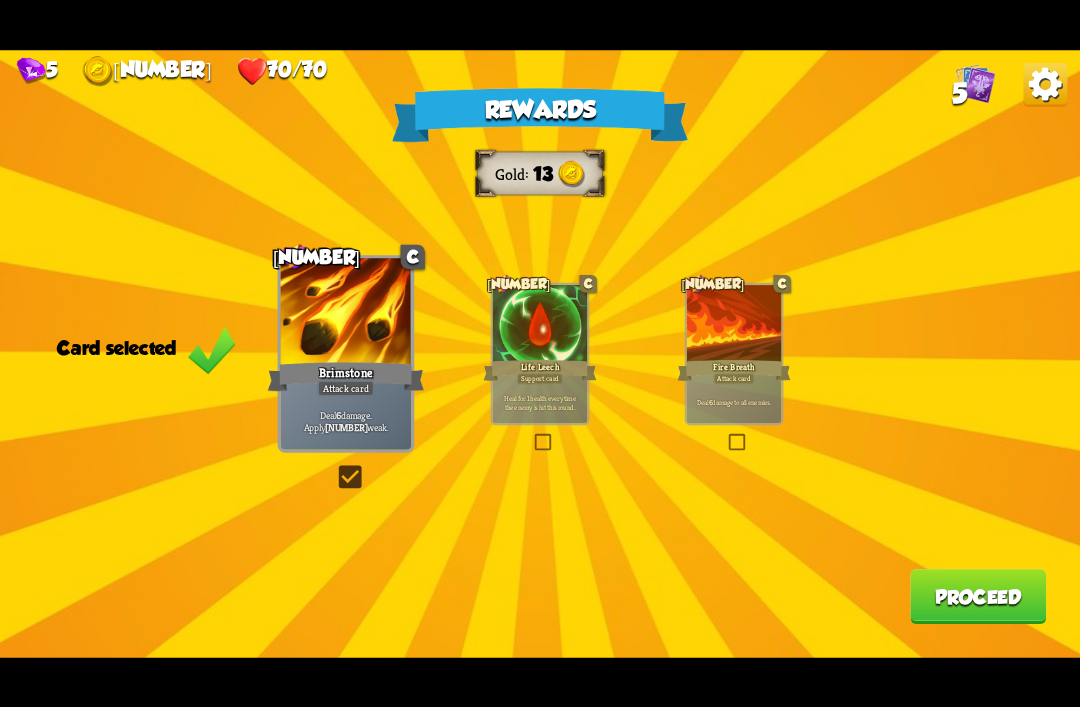 click on "Proceed" at bounding box center (978, 596) 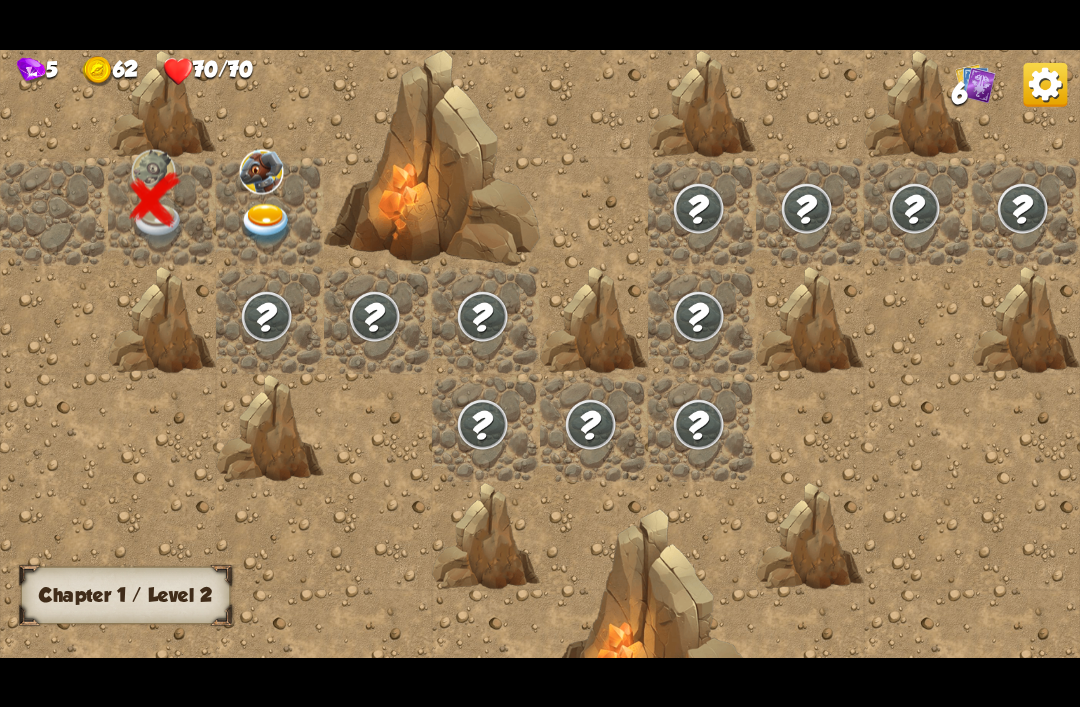 click at bounding box center [267, 224] 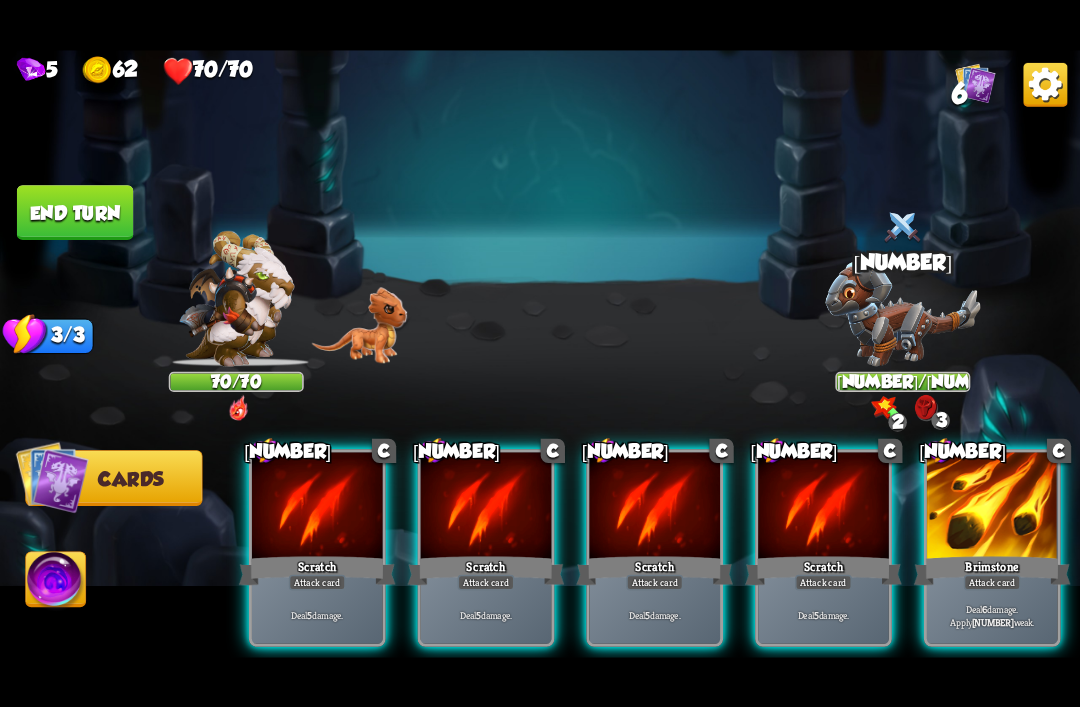 click at bounding box center [1045, 84] 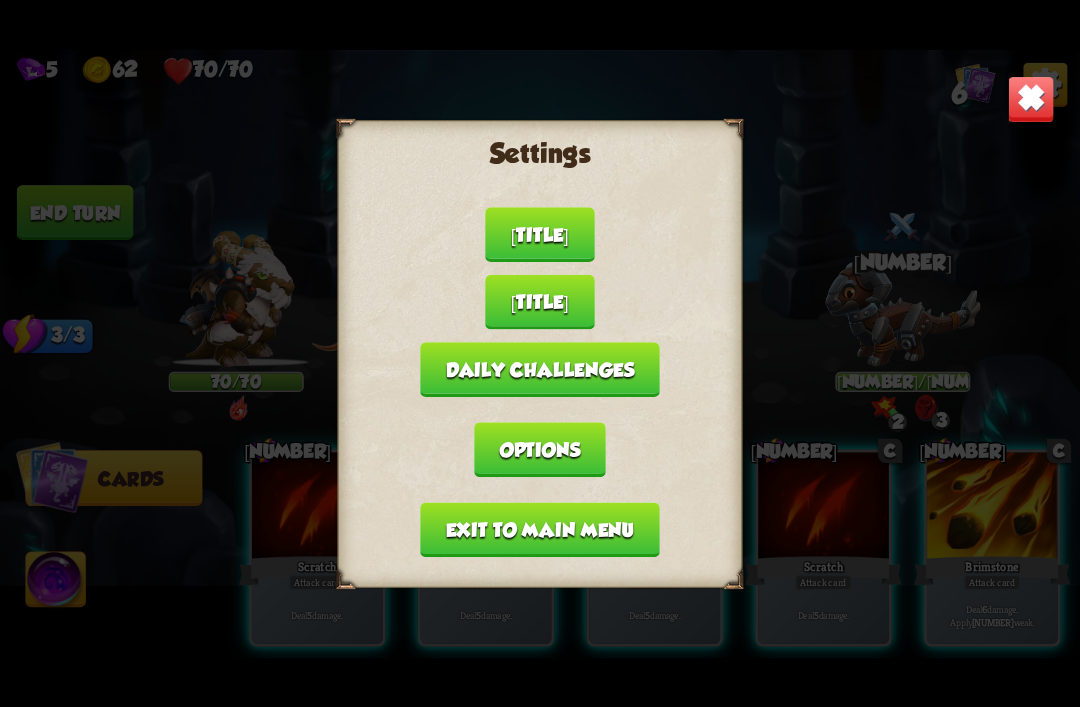 click on "Settings   Continue game   View combat tutorial
Daily challenges
Options   Exit to main menu" at bounding box center (540, 354) 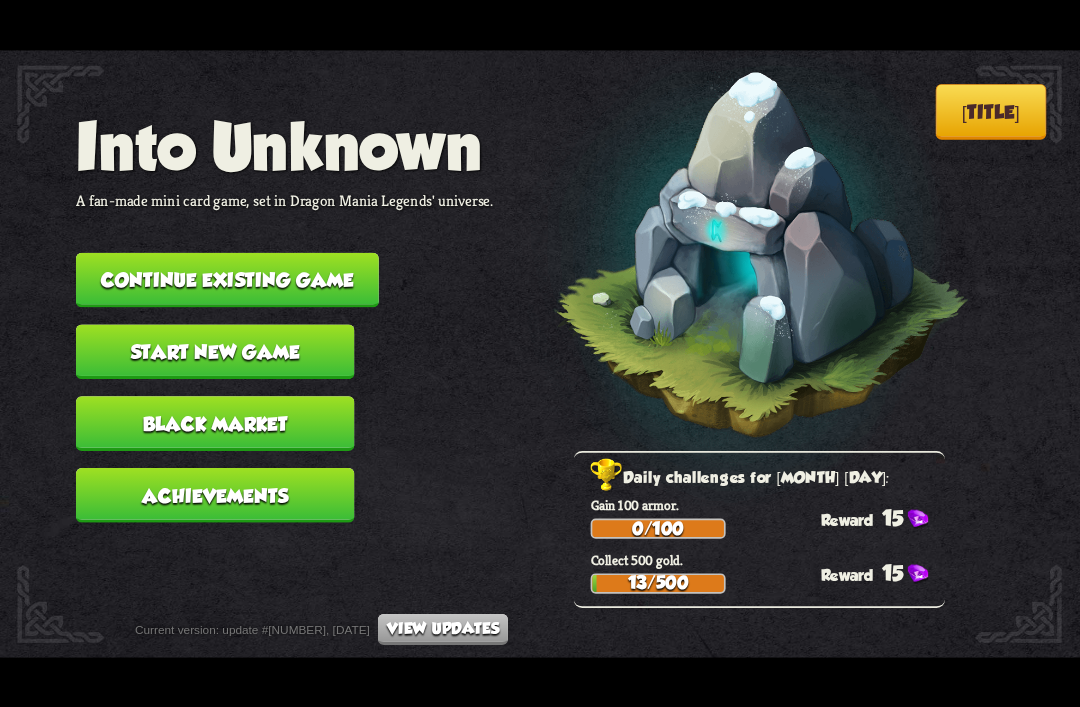 click on "Continue existing game" at bounding box center [227, 279] 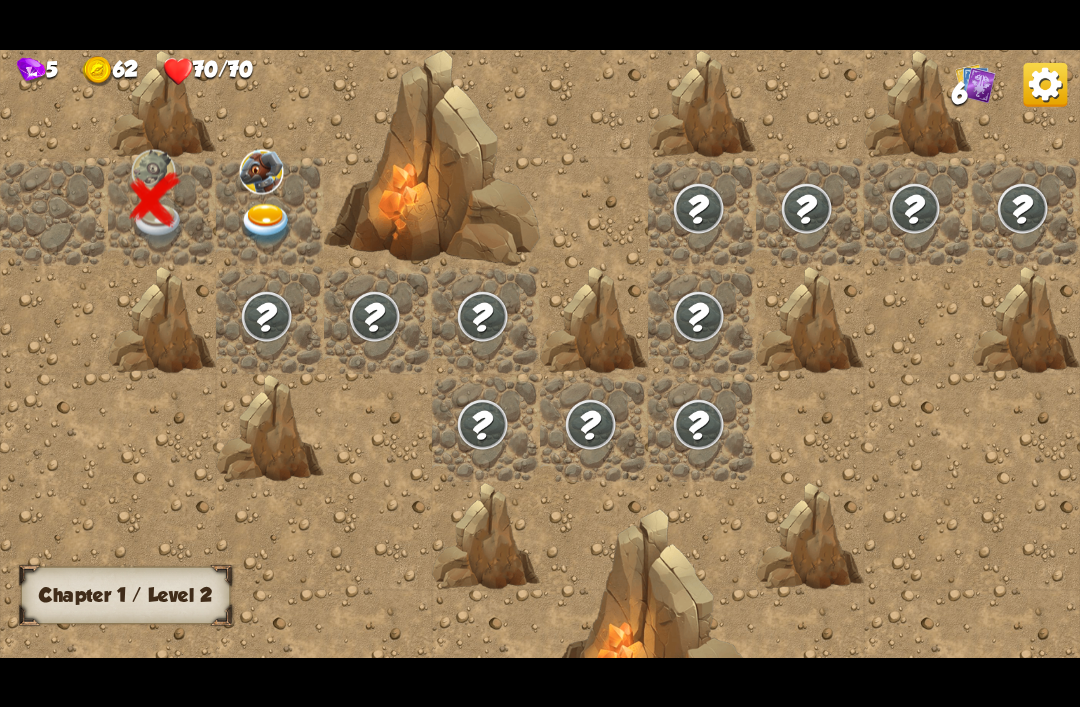 click at bounding box center [267, 224] 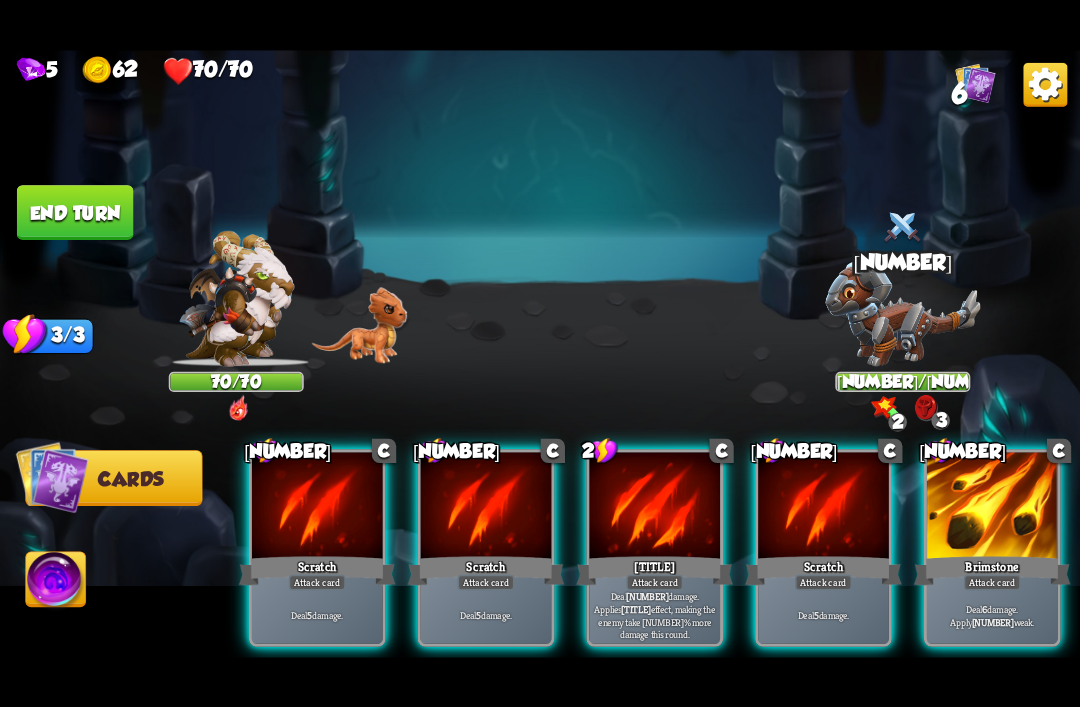 click on "Deal  12  damage. Applies  Wound  effect, making the enemy take 20% more damage this round." at bounding box center (317, 614) 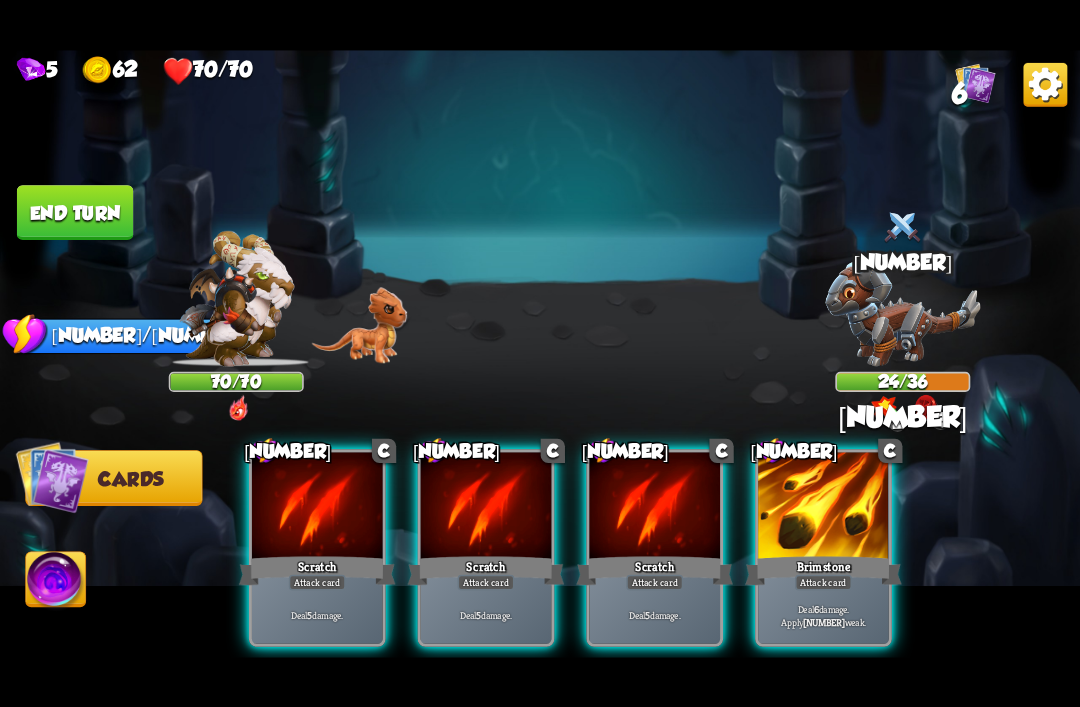 click on "5
62
70/70
6                         Select an enemy to attack...   You don't have enough   stamina to play that card...
Player turn
0
70/70
0     0           Blocked      8      0
24/36
2     0     3       Blocked 12
1/3
Stamina   Your current stamina count. Cards require stamina to play.
2/0
Mana   Your current mana count. Used for activating abilities. Earn mana by defeating enemies.       Cards     Abilities
1
C   Scratch     Attack card   Deal  5  damage.
1
C   Scratch     Attack card   Deal  5  damage.
1
C   Scratch     Attack card   Deal  5  damage.
1
C   Brimstone     Attack card   Deal  6  damage. Apply  1  weak.
End turn
End your turn" at bounding box center (540, 353) 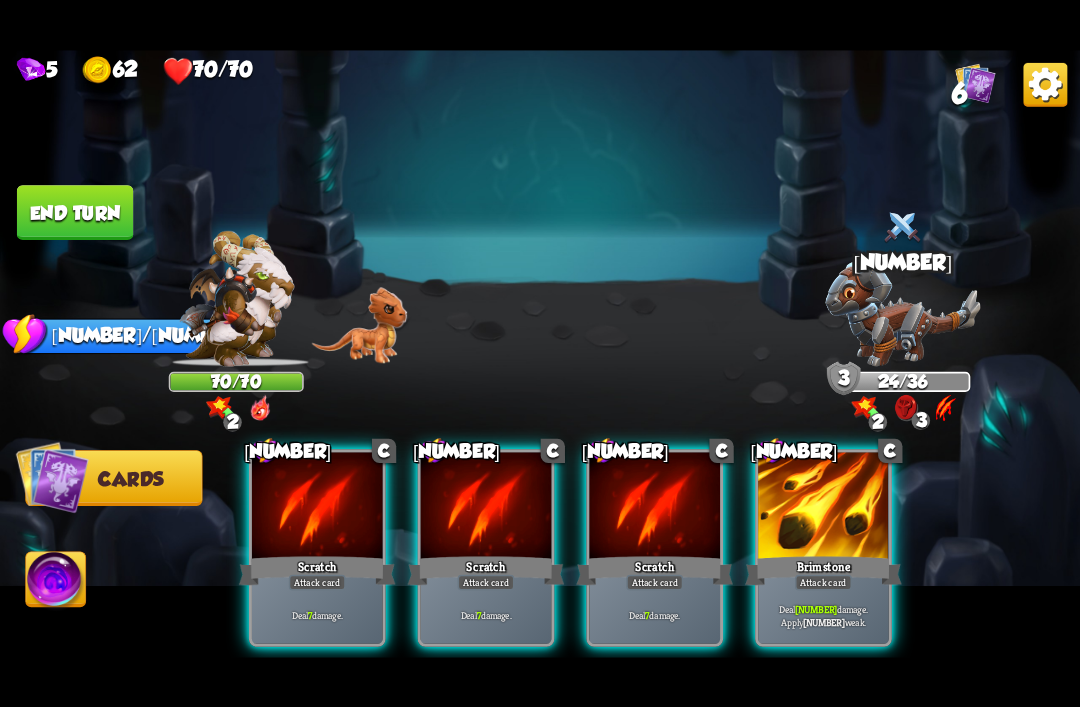 click on "Deal  [NUMBER]  damage. Apply  [NUMBER]  weak." at bounding box center (317, 614) 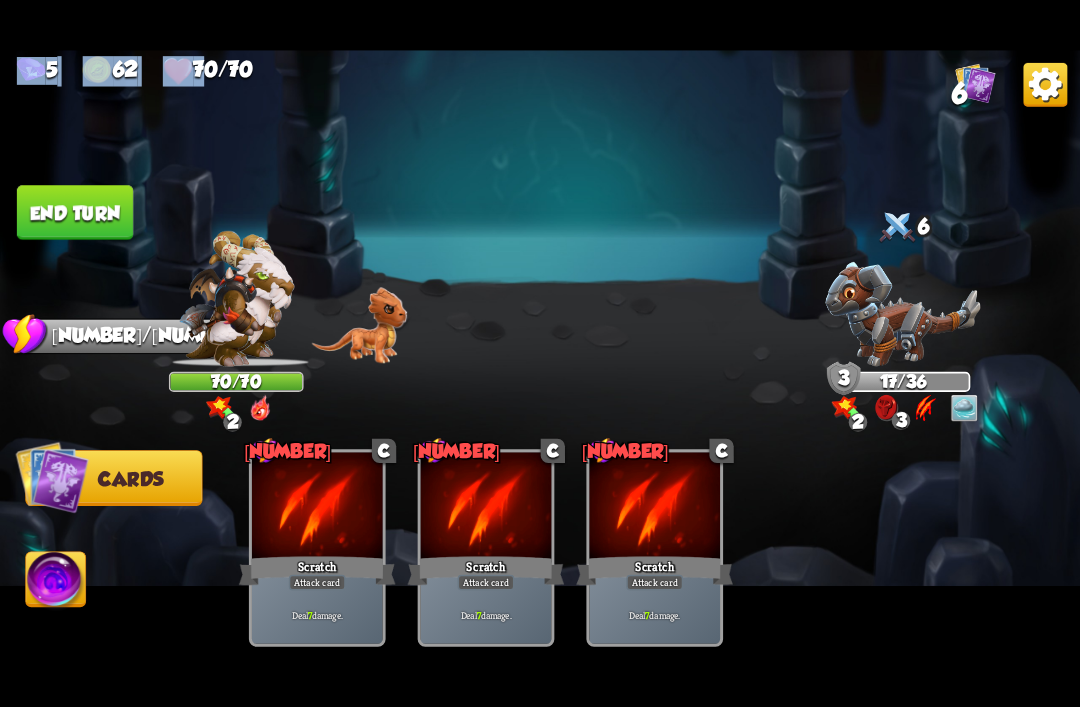 click at bounding box center [52, 476] 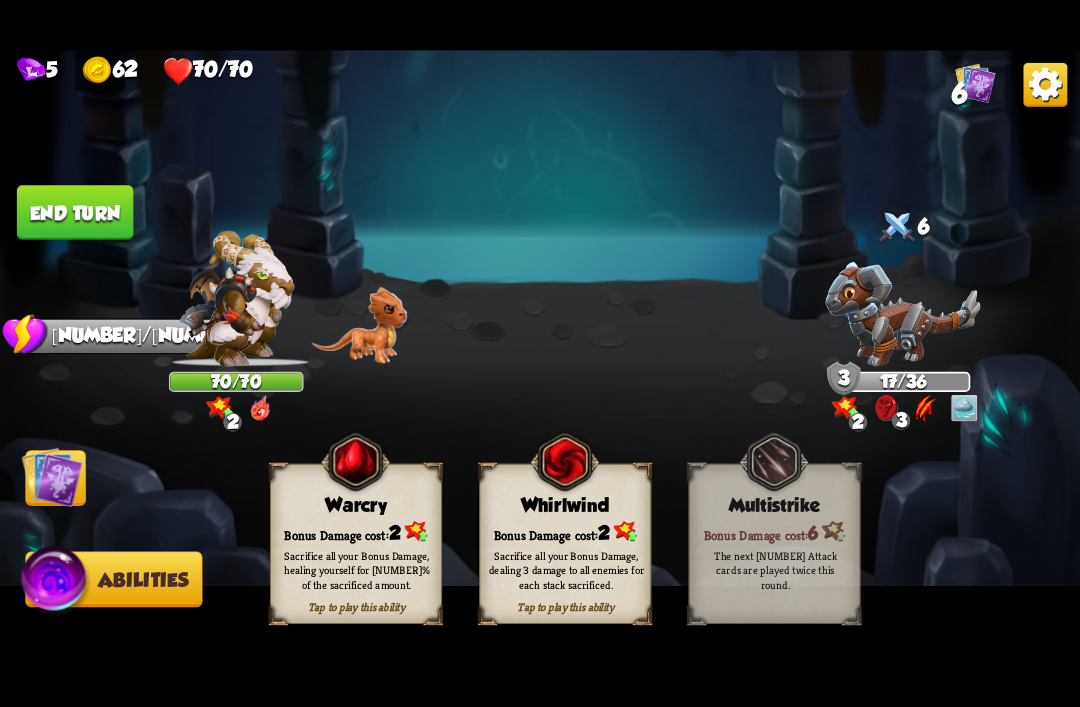 click at bounding box center [52, 476] 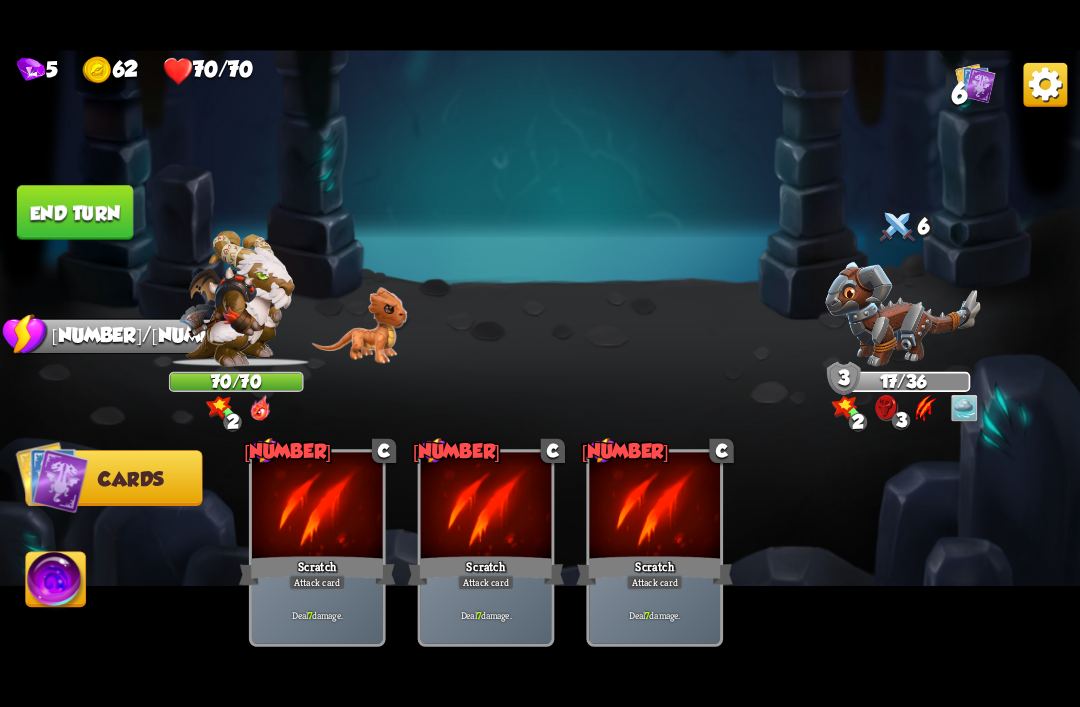 click on "End turn" at bounding box center [75, 212] 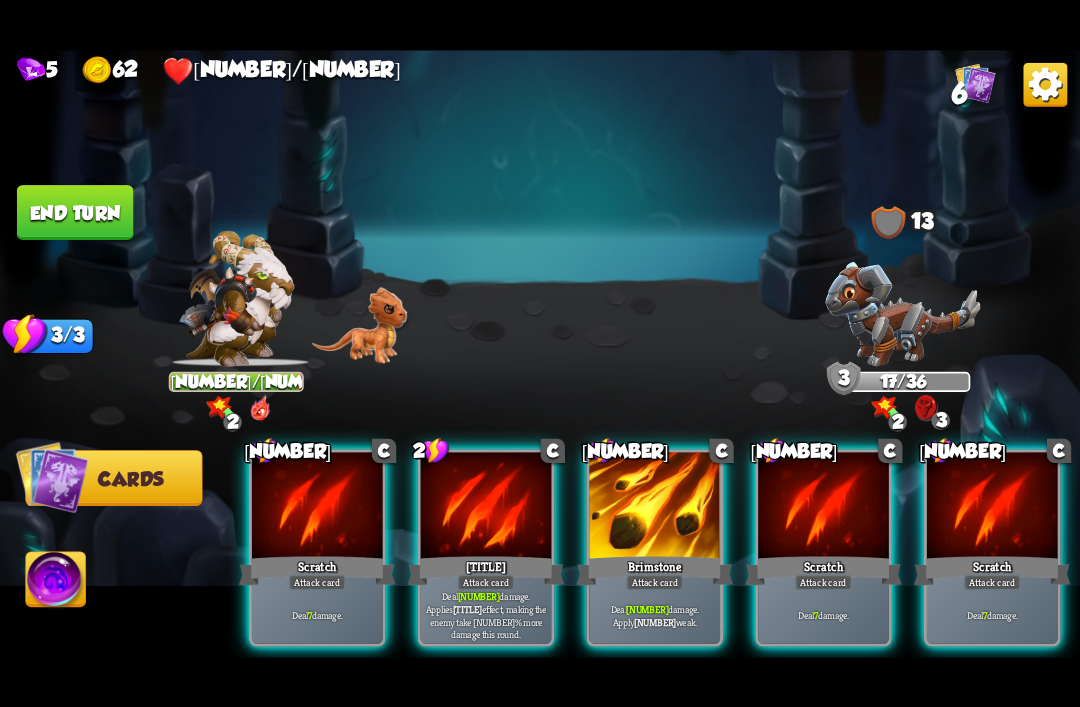 click on "effect, making the enemy take [NUMBER]% more damage this round." at bounding box center [317, 614] 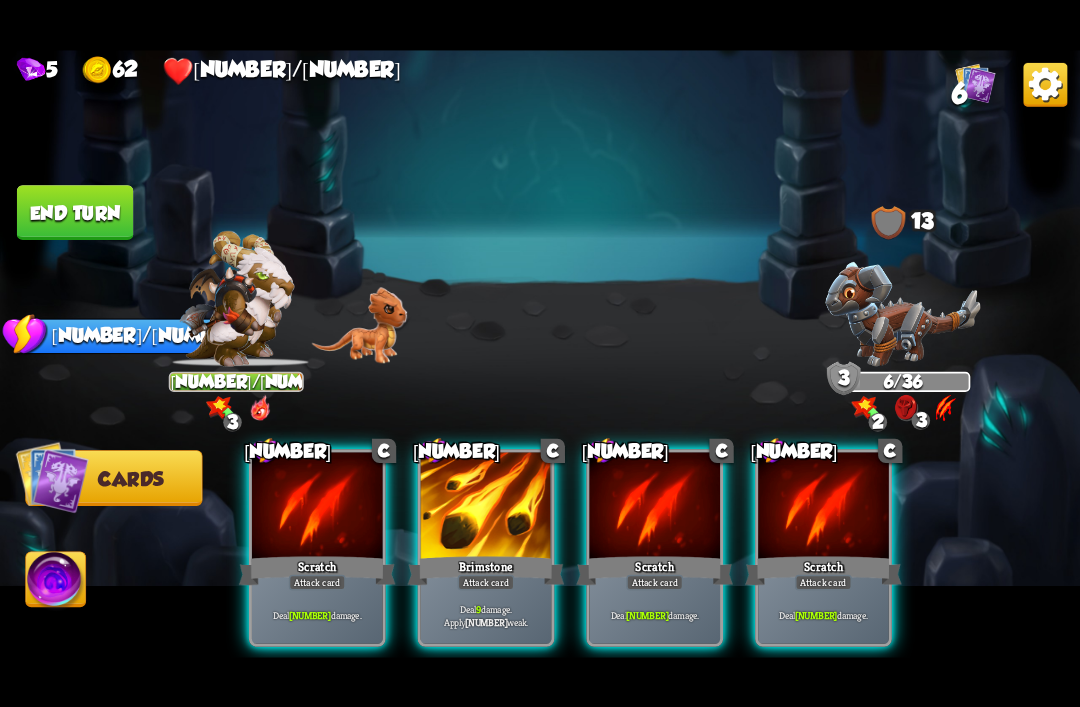 click at bounding box center (52, 476) 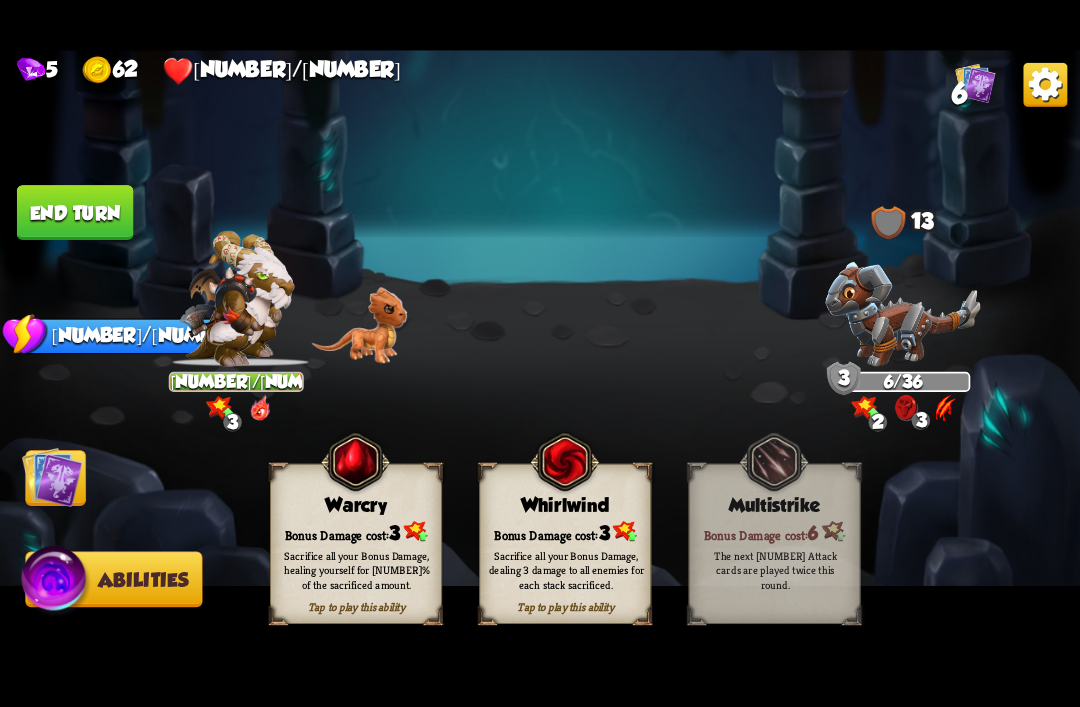 click on "Sacrifice all your Bonus Damage, healing yourself for [NUMBER]% of the sacrificed amount." at bounding box center (357, 570) 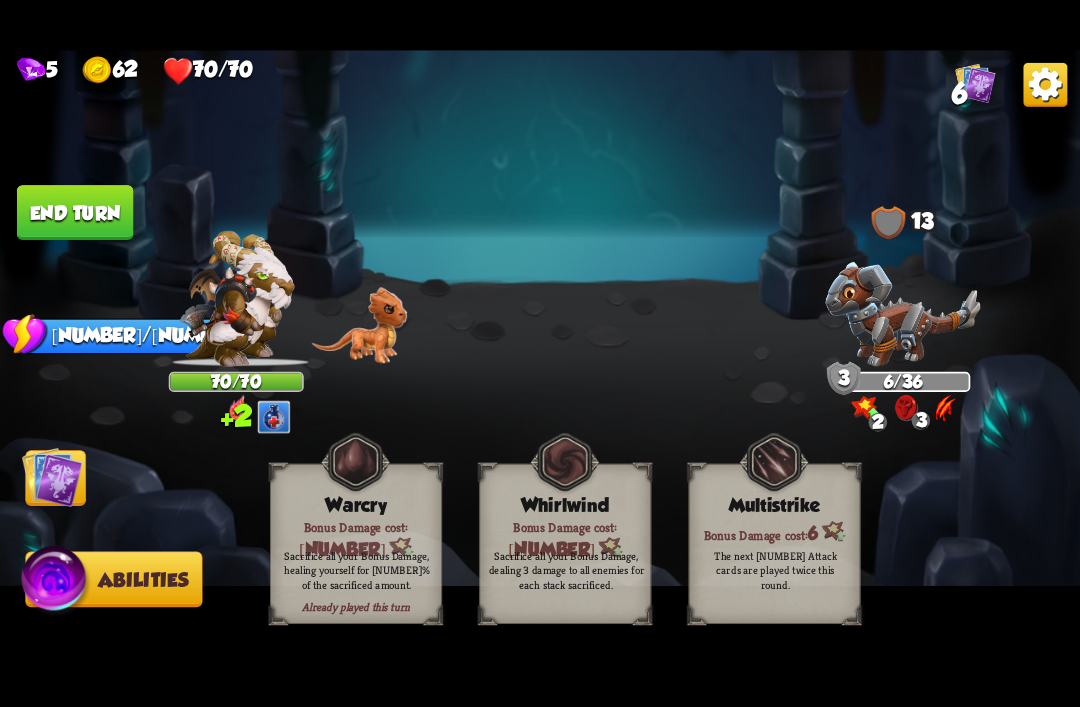 click at bounding box center [52, 476] 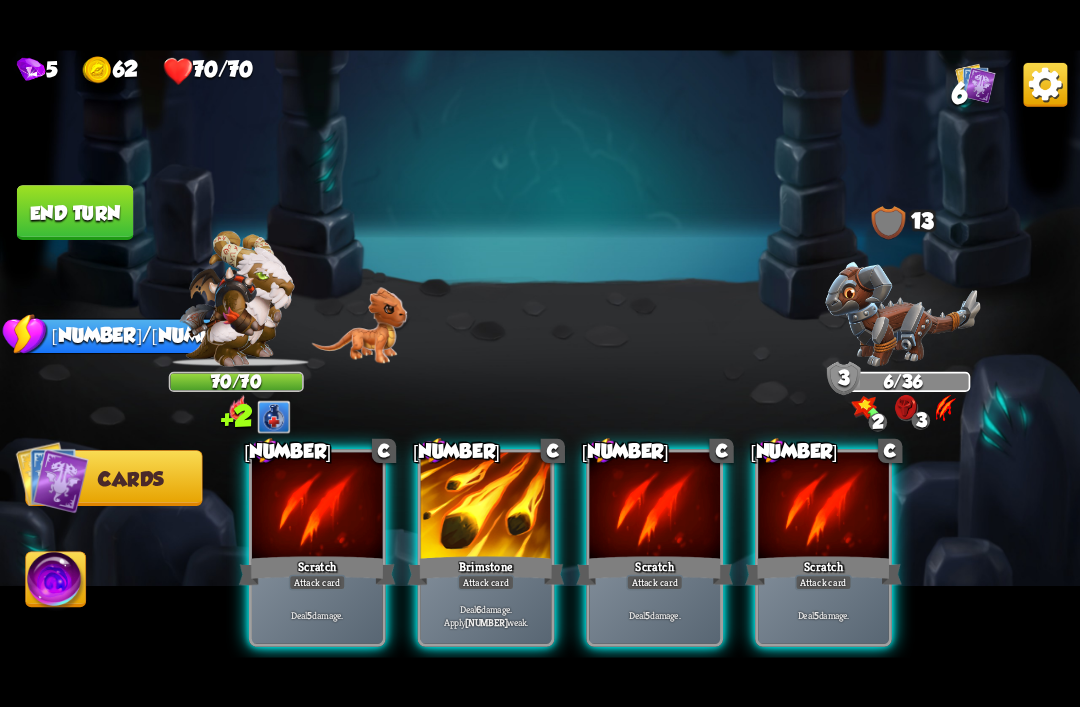 click on "Deal  [NUMBER]  damage. Apply  [NUMBER]  weak." at bounding box center (317, 614) 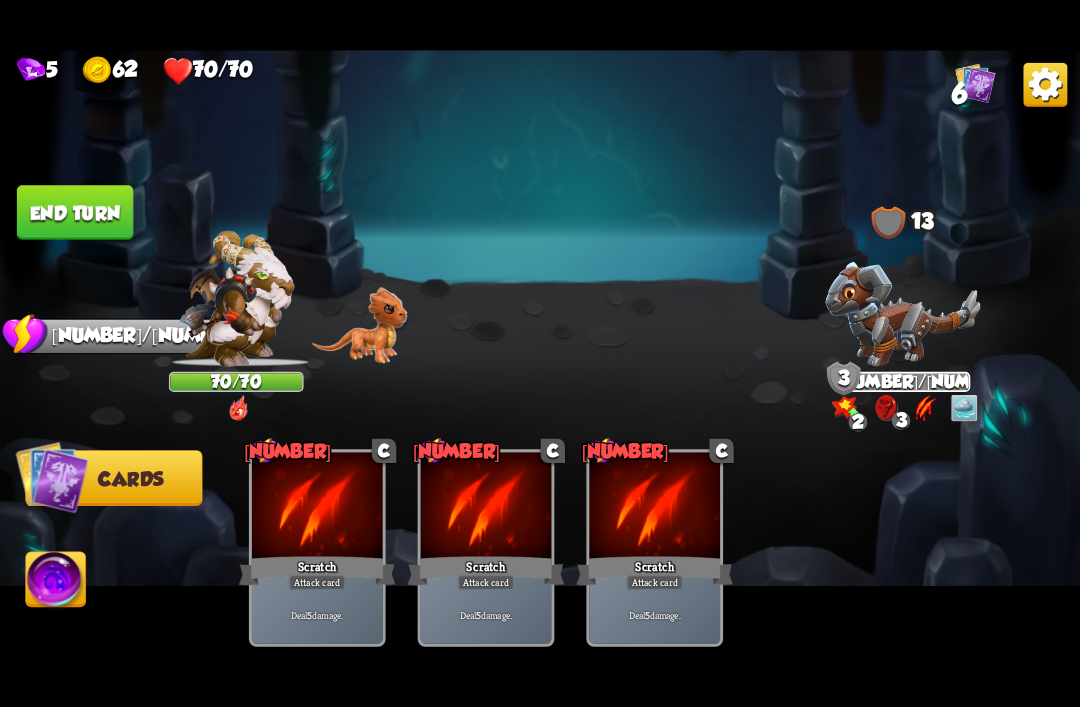 click on "End turn" at bounding box center (75, 212) 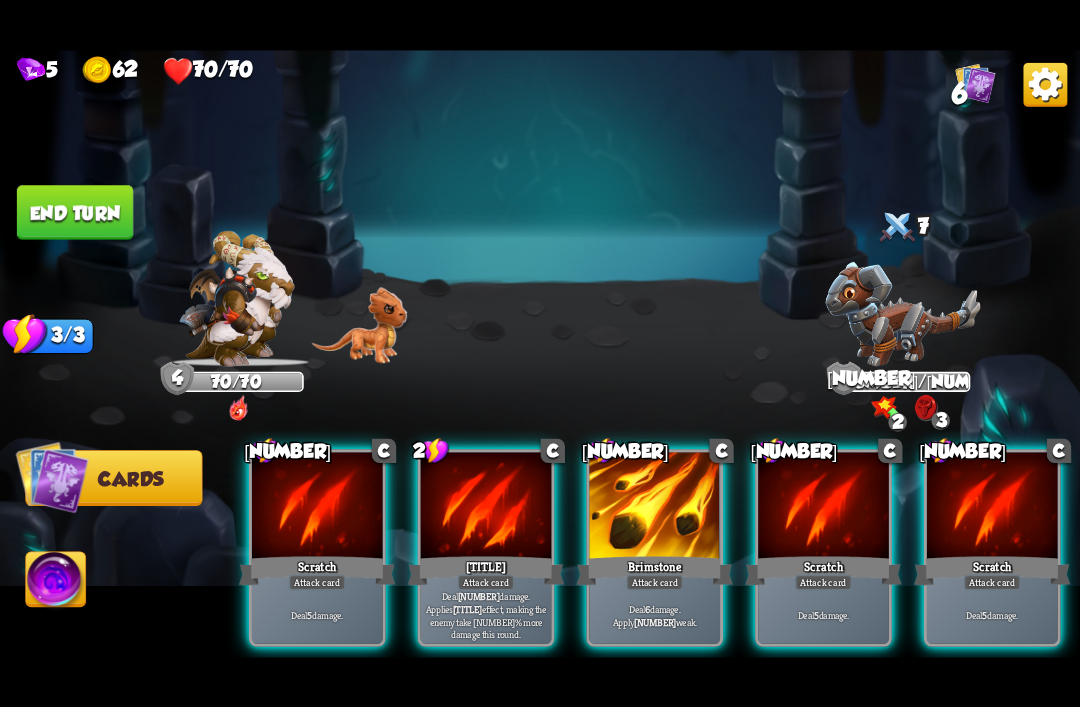 click on "Deal  12  damage. Applies  Wound  effect, making the enemy take 20% more damage this round." at bounding box center (317, 614) 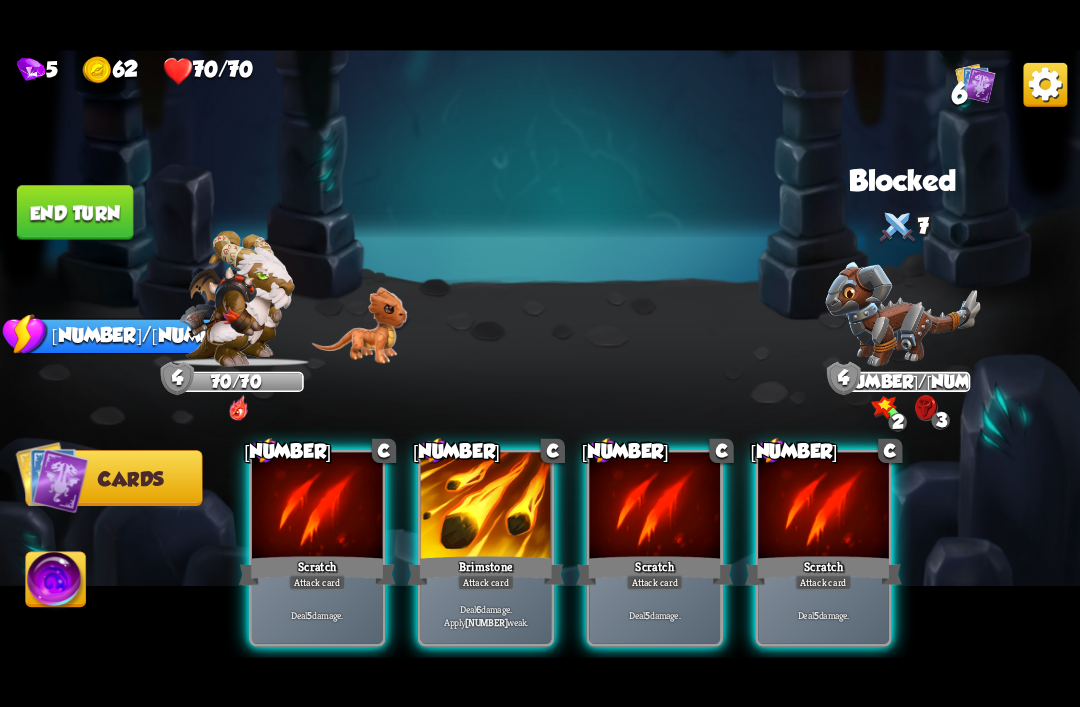 click on "5
62
70/70
6                         Select an enemy to attack...   You don't have enough   stamina to play that card...
Player turn
4
70/70
0     0           Blocked      7      4
1/36
2     0     3       Blocked
1/3
Stamina   Your current stamina count. Cards require stamina to play.
2/0
Mana   Your current mana count. Used for activating abilities. Earn mana by defeating enemies.       Cards     Abilities
1
C   Scratch     Attack card   Deal  5  damage.
1
C   Brimstone     Attack card   Deal  6  damage. Apply  1  weak.
1
C   Scratch     Attack card   Deal  5  damage.
1
C   Scratch     Attack card   Deal  5  damage.
End turn
End your turn" at bounding box center [540, 353] 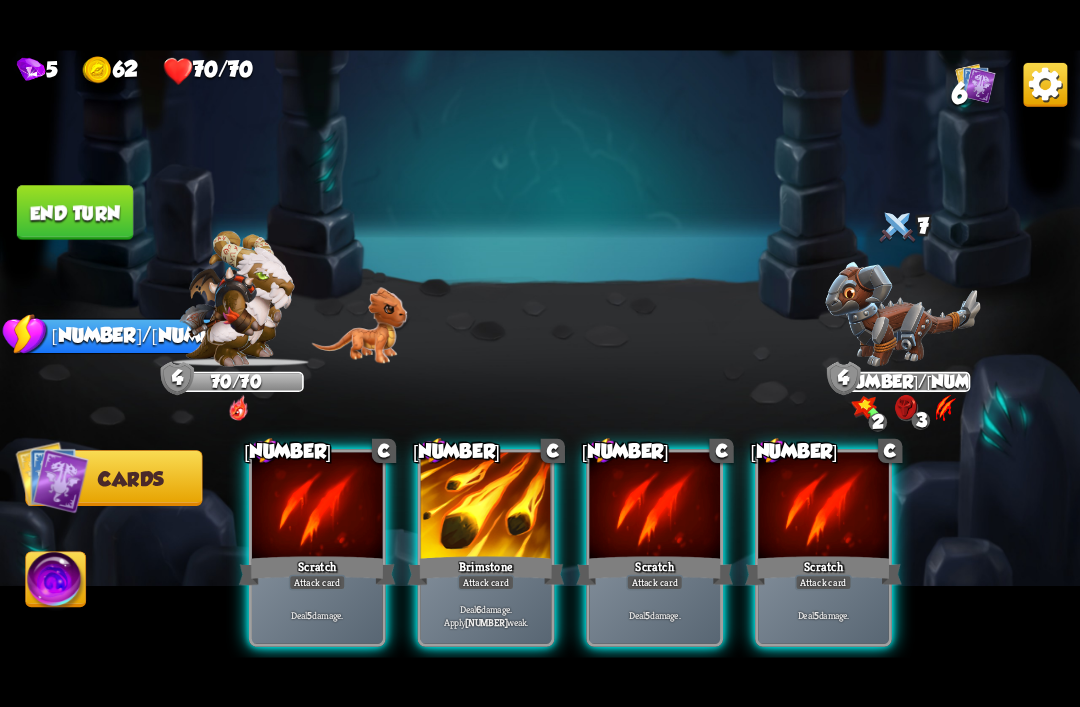 click on "Deal  [NUMBER]  damage. Apply  [NUMBER]  weak." at bounding box center (317, 614) 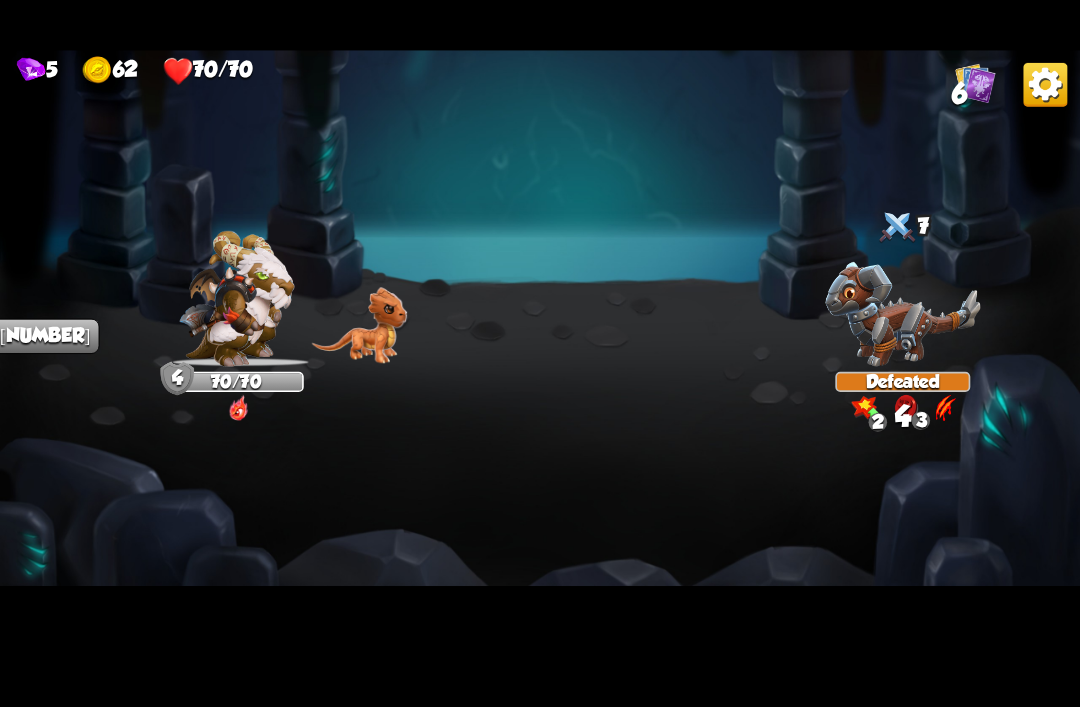 click on "5 62 70/70 6 Select an enemy to attack... You don't have enough stamina to play that card... Player turn 4 70/70 0 0 Blocked 7 0 Defeated 2 0 3 Blocked 4 0/3 Stamina Your current stamina count. Cards require stamina to play. 2/0 Mana Your current mana count. Used for activating abilities. Earn mana by defeating enemies. Cards Abilities 1 C Scratch Attack card Deal 5 damage. 1 C Scratch Attack card Deal 5 damage. 1 C Scratch Attack card Deal 5 damage. End turn End your turn The cards in your hand will be discarded and enemies will take their turn, after which it will be your turn again." at bounding box center [540, 353] 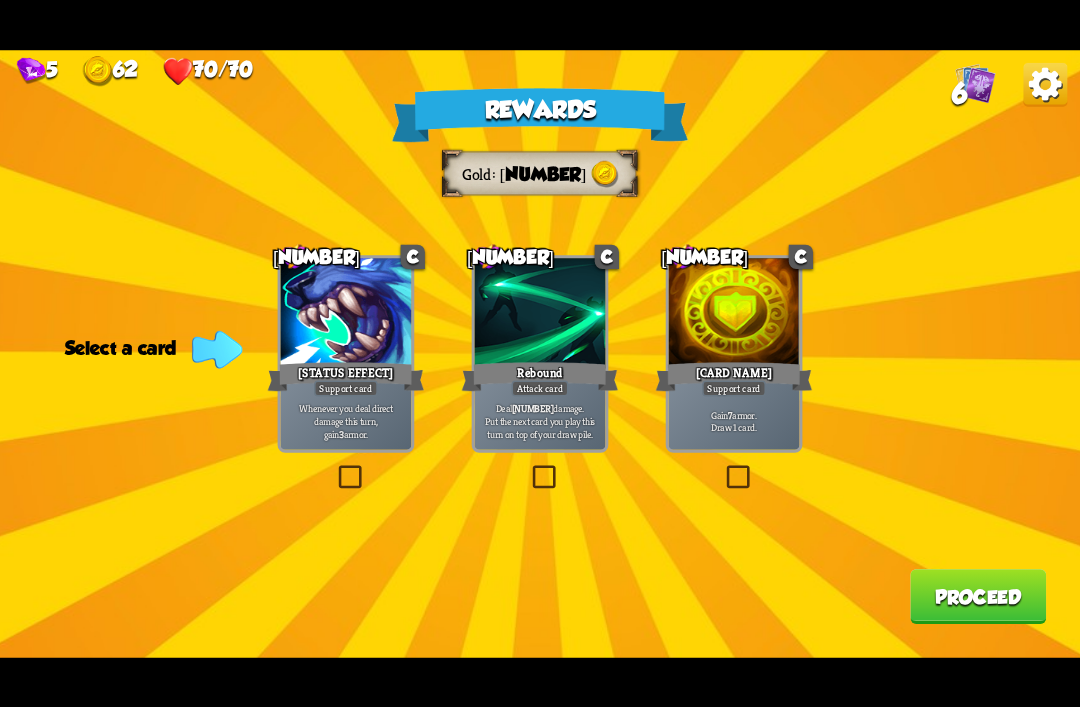 click at bounding box center [723, 467] 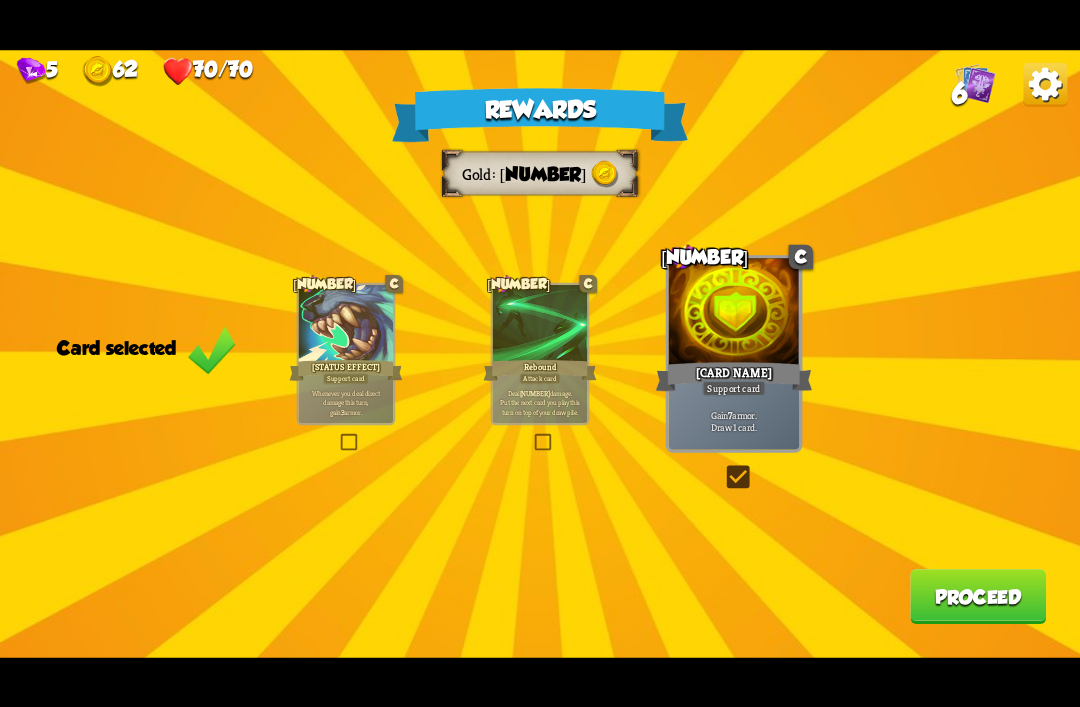 click on "Proceed" at bounding box center (978, 596) 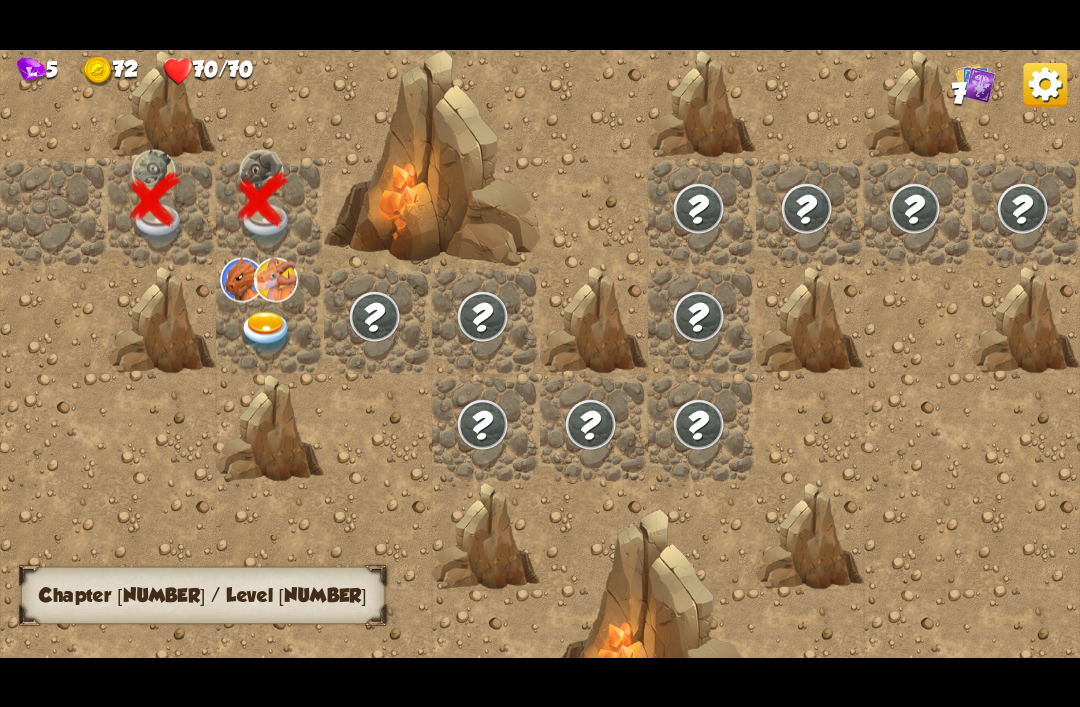 click at bounding box center [267, 332] 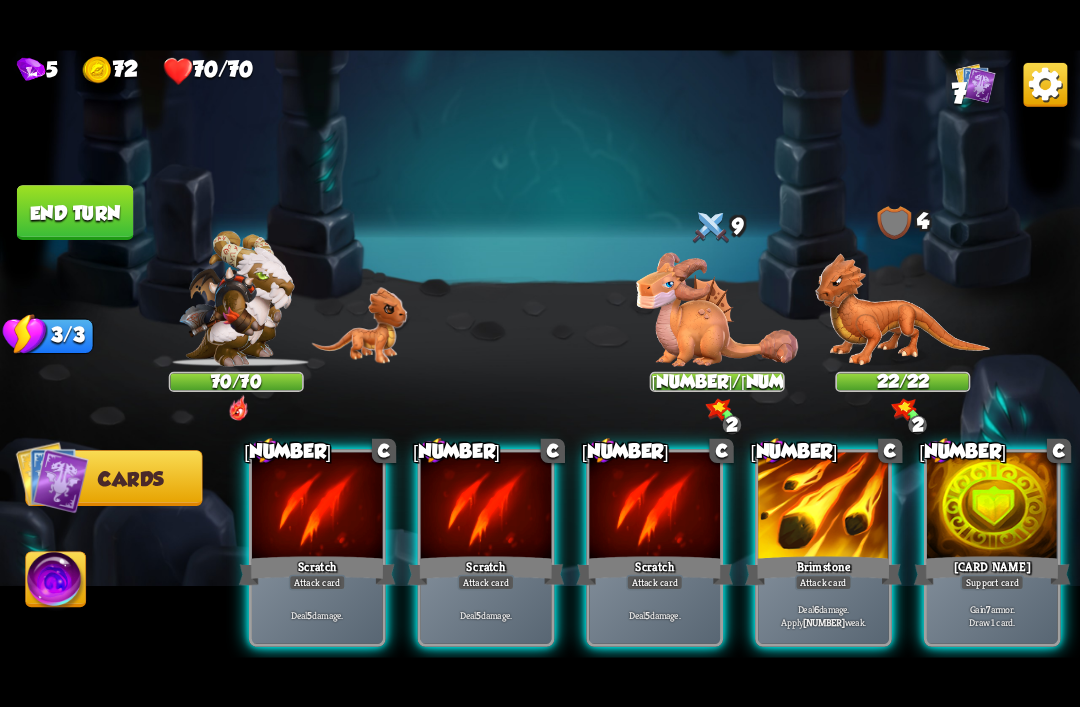 click at bounding box center [317, 507] 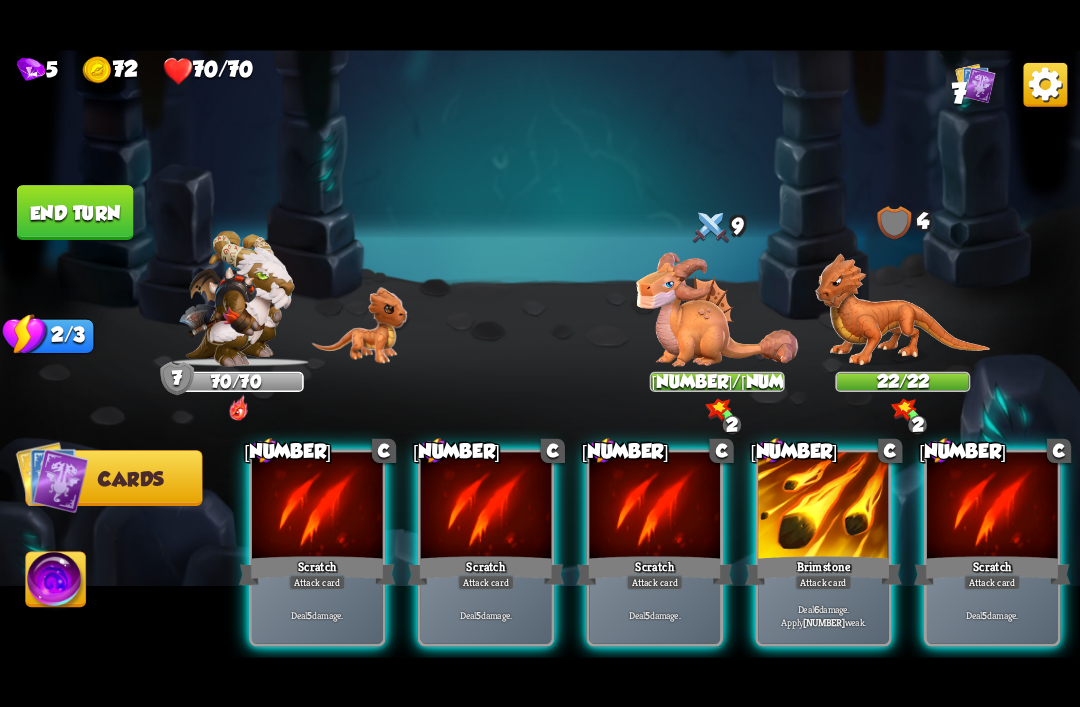 click at bounding box center [1045, 84] 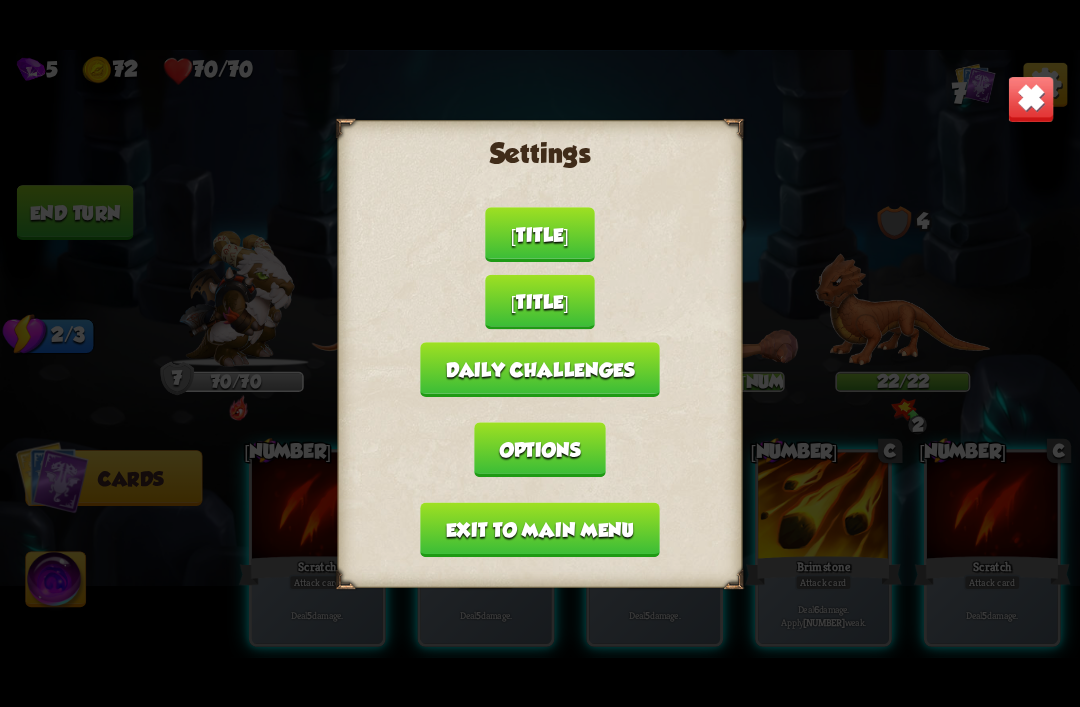 click on "Settings   Continue game   View combat tutorial
Daily challenges
Options   Exit to main menu" at bounding box center [540, 353] 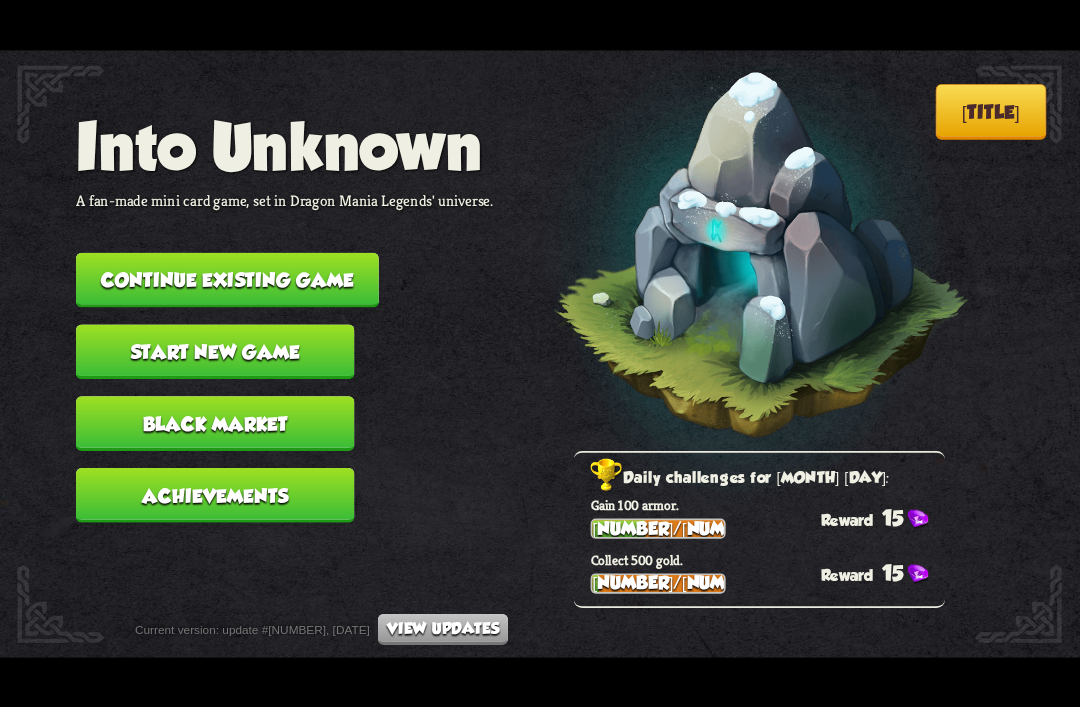 click on "Continue existing game" at bounding box center [227, 279] 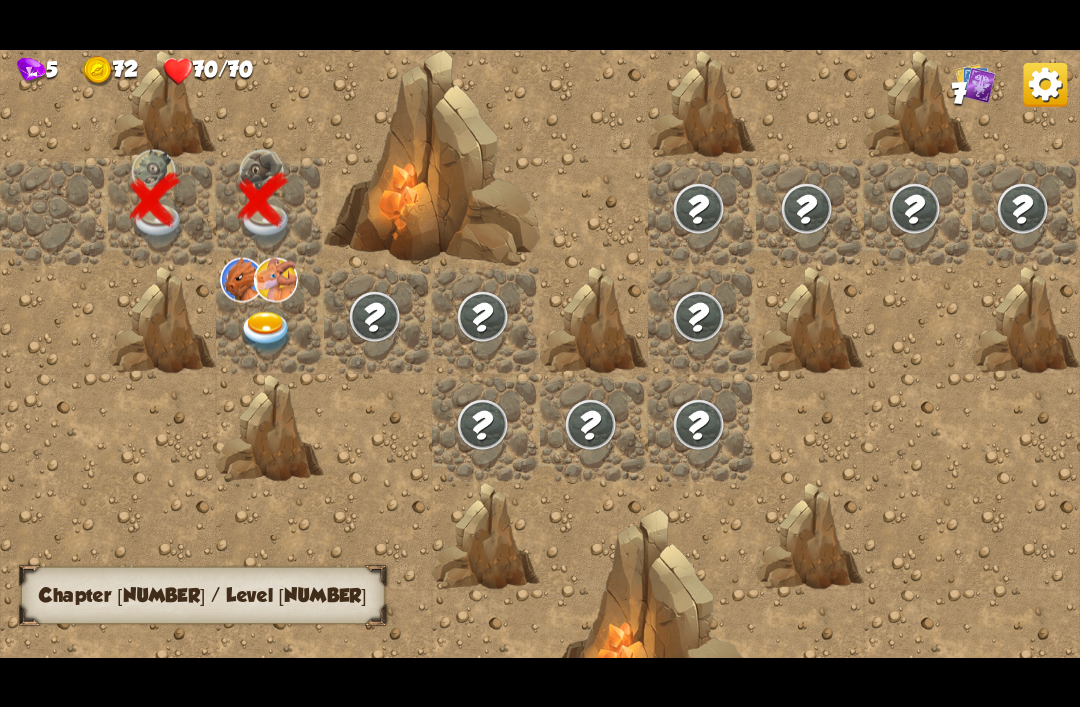 click at bounding box center (267, 332) 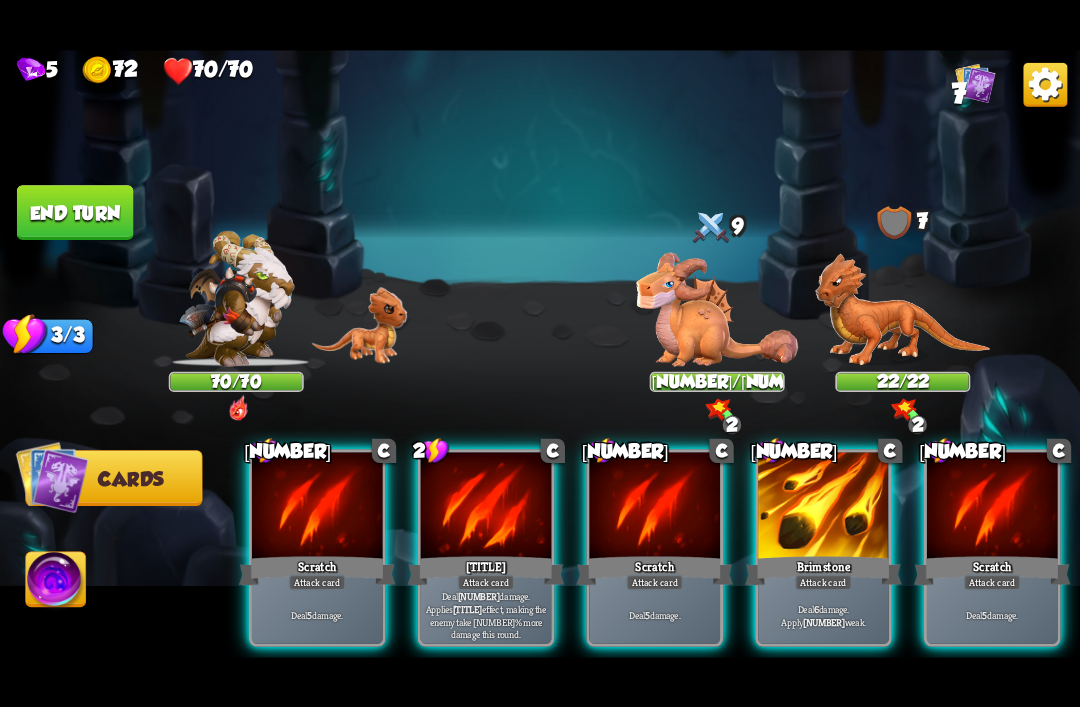 click on "Deal  12  damage. Applies  Wound  effect, making the enemy take 20% more damage this round." at bounding box center [317, 614] 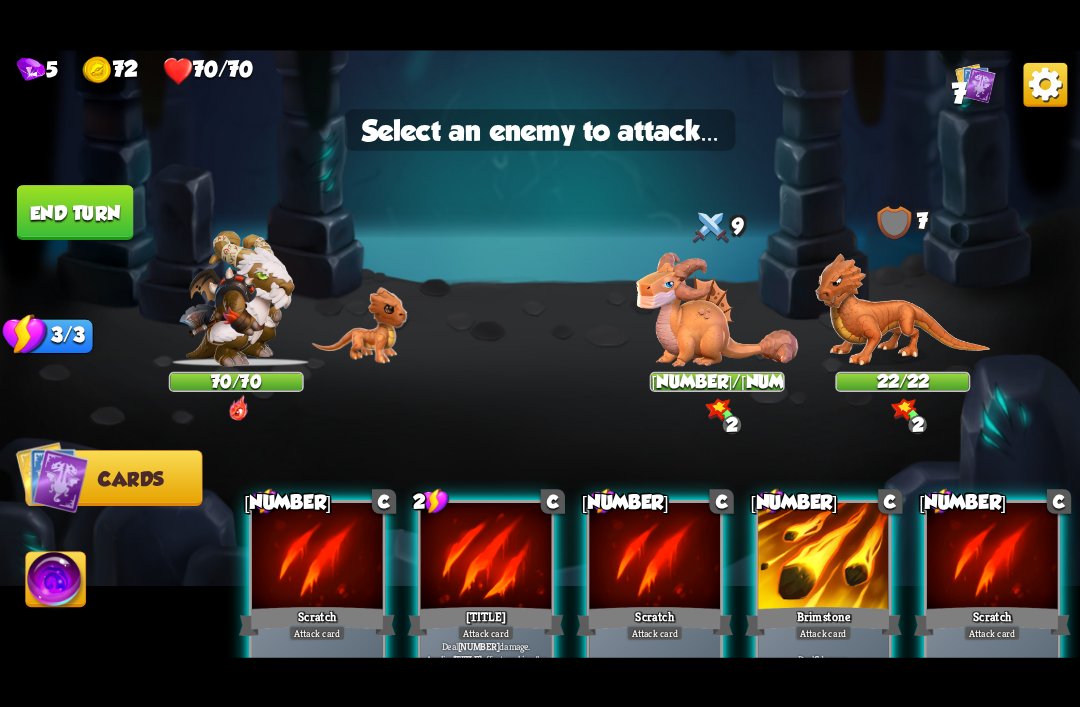 click at bounding box center [903, 309] 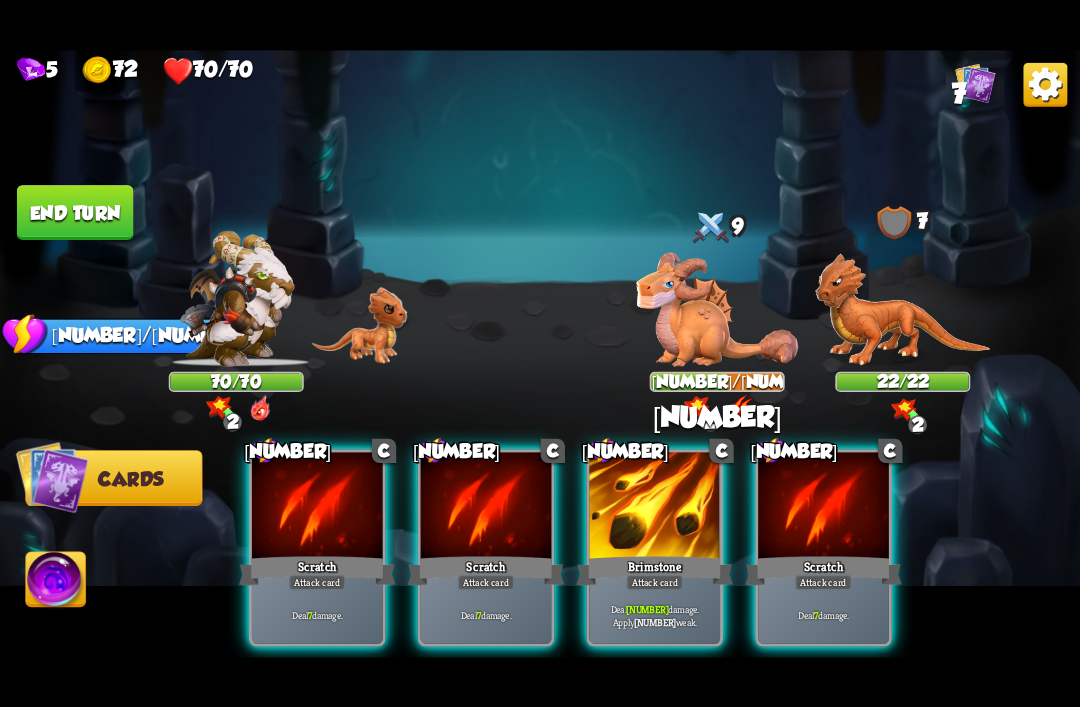 click on "Attack card" at bounding box center [317, 582] 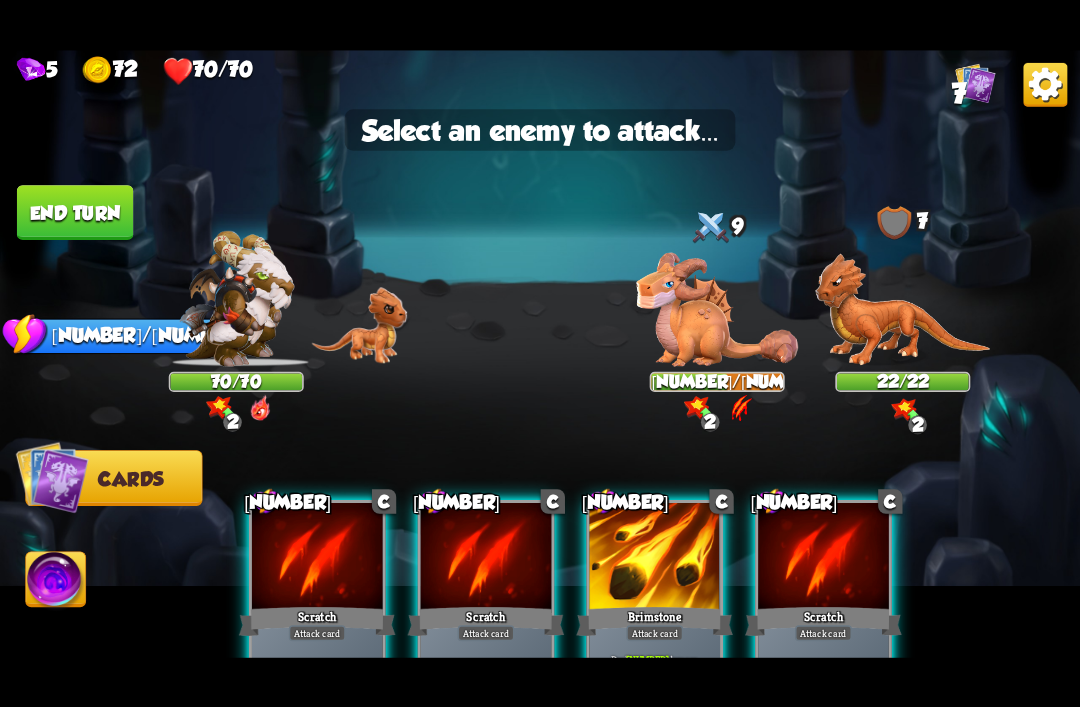 click at bounding box center [903, 309] 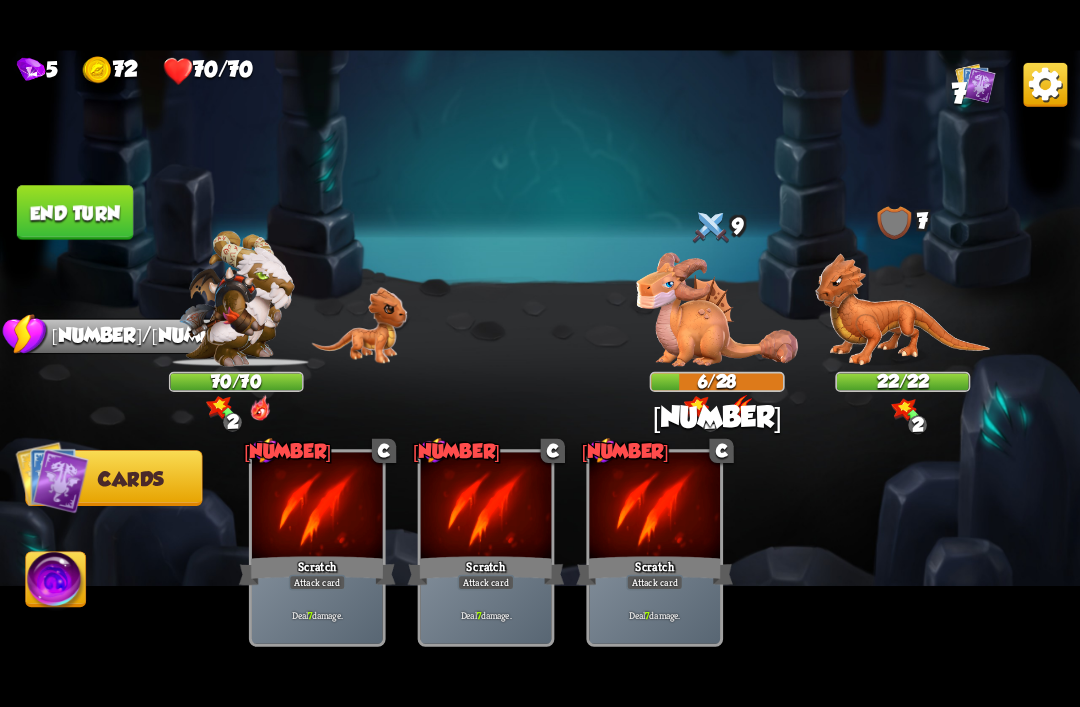 click at bounding box center (52, 476) 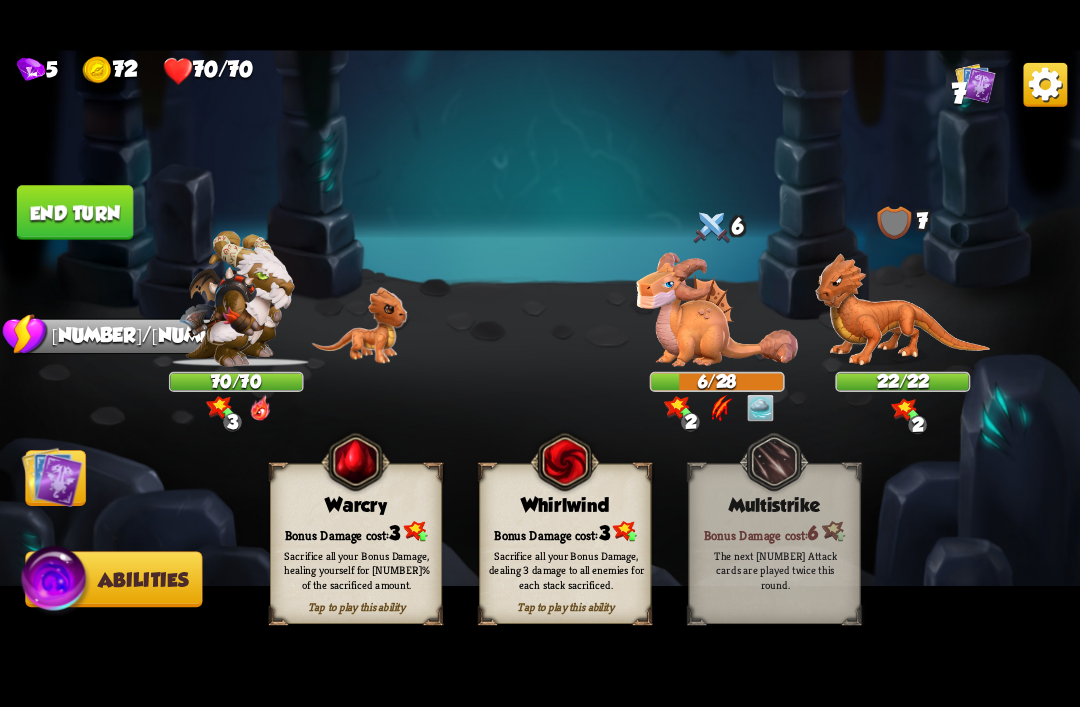 click on "Sacrifice all your Bonus Damage, dealing 3 damage to all enemies for each stack sacrificed." at bounding box center [356, 569] 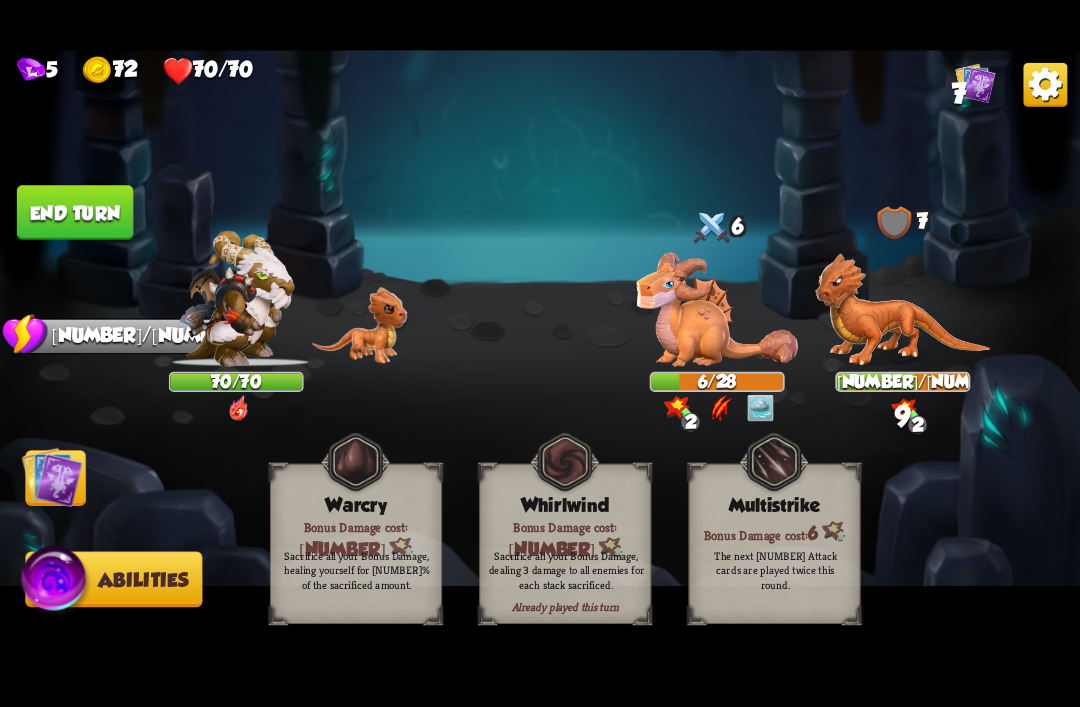 click at bounding box center (540, 354) 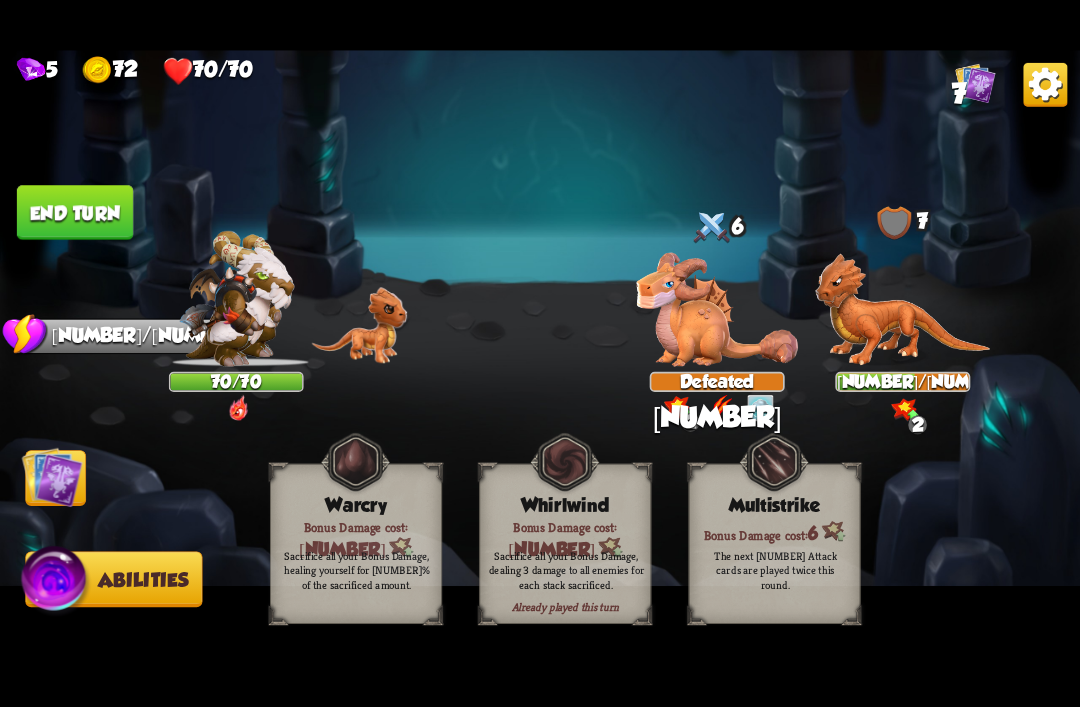 click at bounding box center (52, 476) 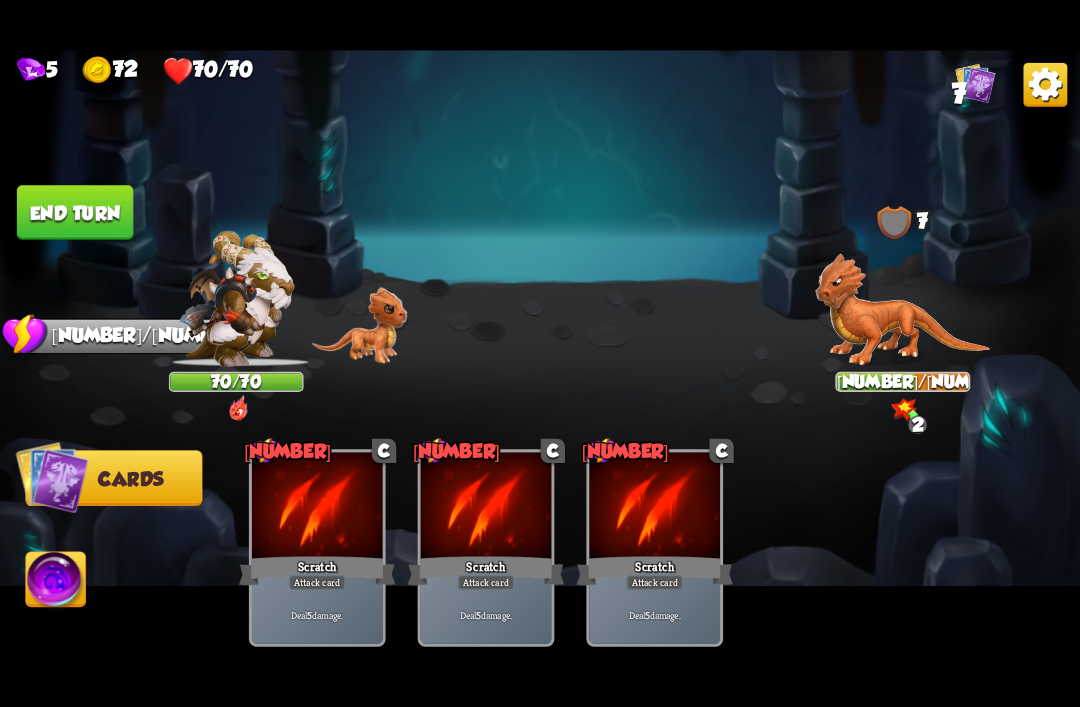 click on "End turn" at bounding box center (75, 212) 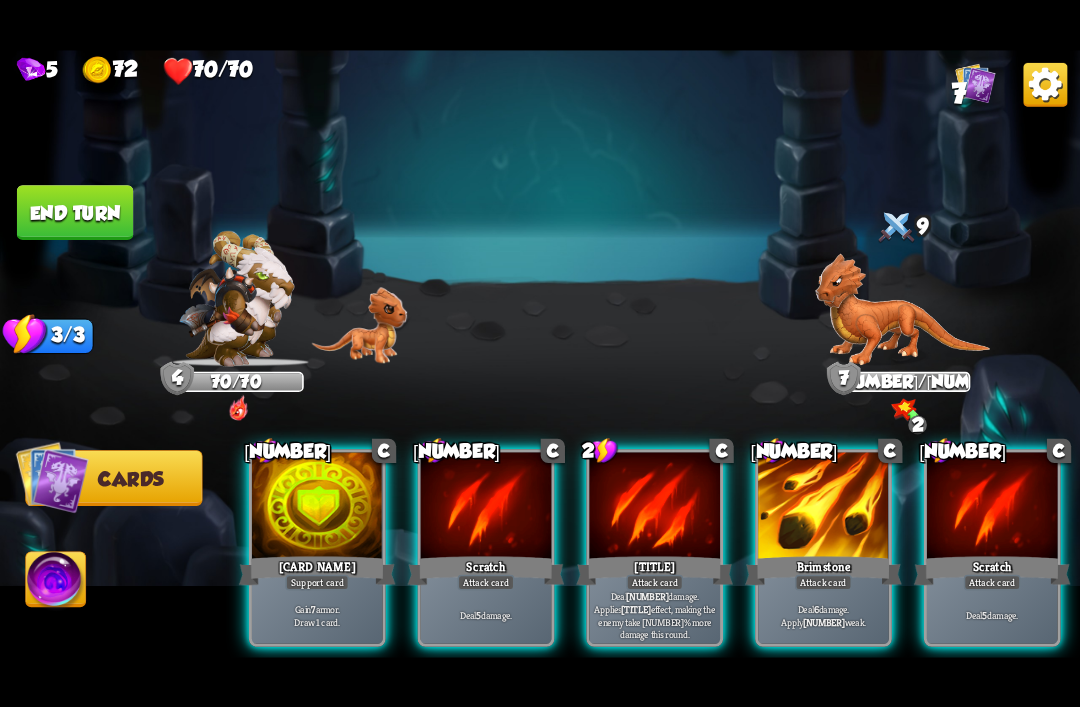 click on "Deal  12  damage. Applies  Wound  effect, making the enemy take 20% more damage this round." at bounding box center [317, 615] 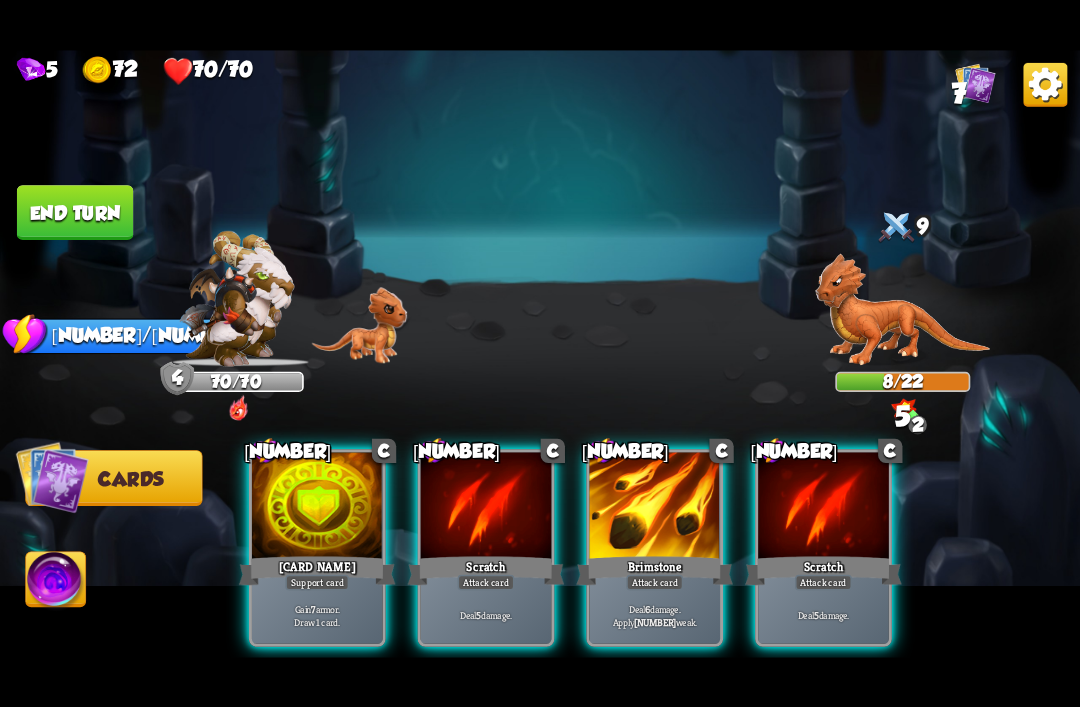 click on "[NUMBER]
[NUMBER]
[NUMBER]/[NUMBER]
[NUMBER]                         Select an enemy to attack...   You don't have enough   stamina to play that card...
Player turn
[NUMBER]
[NUMBER]/[NUMBER]
[NUMBER]   [NUMBER]           Blocked      [NUMBER]      [NUMBER]
[NUMBER]/[NUMBER]
[NUMBER]   [NUMBER]       Blocked [NUMBER]    [NUMBER]     [NUMBER]
Defeated
[NUMBER]   [NUMBER]              Blocked
[NUMBER]/[NUMBER]
Stamina   Your current stamina count. Cards require stamina to play.
[NUMBER]/[NUMBER]
Mana   Your current mana count. Used for activating abilities. Earn mana by defeating enemies.       Cards     Abilities
[NUMBER]
C   Incantation     Support card   Gain  [NUMBER]  armor. Draw [NUMBER] card.
[NUMBER]
C   Scratch     Attack card   Deal  [NUMBER]  damage.
[NUMBER]
C   Brimstone     Attack card   Deal  [NUMBER]  damage. Apply  [NUMBER]  weak.
[NUMBER]
C   Scratch     Attack card   Deal  [NUMBER]  damage." at bounding box center (540, 353) 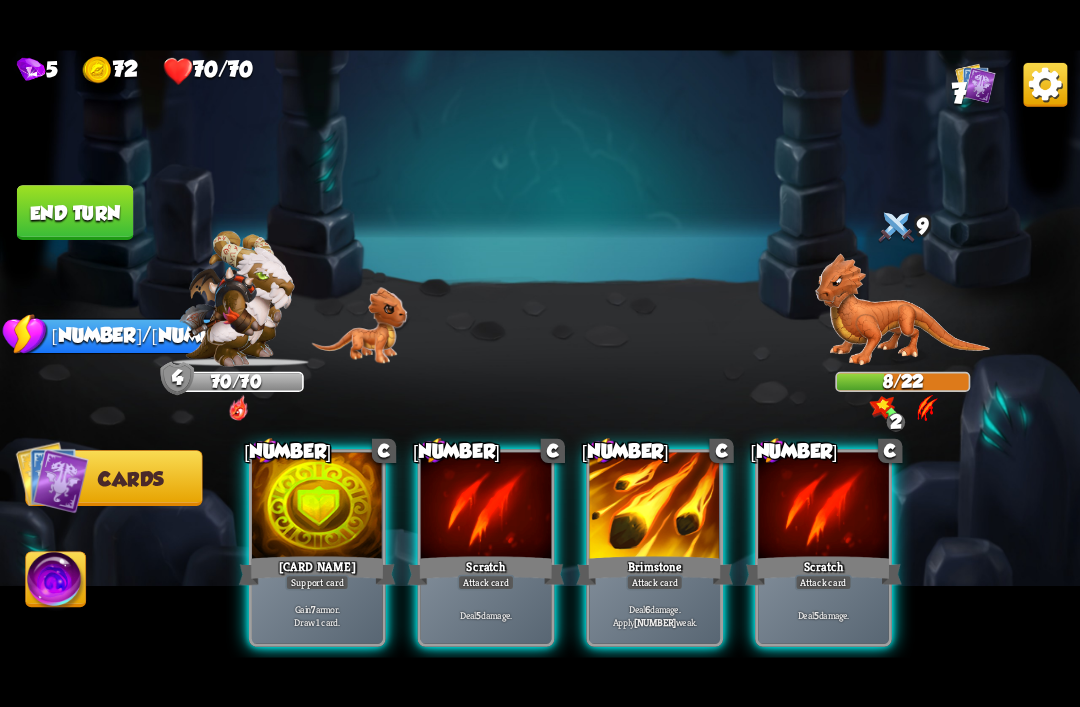click on "Deal  [NUMBER]  damage. Apply  [NUMBER]  weak." at bounding box center (317, 614) 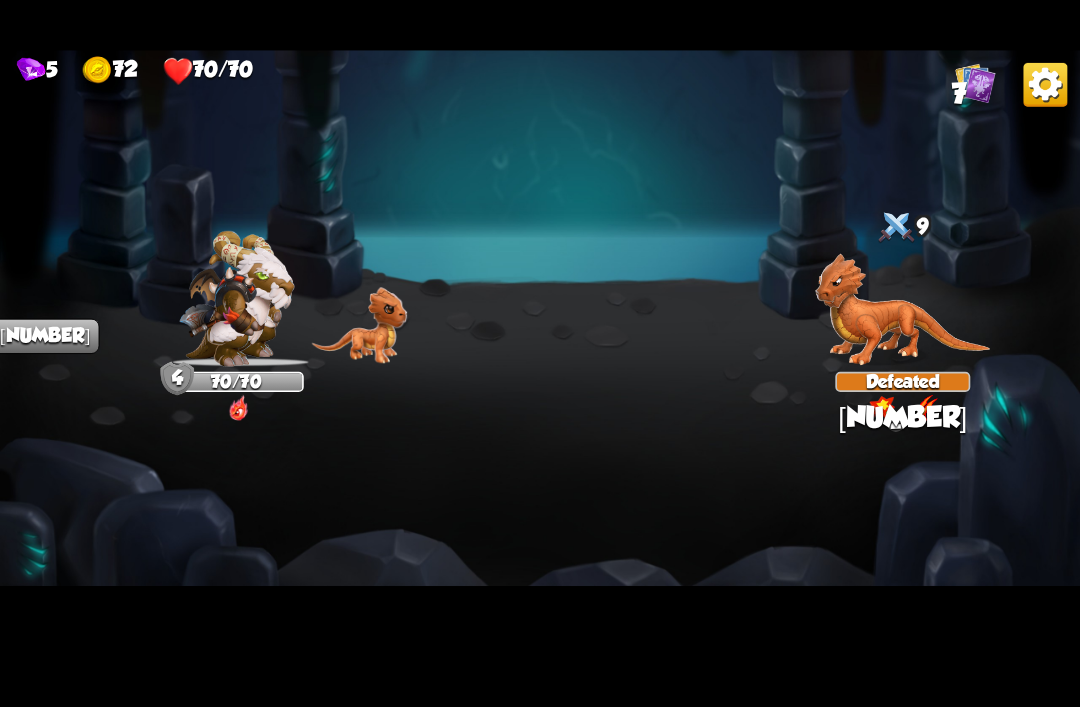 click on "5
72
70/70
7                         Select an enemy to attack...   You don't have enough   stamina to play that card...
Player turn
4
70/70
0     0           Blocked      9      0
Defeated
2     0           Blocked 8    7     0
Defeated
2     0               Blocked
0/3
Stamina   Your current stamina count. Cards require stamina to play.
2/0
Mana   Your current mana count. Used for activating abilities. Earn mana by defeating enemies.       Cards     Abilities
1
C   Incantation     Support card   Gain  7  armor. Draw 1 card.
1
C   Scratch     Attack card   Deal  5  damage.
1
C   Scratch     Attack card   Deal  5  damage.
End turn
End your turn" at bounding box center (540, 353) 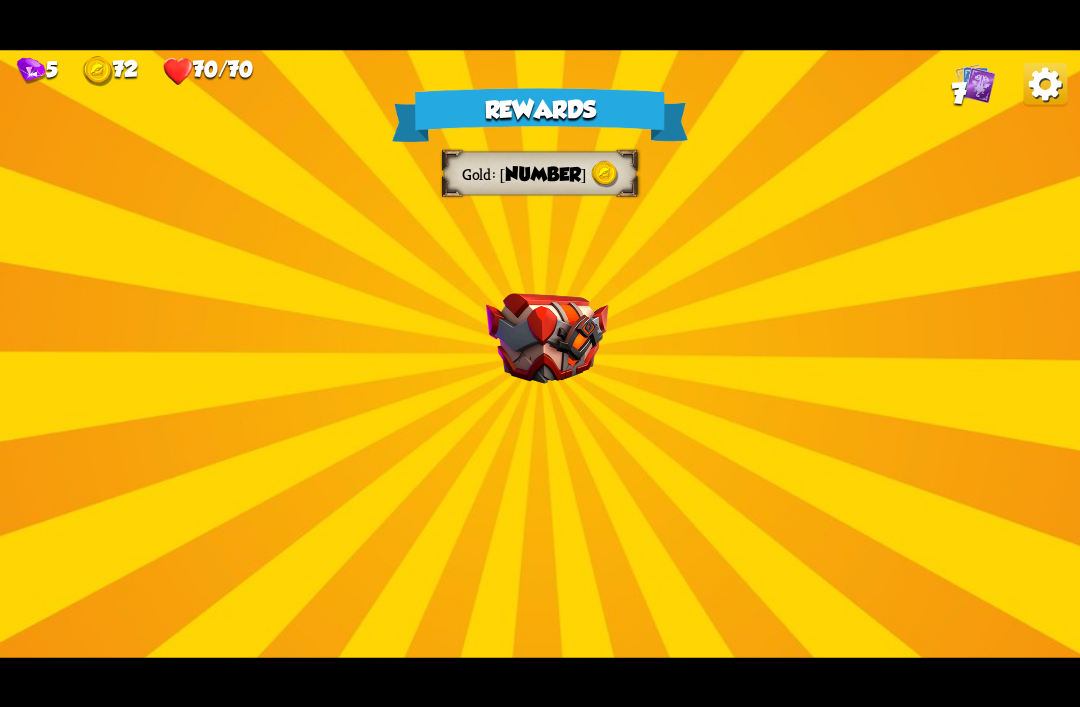 click on "Rewards           Gold   [NUMBER]
Select a card
[NUMBER]
C   Pummel     Attack card   Deal  [NUMBER]  damage  [NUMBER]  times.
[NUMBER]
C   Enchanted Scratch     Attack card   Deal  [NUMBER]  damage. Draw [NUMBER] card.
[NUMBER]
C   Poisoned Claw     Attack card   Deal  [NUMBER]  damage. Apply  [NUMBER]  poison.               Proceed" at bounding box center [540, 354] 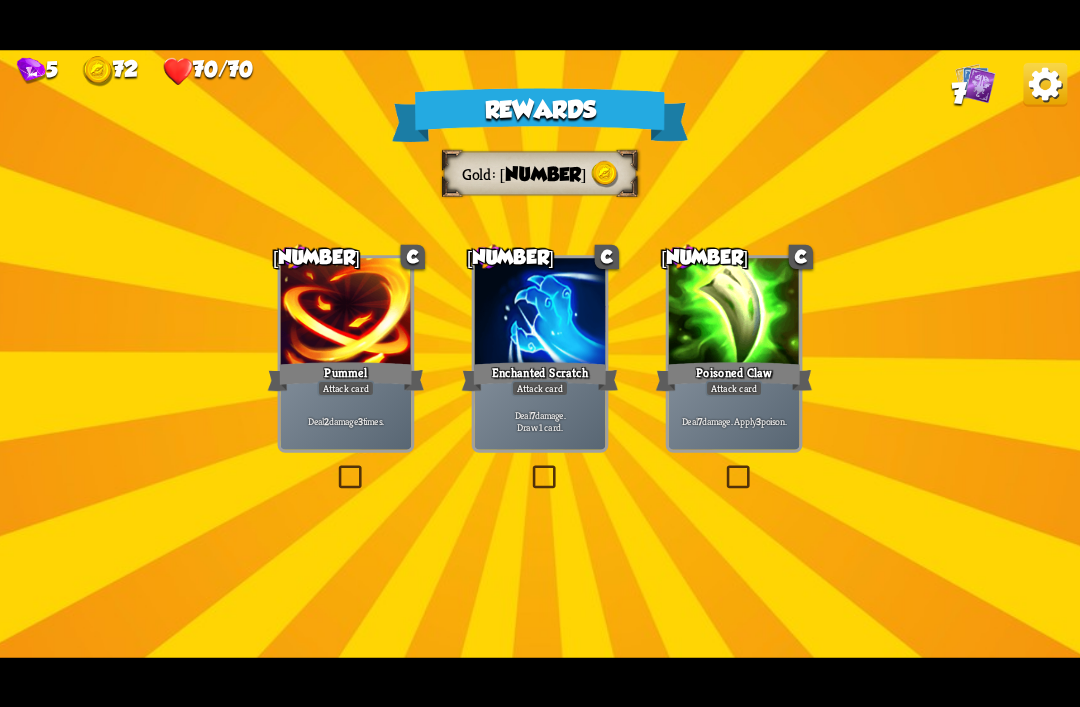 click at bounding box center [335, 467] 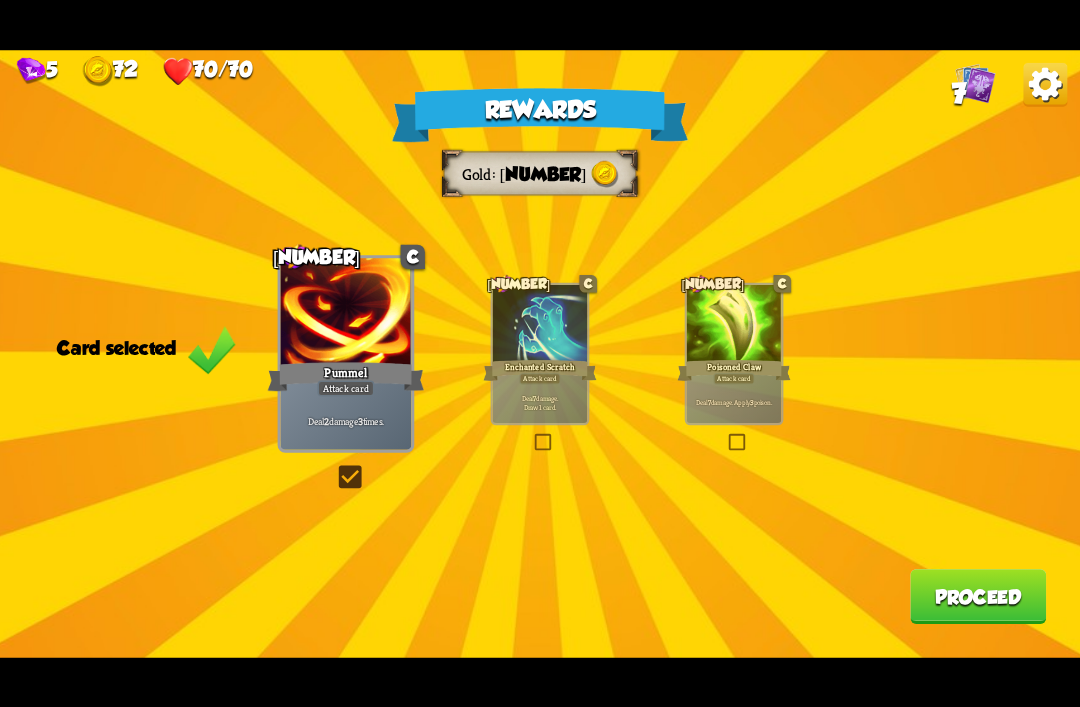 click on "Rewards           Gold   [NUMBER]
Card selected
1
C   Pummel     Attack card   Deal  2  damage  3  times.
1
C   Enchanted Scratch     Attack card   Deal  7  damage. Draw 1 card.
1
C   Poisoned Claw     Attack card   Deal  7  damage. Apply  3  poison.               Proceed" at bounding box center (540, 354) 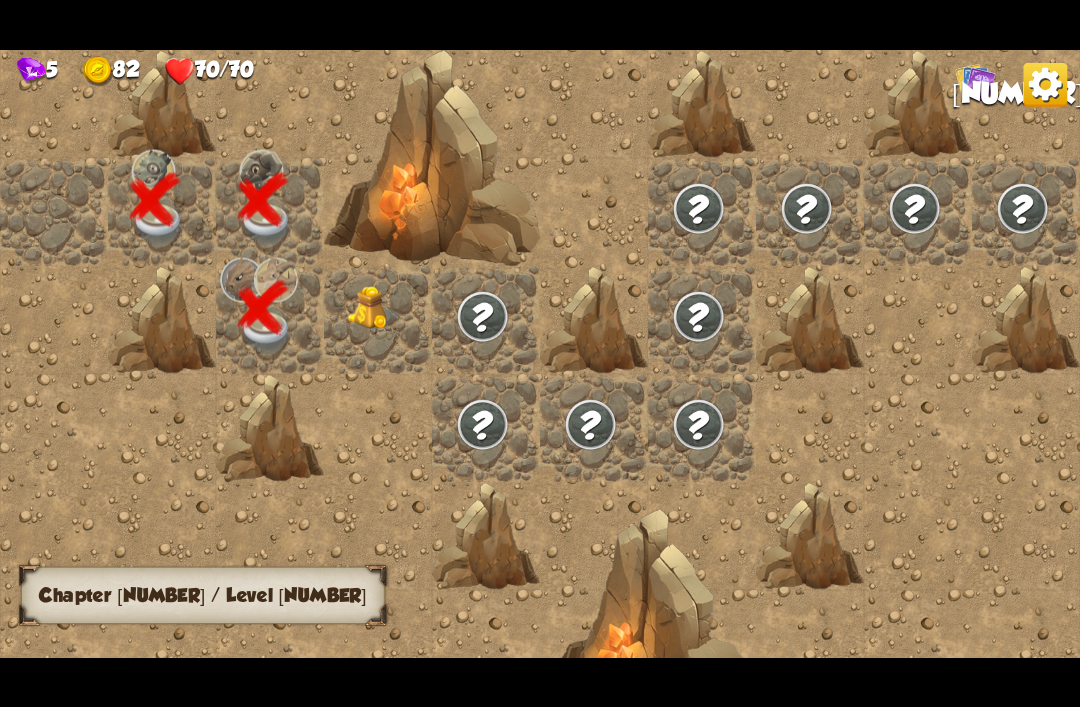click at bounding box center [375, 308] 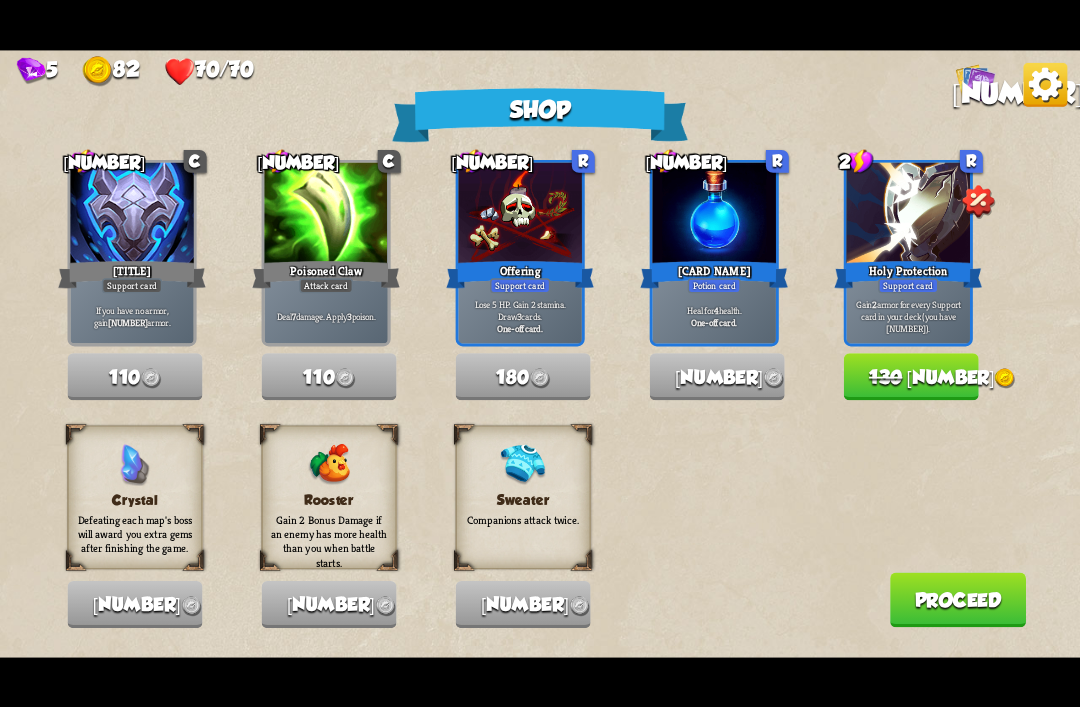 click on "[NUMBER]
[NUMBER]" at bounding box center [135, 376] 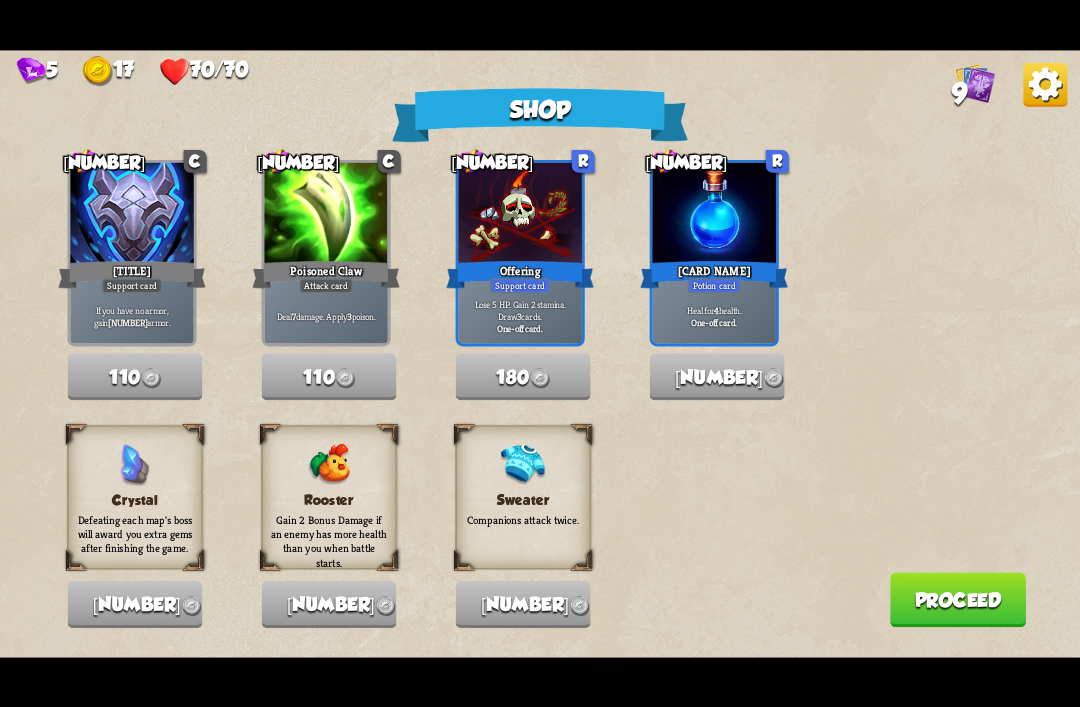 click on "Proceed" at bounding box center [958, 599] 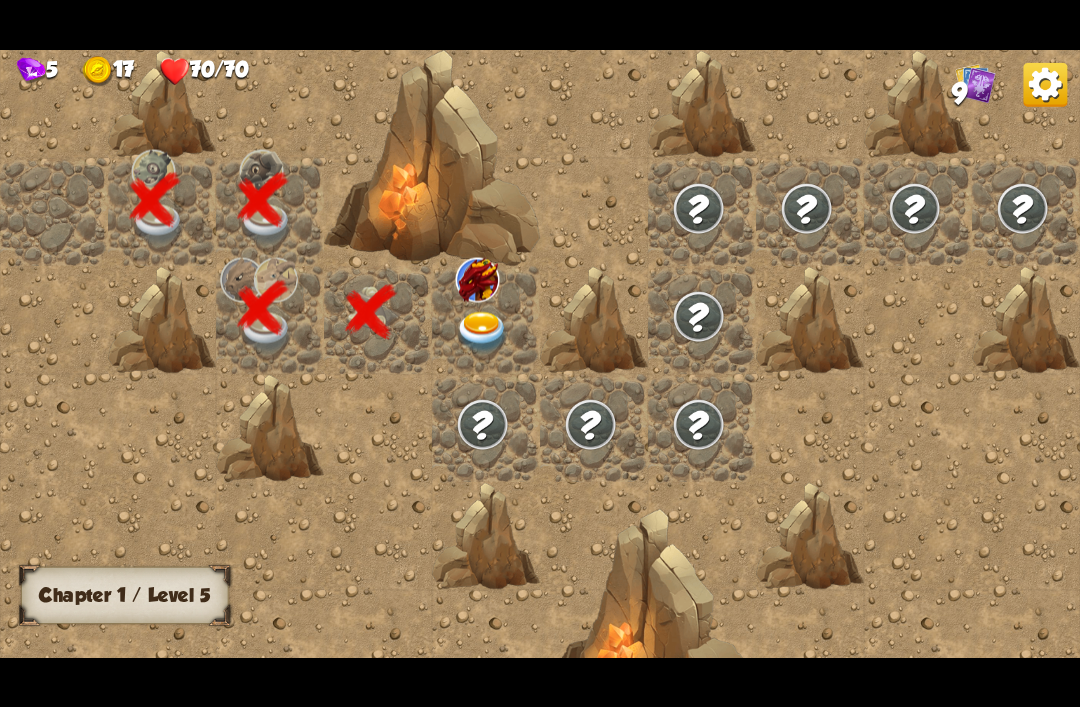 click at bounding box center (483, 332) 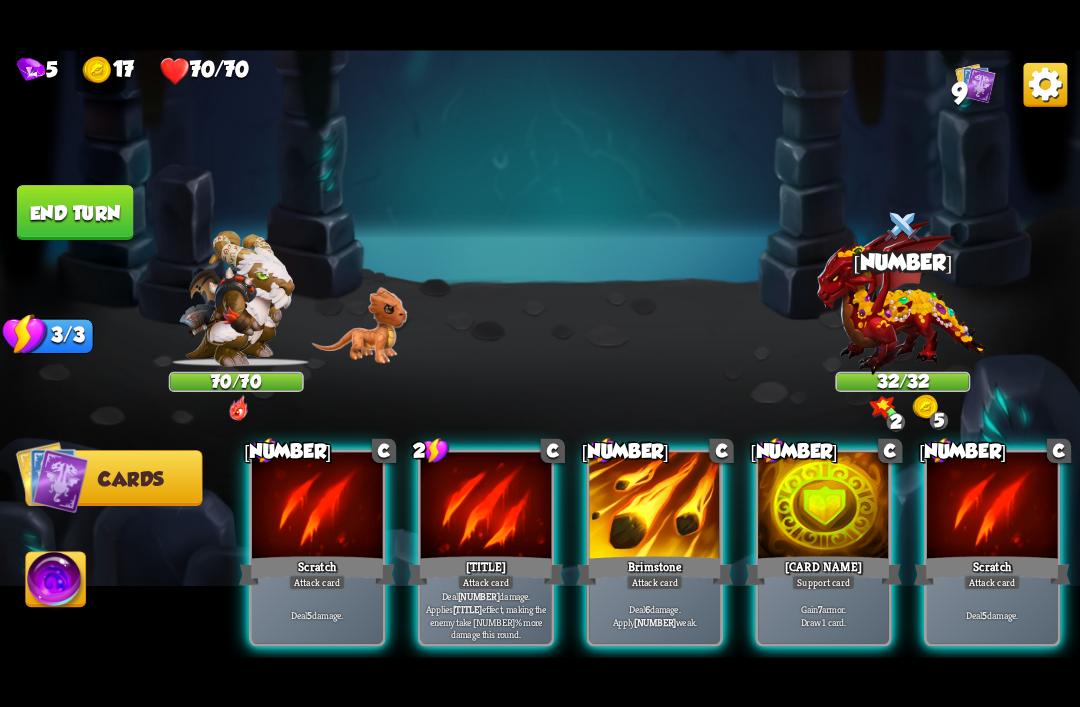 click on "Scratch" at bounding box center (317, 570) 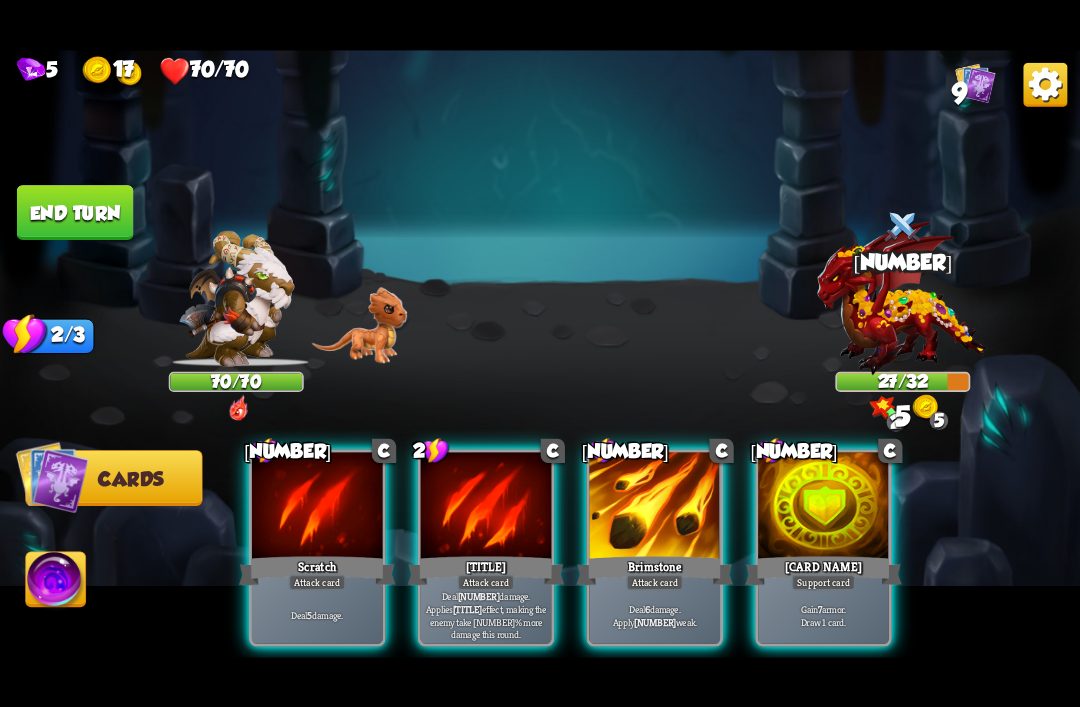 click on "Deal  [NUMBER]  damage." at bounding box center (317, 614) 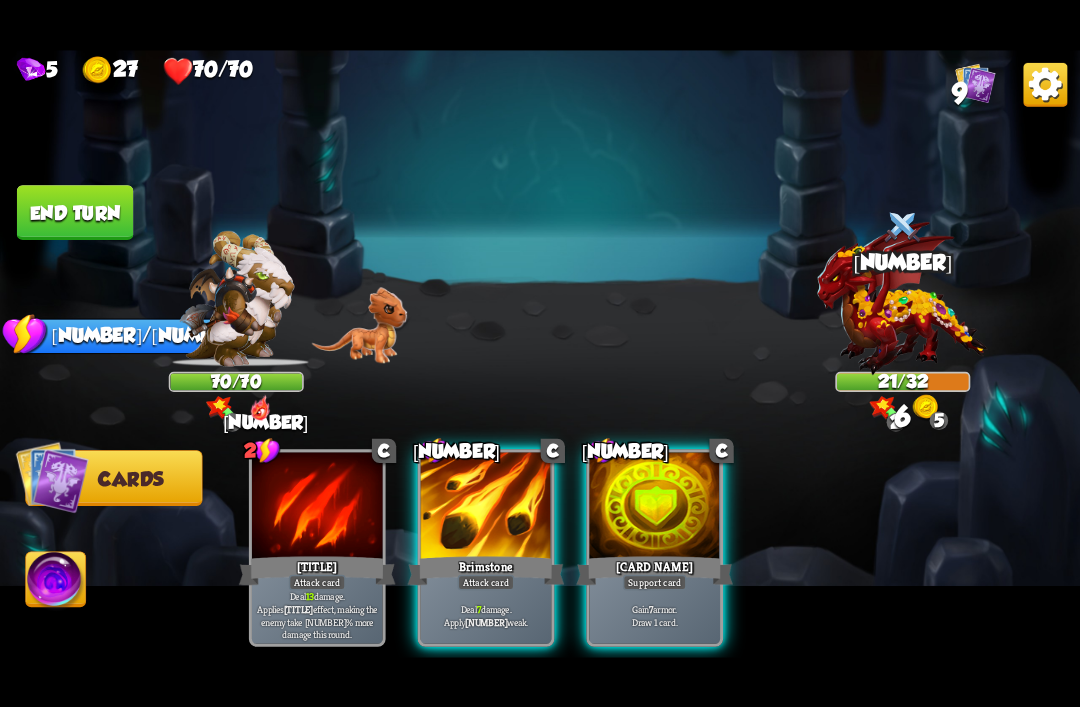 click on "Deal 7 damage. Apply 1 weak." at bounding box center (317, 614) 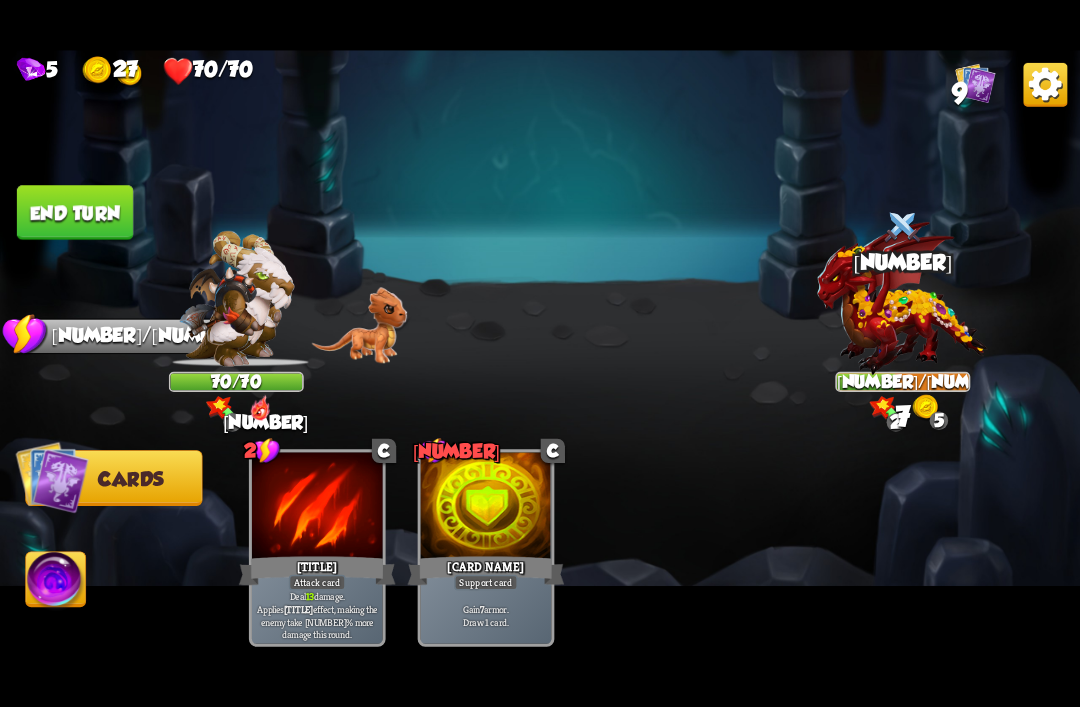 click on "5
27
70/70
9                         Select an enemy to attack...   You don't have enough   stamina to play that card...
Player turn
0
70/70
1     0           Blocked      8      0
14/32
2     0     5       Blocked 7
0/3
Stamina   Your current stamina count. Cards require stamina to play.
2/0
Mana   Your current mana count. Used for activating abilities. Earn mana by defeating enemies.       Cards     Abilities
2
C   Claw     Attack card   Deal  13  damage. Applies  Wound  effect, making the enemy take 20% more damage this round.
1
C   Incantation     Support card   Gain  7  armor. Draw 1 card.
End turn
End your turn   The cards in your hand will be discarded and enemies will take their turn, after which it will be your turn again." at bounding box center (540, 353) 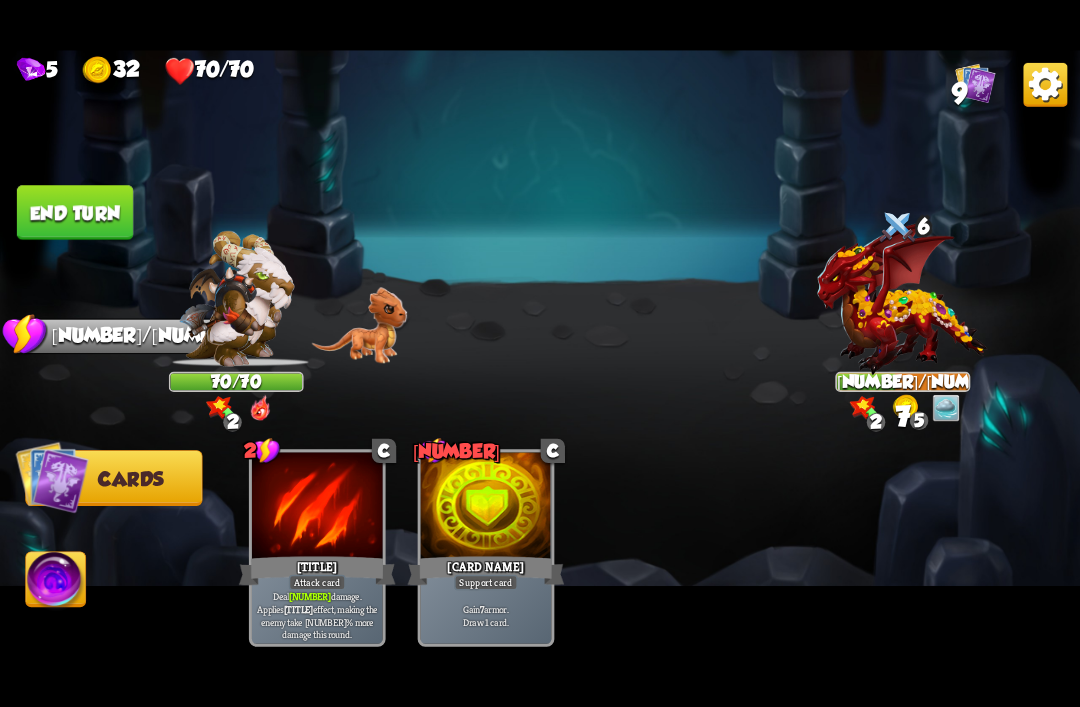 click at bounding box center (52, 476) 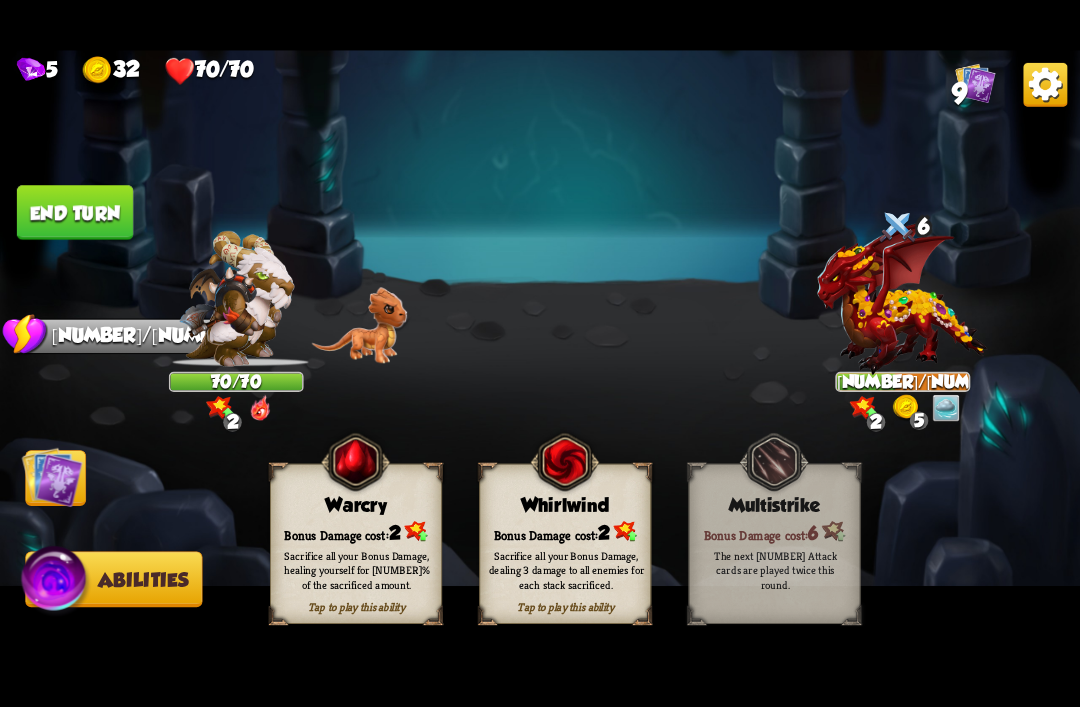 click on "Sacrifice all your Bonus Damage, dealing 3 damage to all enemies for each stack sacrificed." at bounding box center [357, 570] 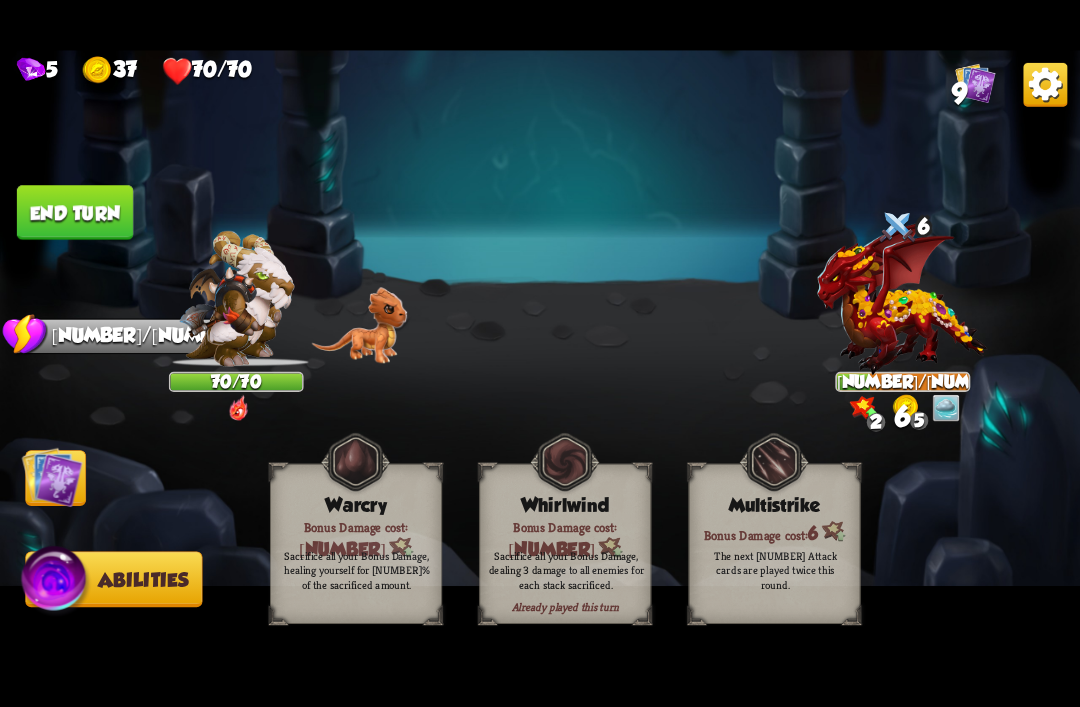 click at bounding box center (1045, 84) 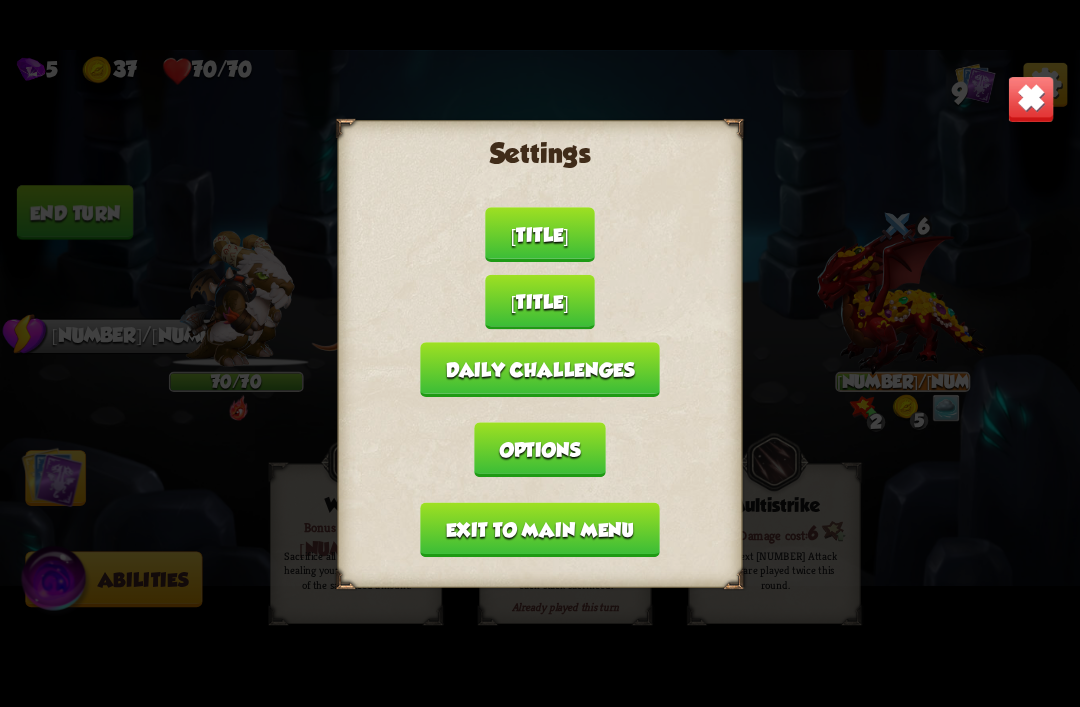 click on "Exit to main menu" at bounding box center (539, 529) 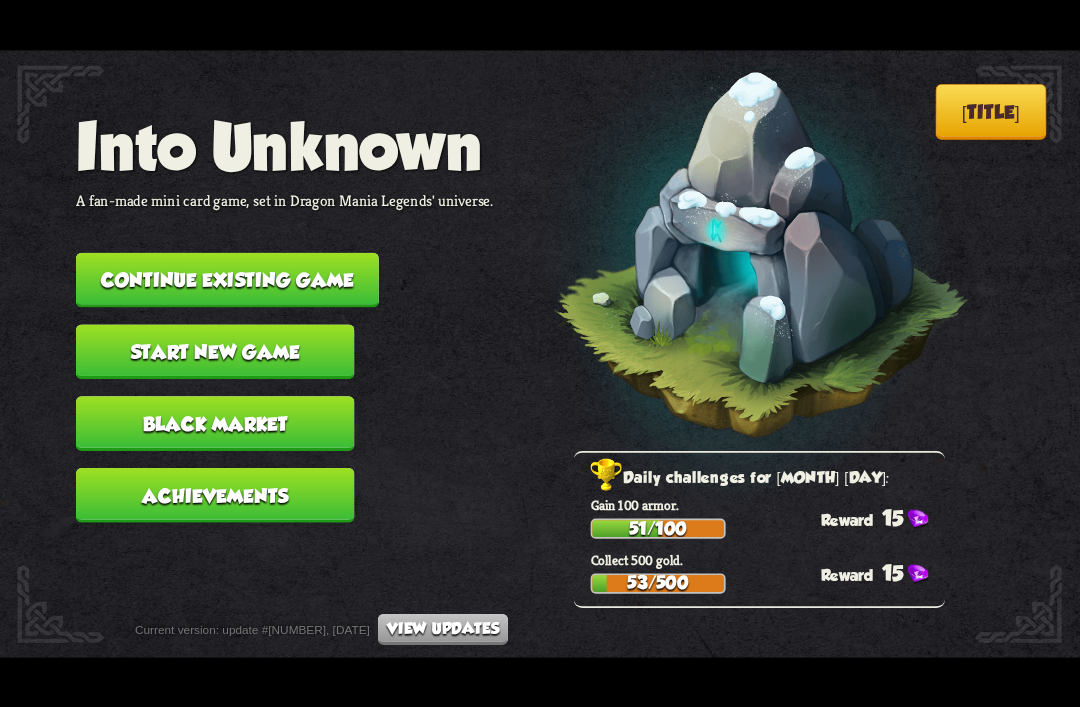 click on "Continue existing game" at bounding box center (227, 279) 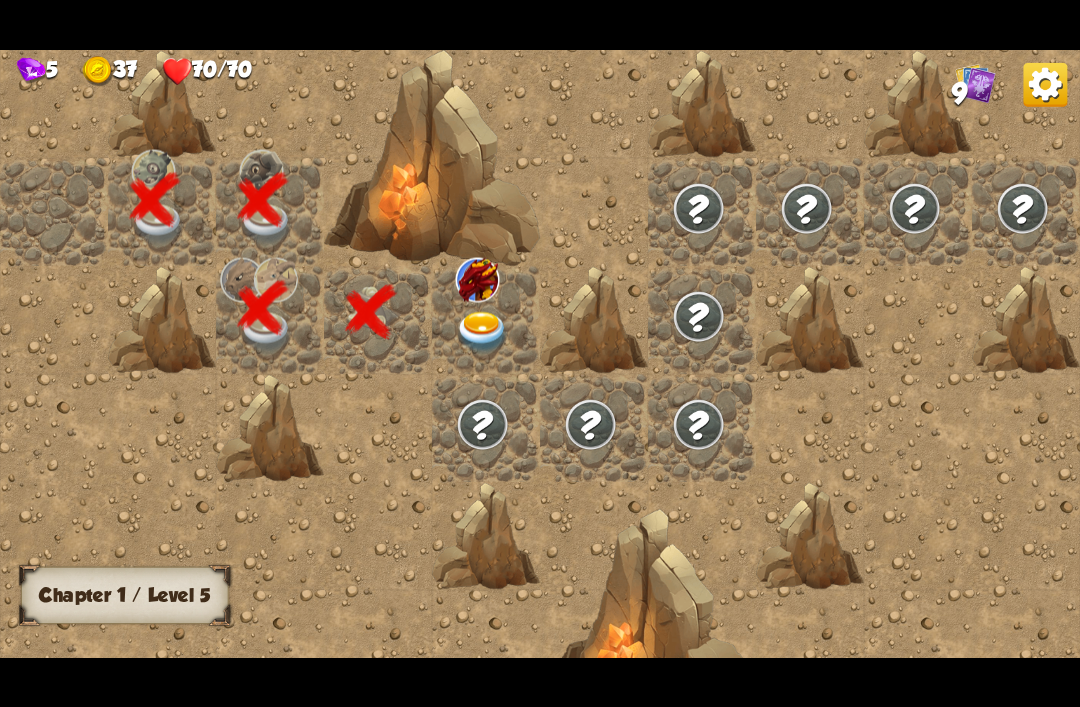 click at bounding box center [483, 332] 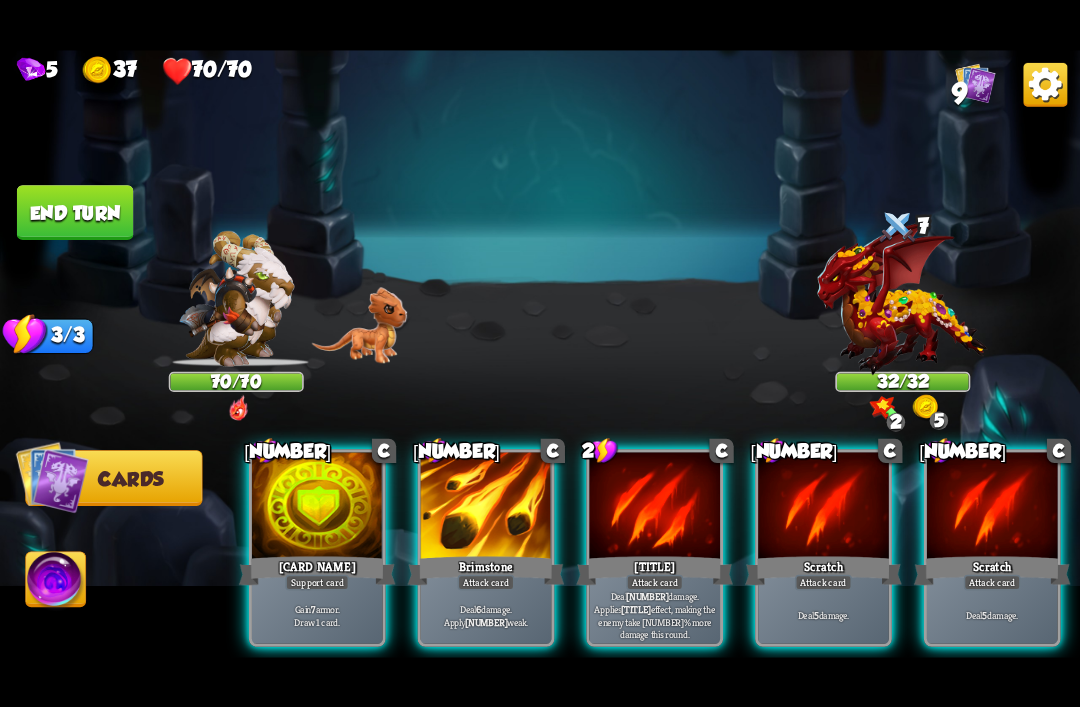 click on "Deal  [NUMBER]  damage. Apply  [NUMBER]  weak." at bounding box center (317, 614) 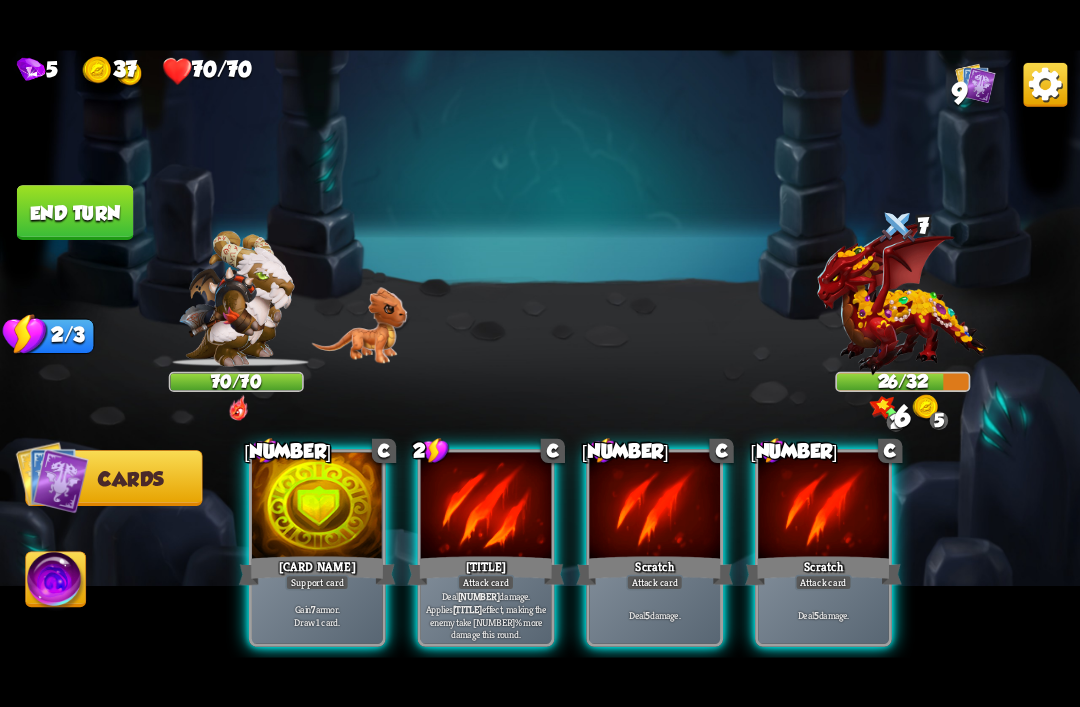 click on "5
37
70/70
9                         Select an enemy to attack...   You don't have enough   stamina to play that card...
Player turn
0
70/70
0     0           Blocked      7      0
26/32
2     0     5       Blocked 6
2/3
Stamina   Your current stamina count. Cards require stamina to play.
2/0
Mana   Your current mana count. Used for activating abilities. Earn mana by defeating enemies.       Cards     Abilities
1
C   Incantation     Support card   Gain  7  armor. Draw 1 card.
2
C   Claw     Attack card   Deal  12  damage. Applies  Wound  effect, making the enemy take 20% more damage this round.
1
C   Scratch     Attack card   Deal  5  damage.
1
C   Scratch     Attack card   Deal  5  damage.
End turn" at bounding box center (540, 353) 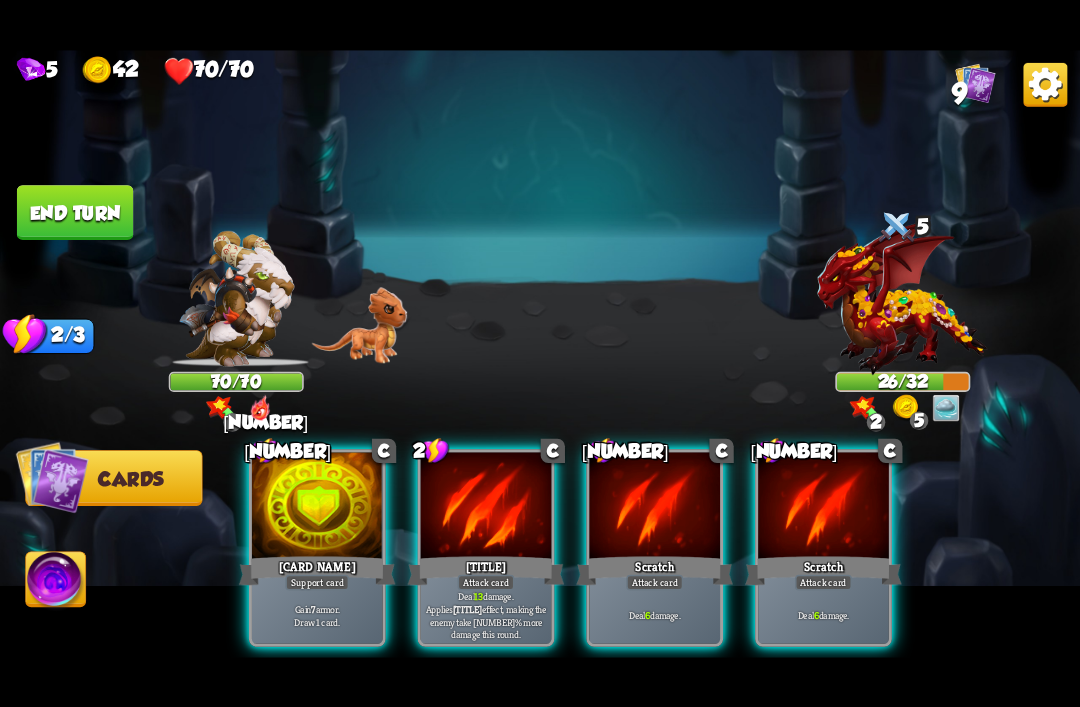 click on "6" at bounding box center (478, 595) 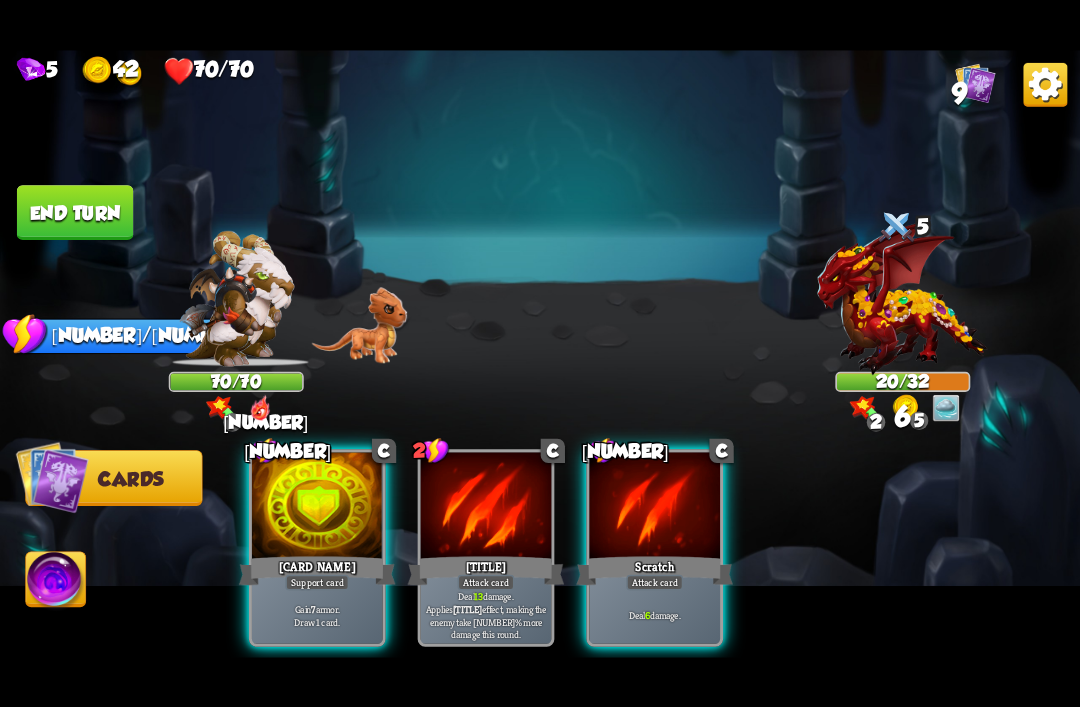 click on "Deal  6  damage." at bounding box center (317, 615) 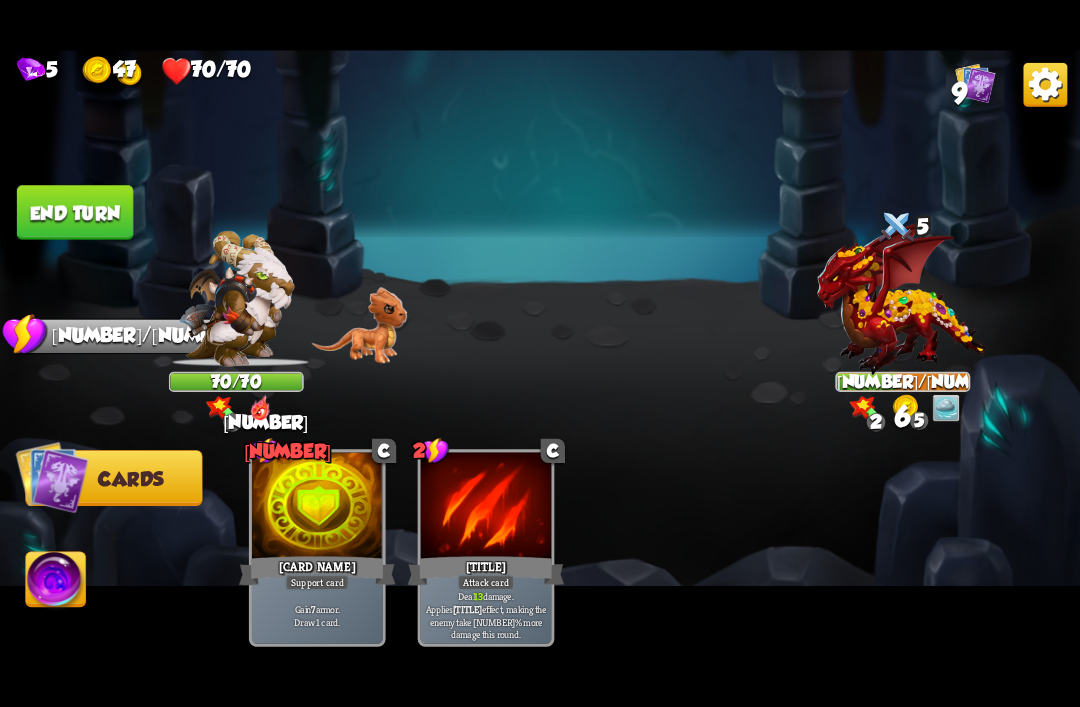 click at bounding box center (52, 476) 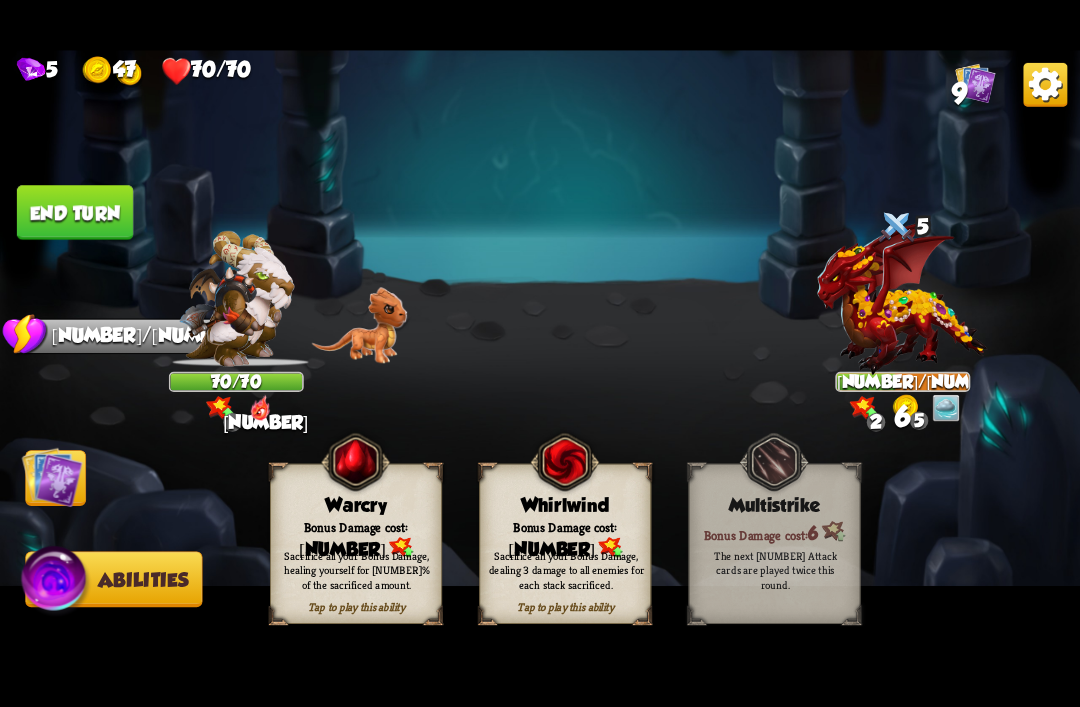 click on "Sacrifice all your Bonus Damage, dealing 3 damage to all enemies for each stack sacrificed." at bounding box center [357, 570] 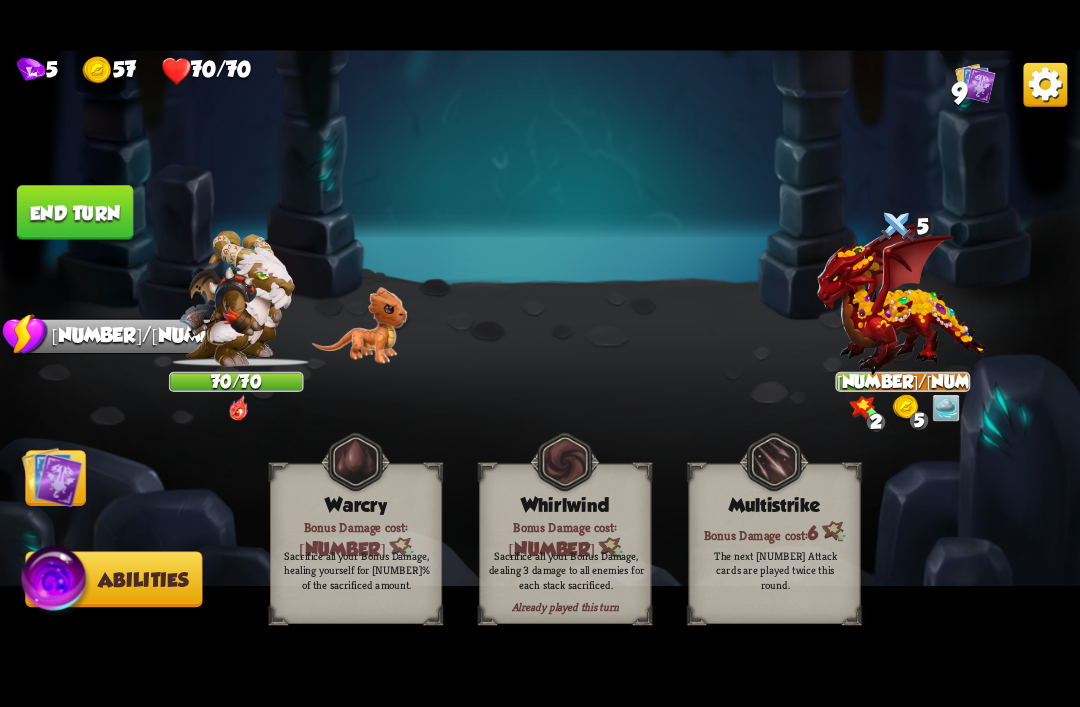 click at bounding box center [1045, 84] 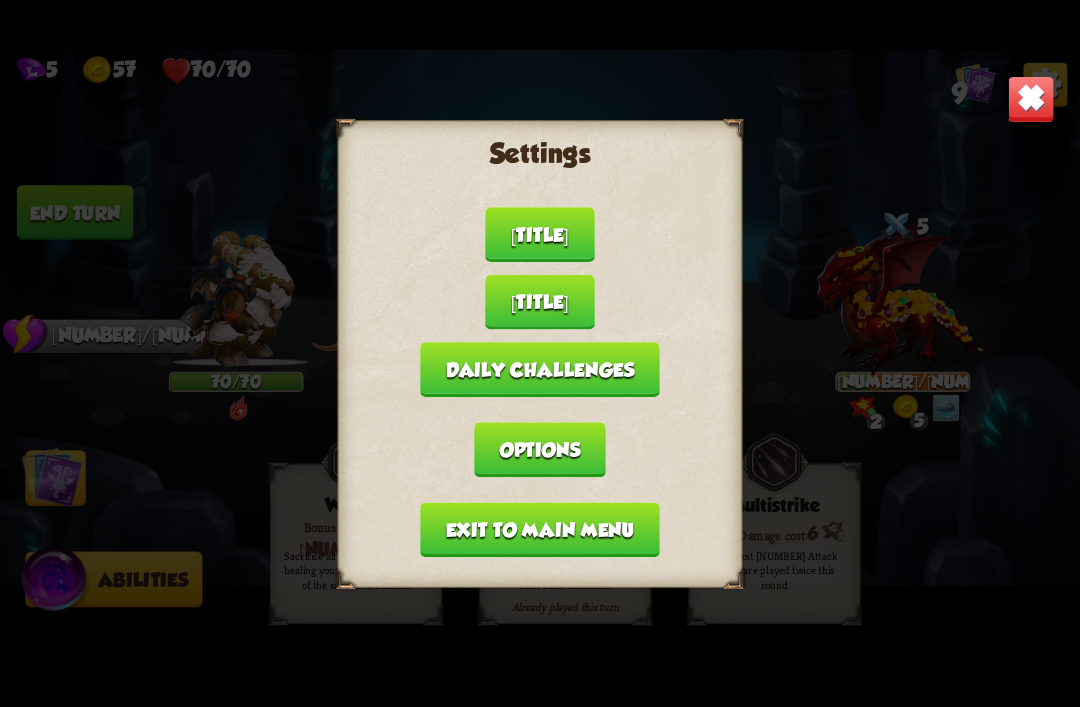click on "Exit to main menu" at bounding box center (539, 529) 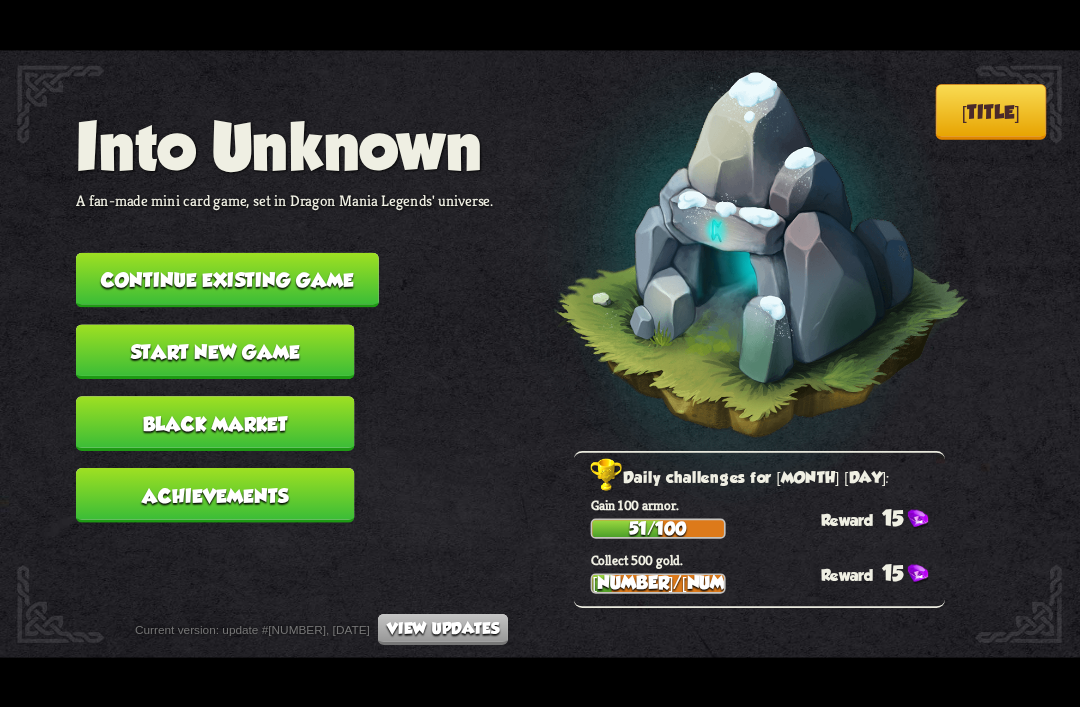 click on "Continue existing game" at bounding box center (227, 279) 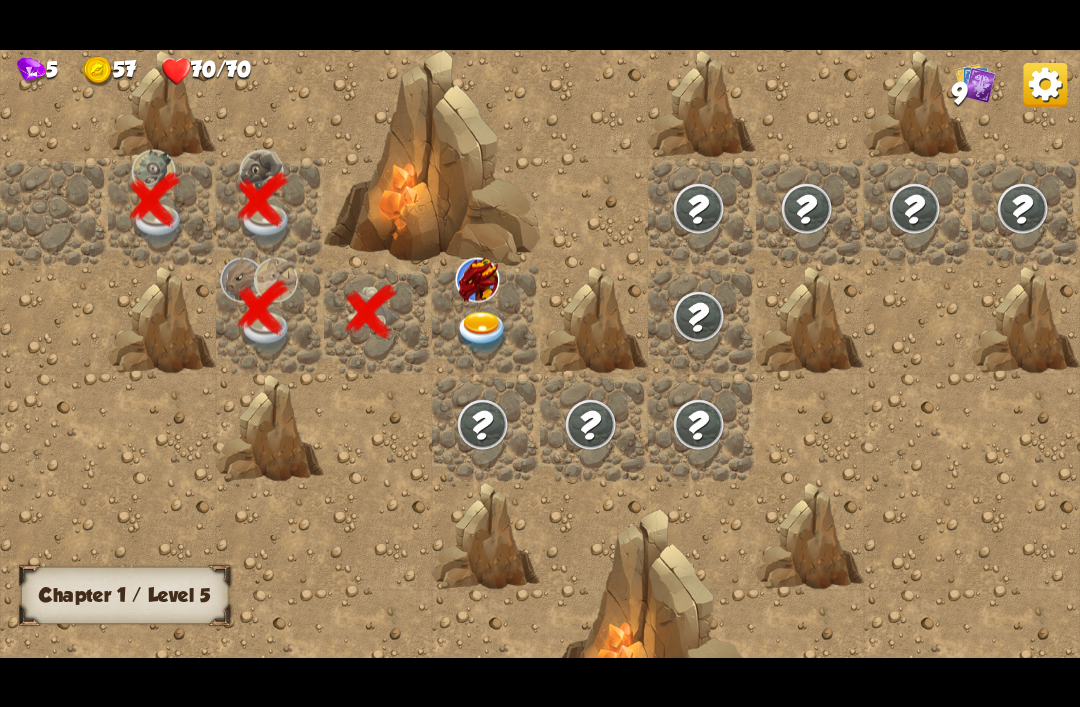 click at bounding box center (483, 332) 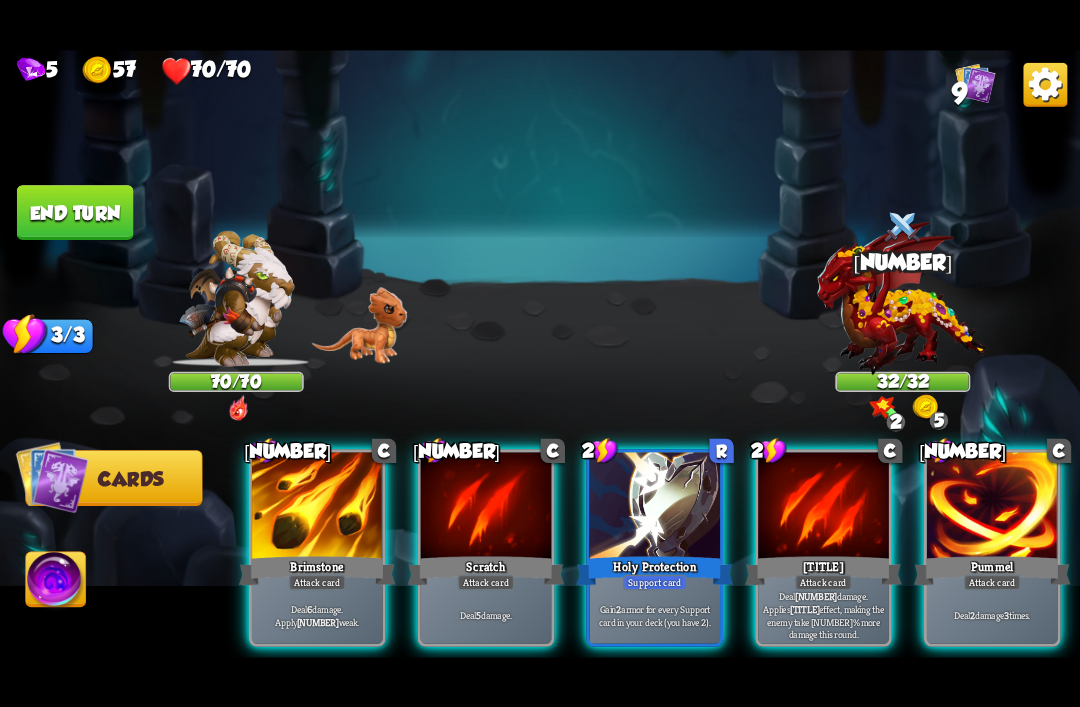 click at bounding box center [317, 507] 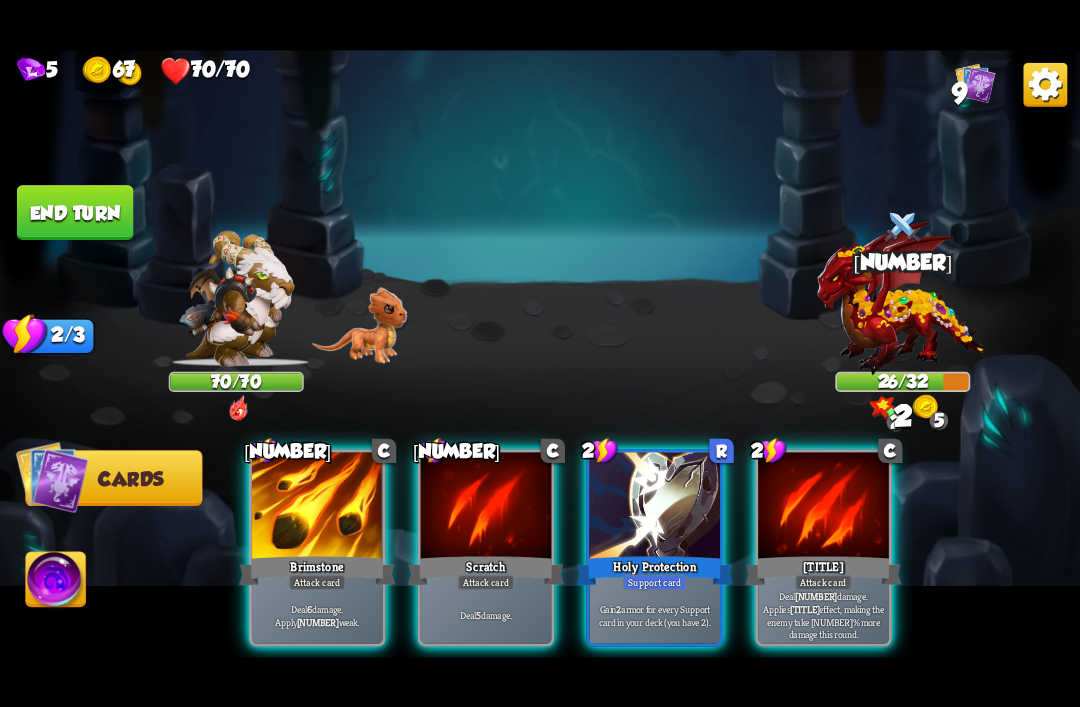 click on "Brimstone" at bounding box center (317, 570) 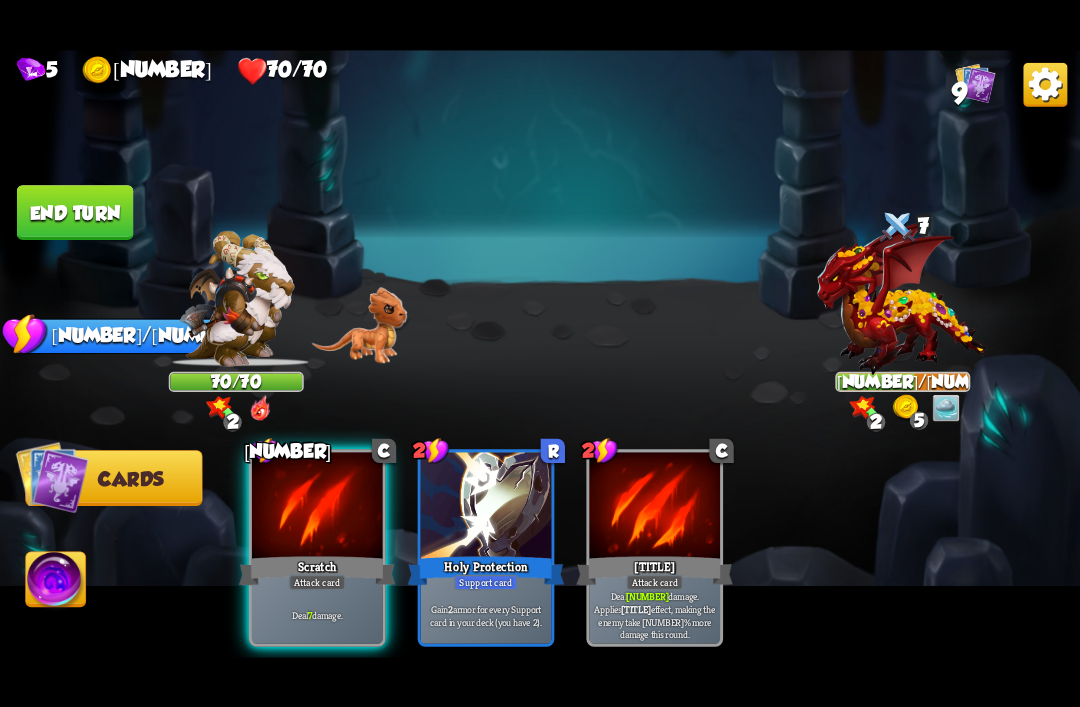 click at bounding box center [52, 476] 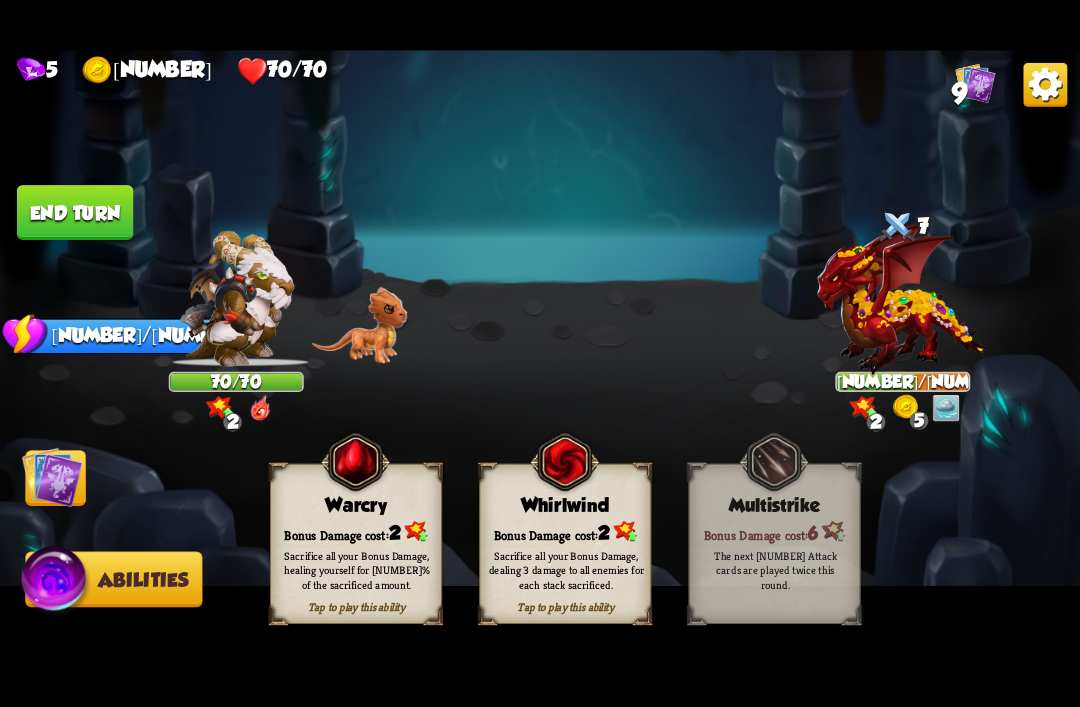 click on "Sacrifice all your Bonus Damage, dealing 3 damage to all enemies for each stack sacrificed." at bounding box center (356, 569) 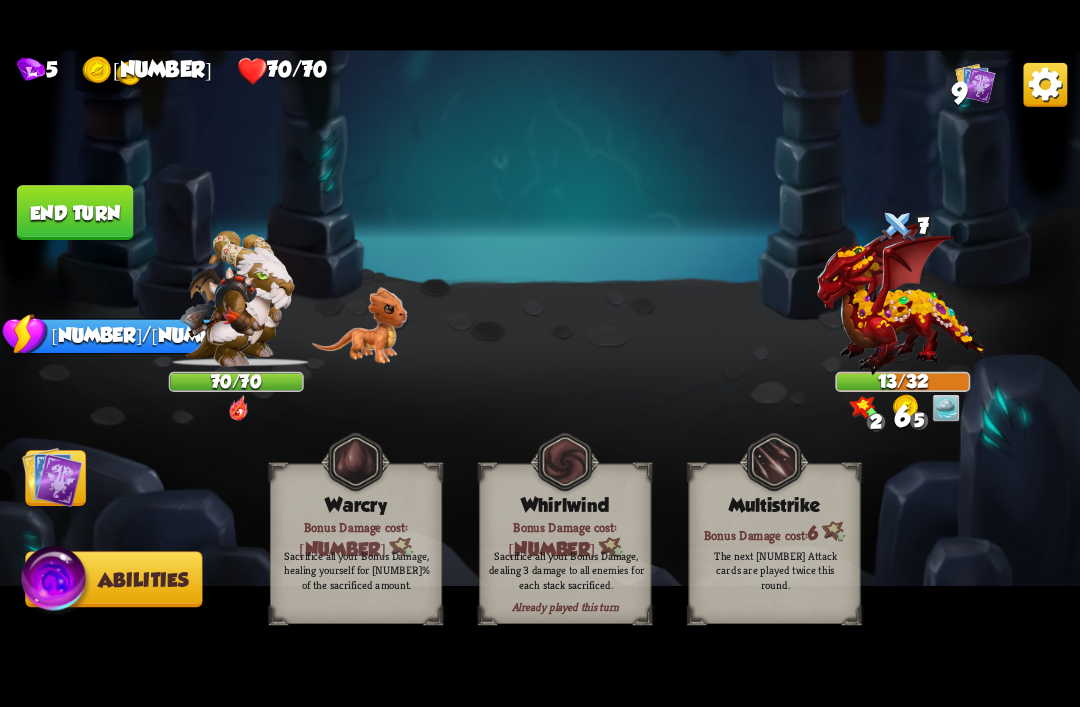 click at bounding box center [540, 354] 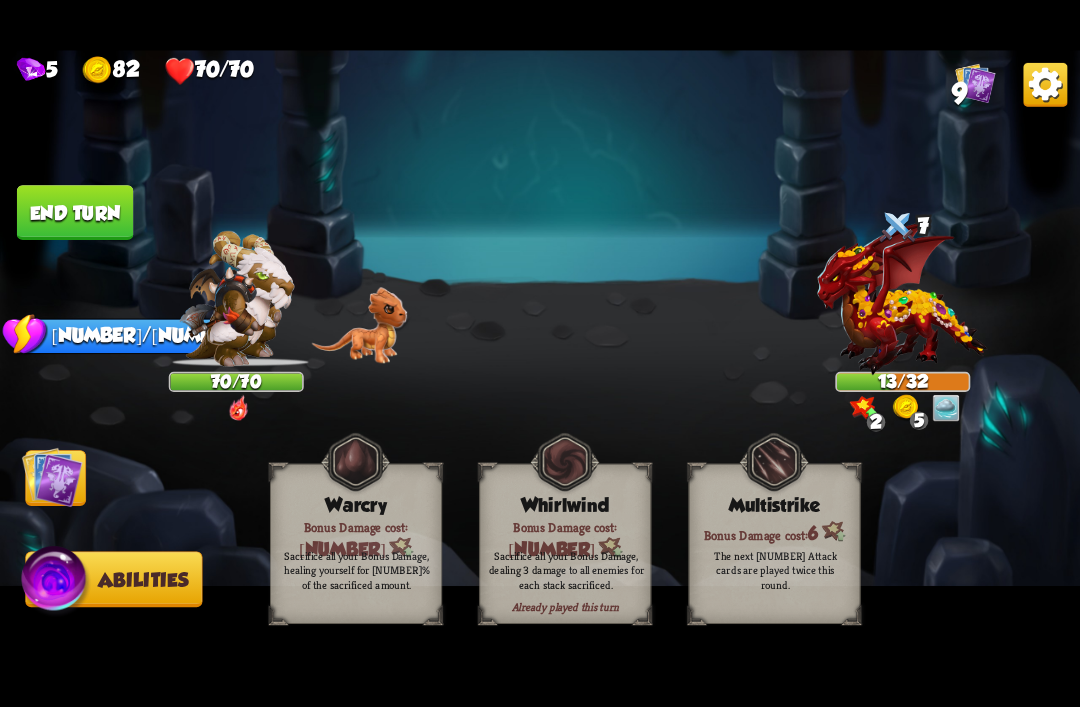 click at bounding box center [52, 476] 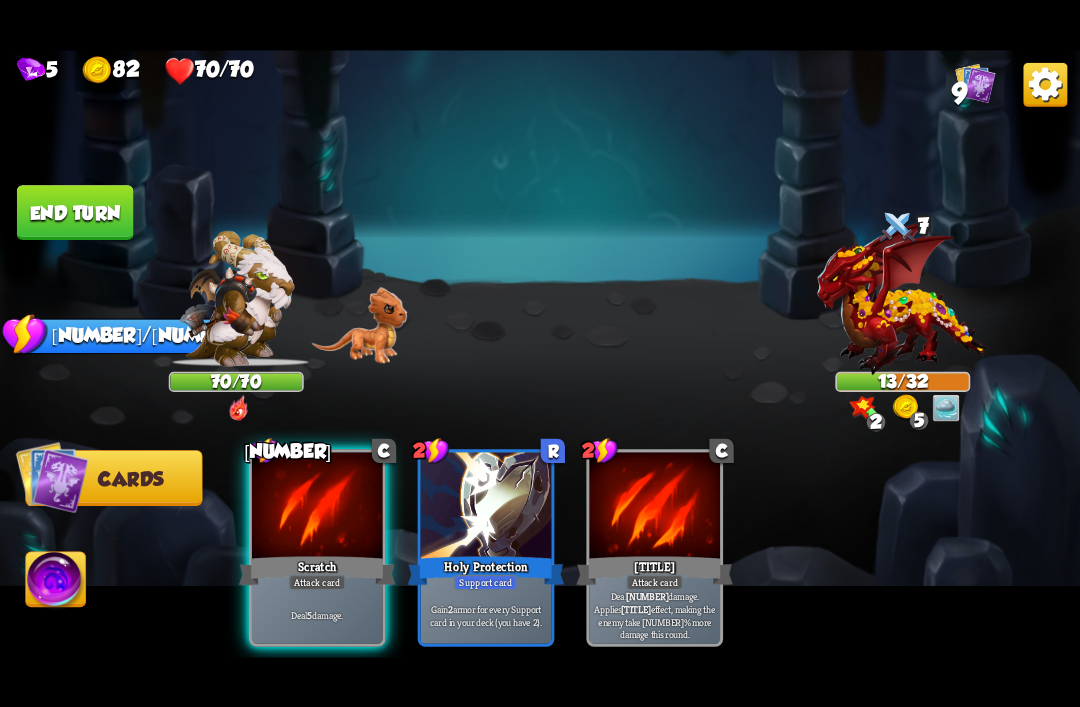 click on "Scratch" at bounding box center (317, 570) 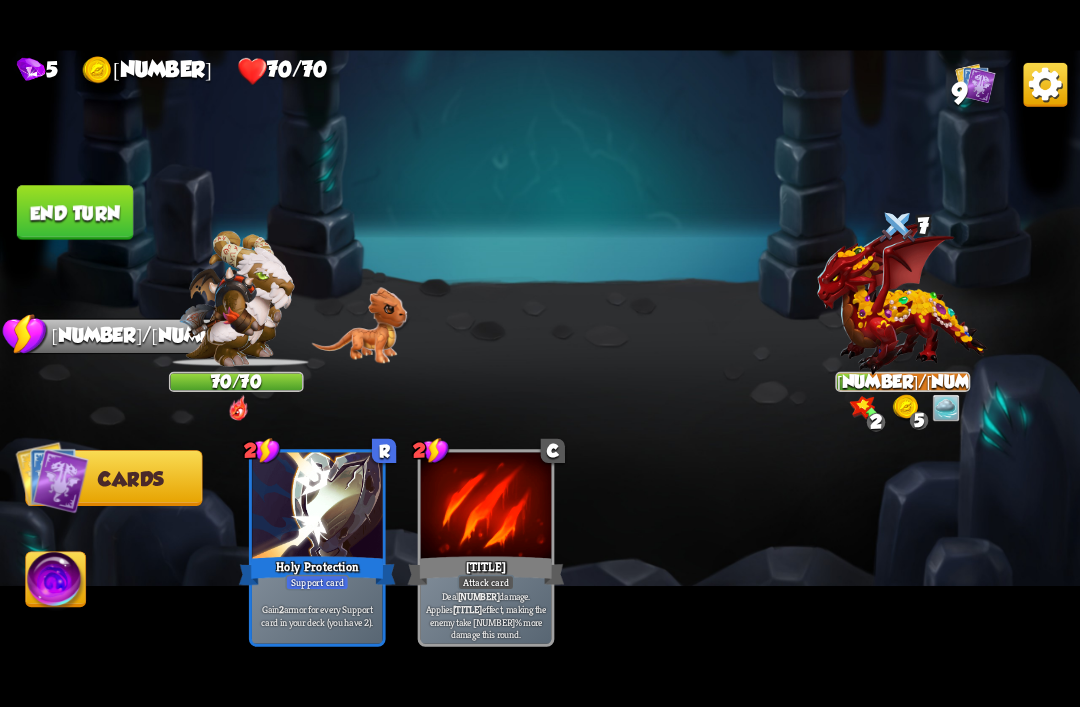 click at bounding box center [1045, 84] 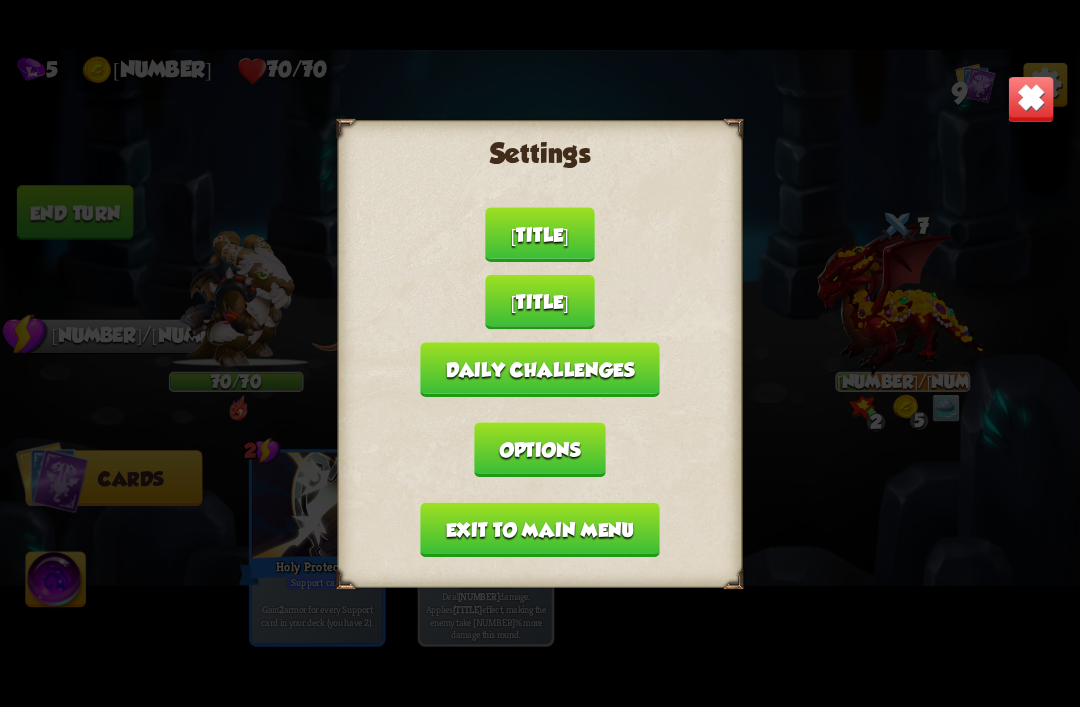 click on "Exit to main menu" at bounding box center [539, 529] 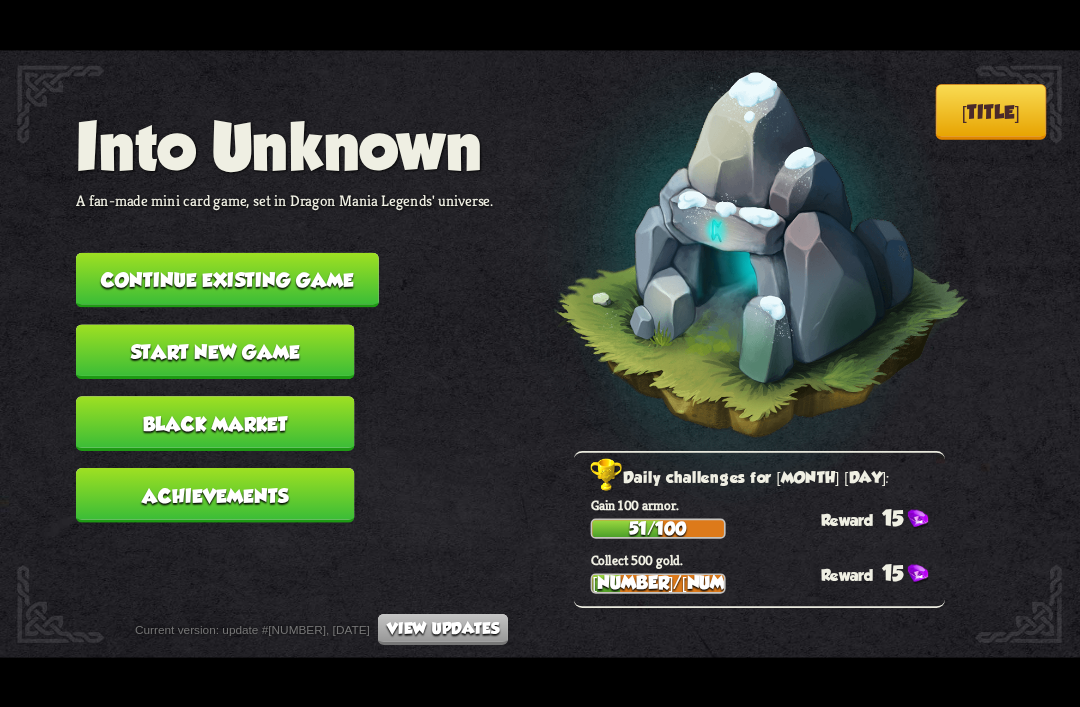 click on "Continue existing game" at bounding box center (227, 279) 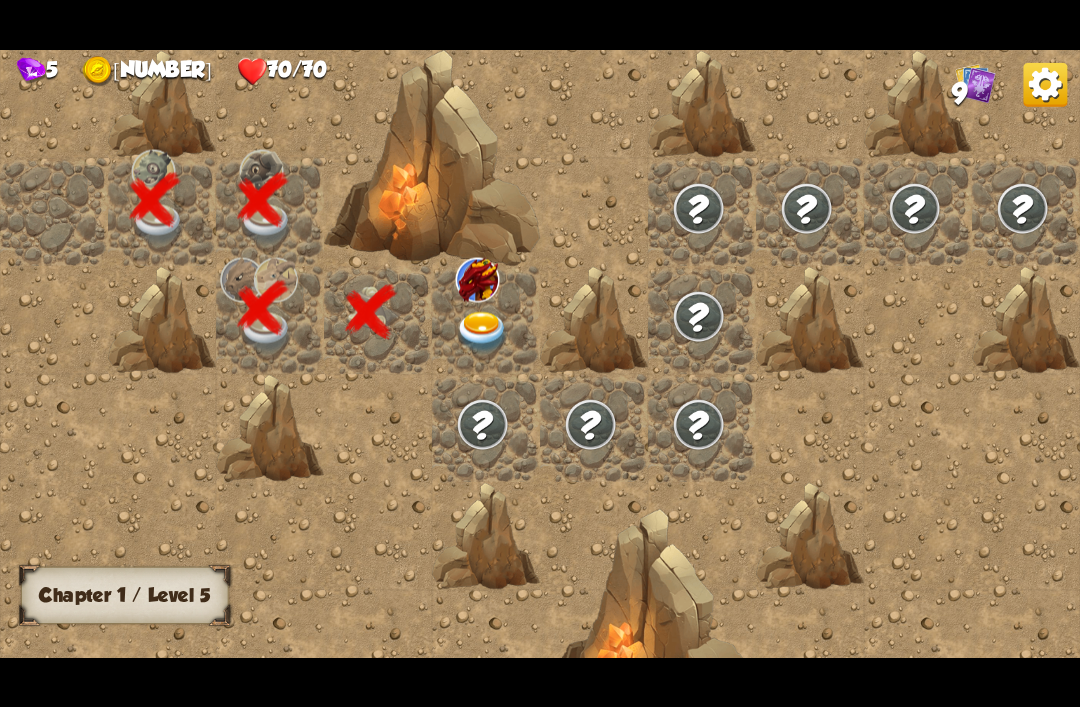 click at bounding box center (483, 332) 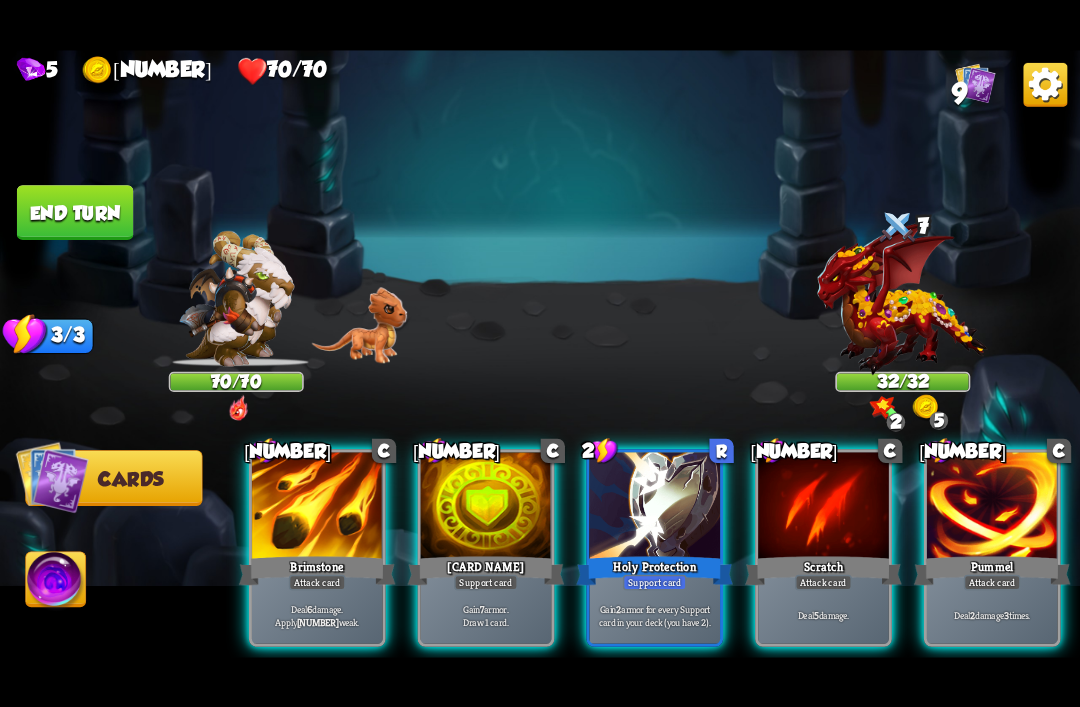 click on "Brimstone" at bounding box center [317, 570] 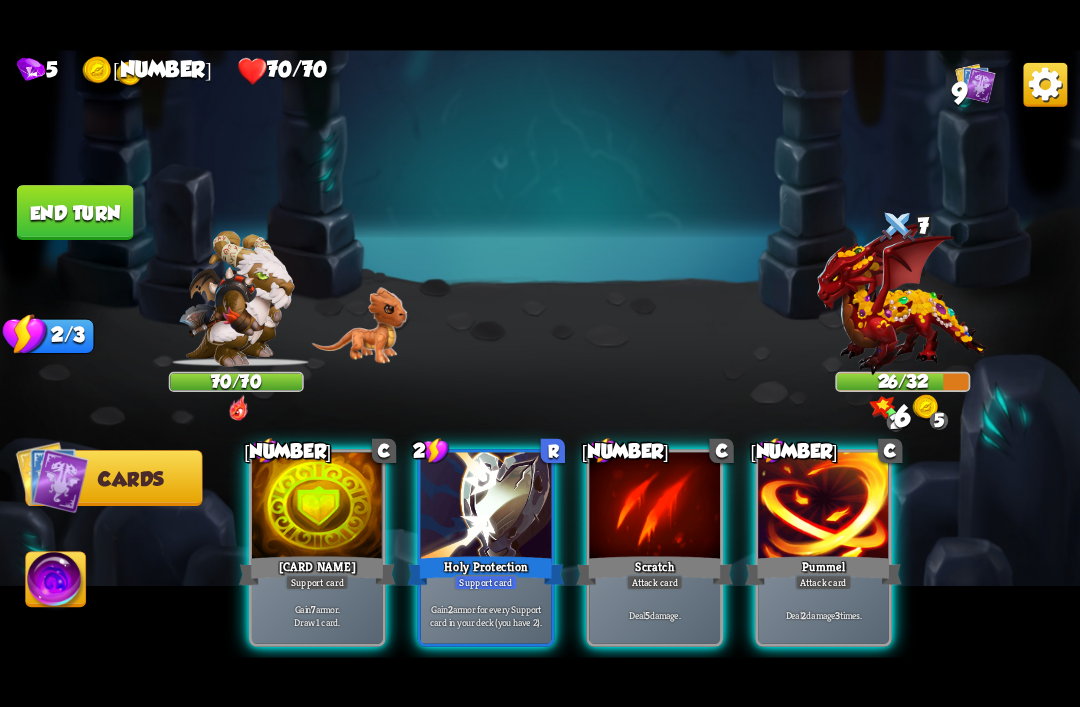 click on "[NUMBER]
[NUMBER]
[NUMBER]/[NUMBER]
[NUMBER]                         Select an enemy to attack...   You don't have enough   stamina to play that card...
Player turn
[NUMBER]
[NUMBER]/[NUMBER]
[NUMBER]   [NUMBER]              Blocked      [NUMBER]      [NUMBER]
[NUMBER]/[NUMBER]
[NUMBER]   [NUMBER]     [NUMBER]       Blocked [NUMBER]
[NUMBER]/[NUMBER]
Stamina   Your current stamina count. Cards require stamina to play.
[NUMBER]/[NUMBER]
Mana   Your current mana count. Used for activating abilities. Earn mana by defeating enemies.       Cards     Abilities
[NUMBER]
C   Incantation     Support card   Gain  [NUMBER]  armor. Draw [NUMBER] card.
[NUMBER]
R   Holy Protection     Support card   Gain  [NUMBER]  armor for every Support card in your deck (you have [NUMBER]).
[NUMBER]
C   Scratch     Attack card   Deal  [NUMBER]  damage.
[NUMBER]
C   Pummel     Attack card   Deal  [NUMBER]  damage  [NUMBER]  times.
End turn" at bounding box center [540, 353] 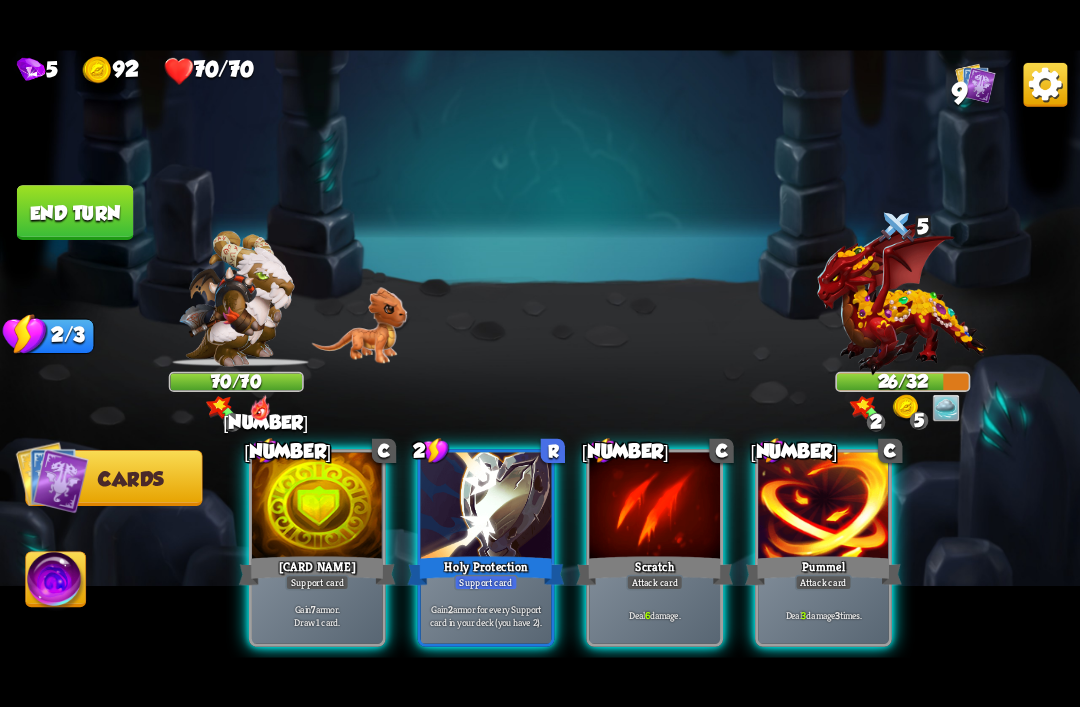 click on "Deal  6  damage." at bounding box center (317, 614) 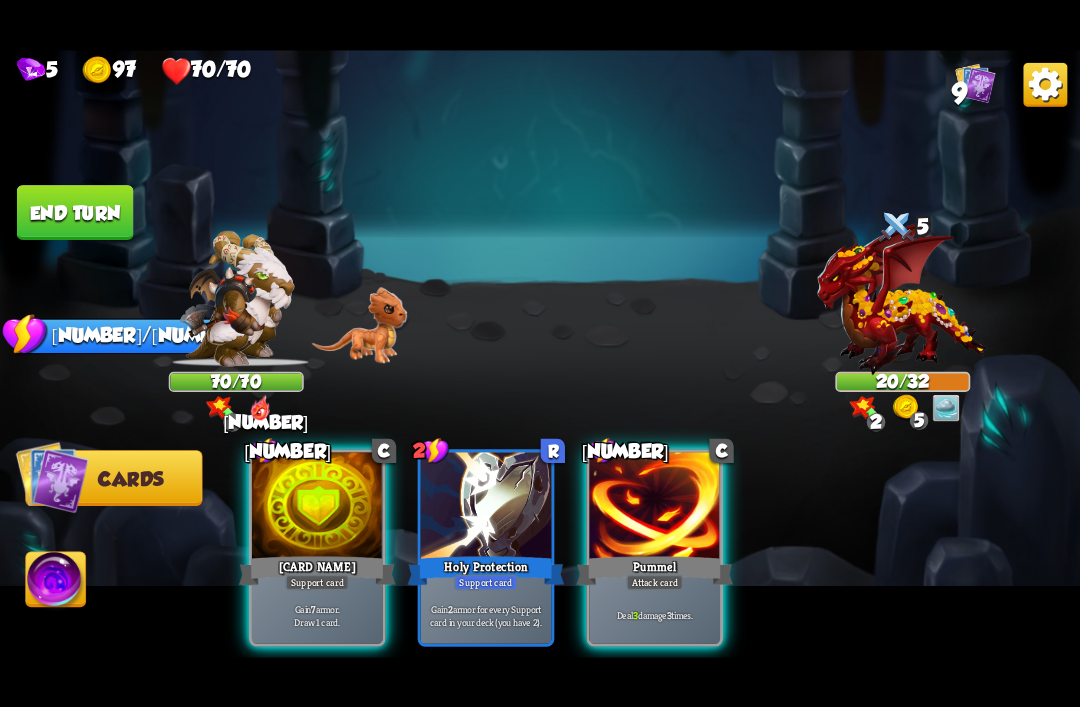 click on "Attack card" at bounding box center (317, 582) 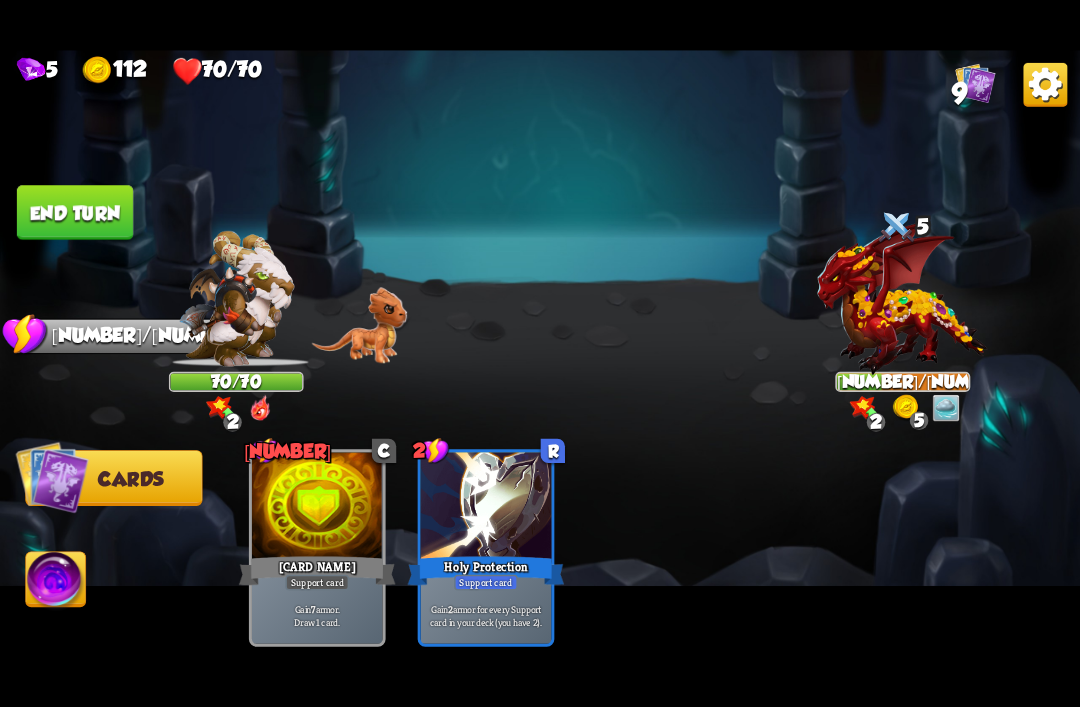 click at bounding box center [52, 476] 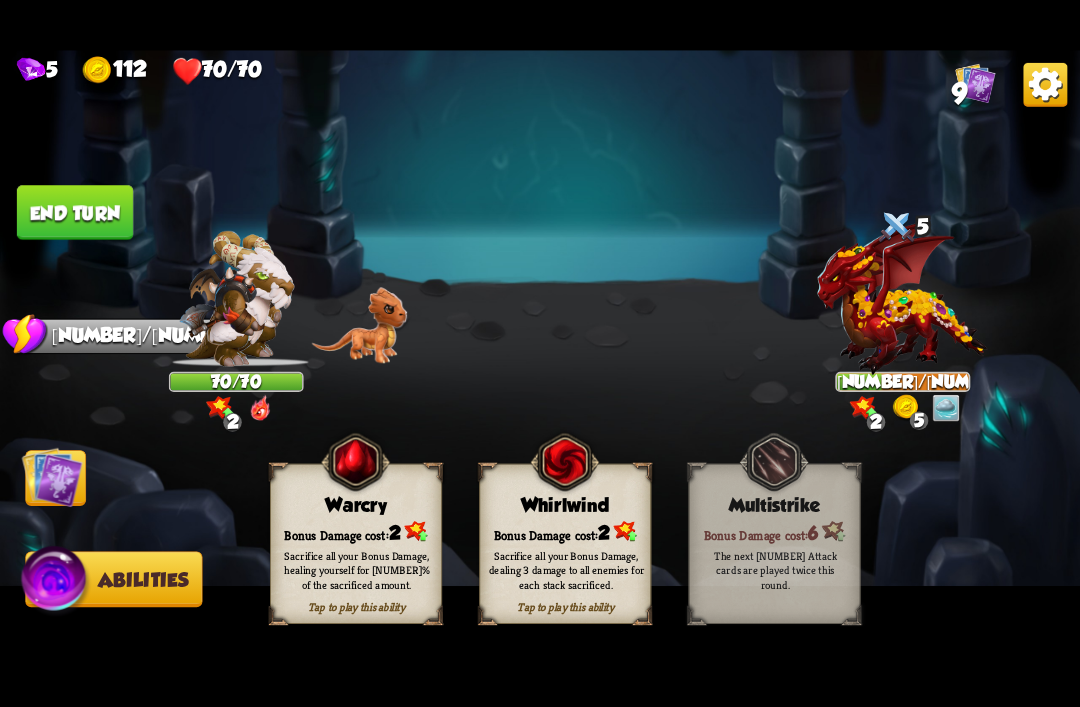 click at bounding box center [1045, 84] 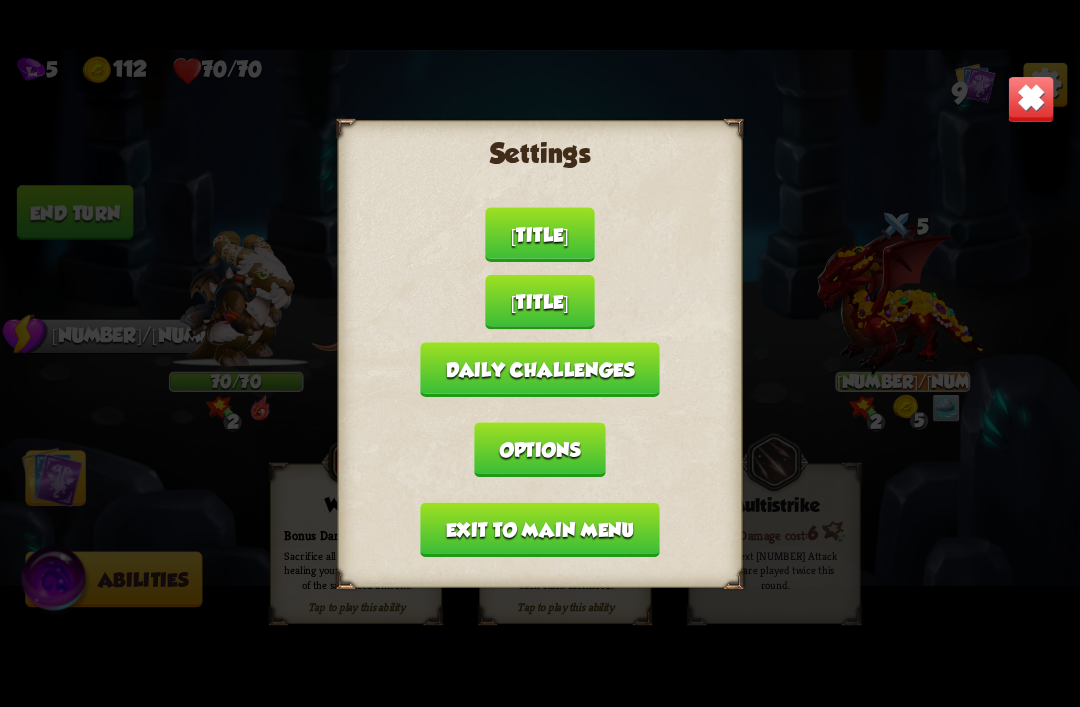 click on "Exit to main menu" at bounding box center (539, 529) 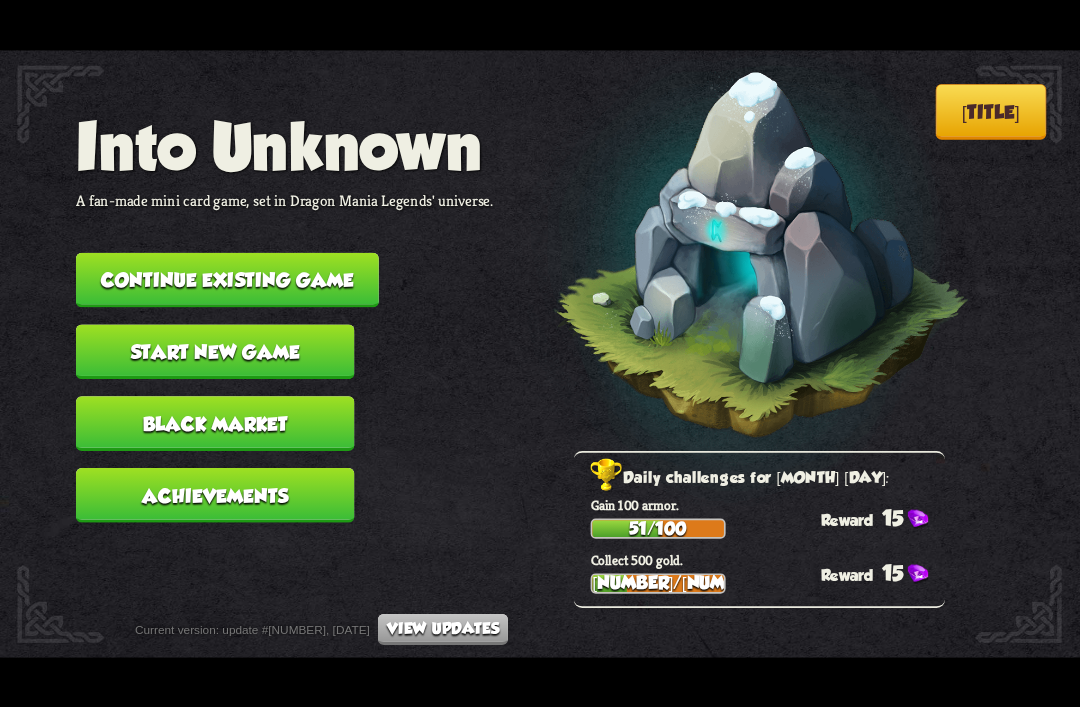 click on "Into Unknown A fan-made mini card game, set in Dragon Mania Legends' universe. Continue existing game Start new game Black Market Achievements" at bounding box center (285, 324) 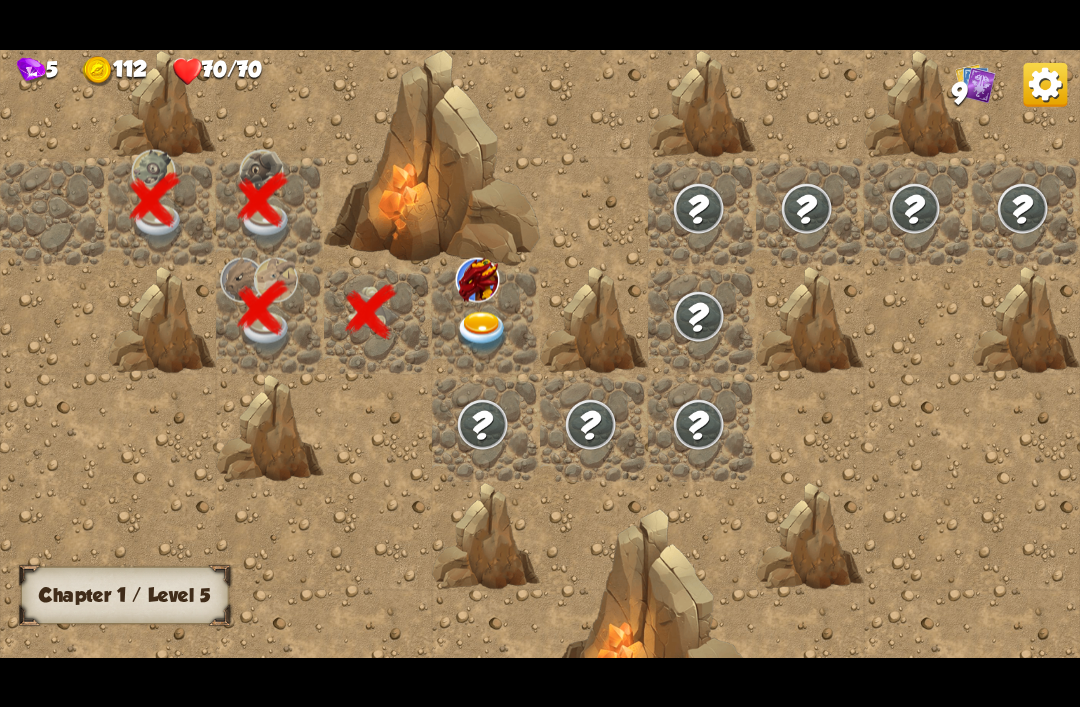 click at bounding box center (483, 332) 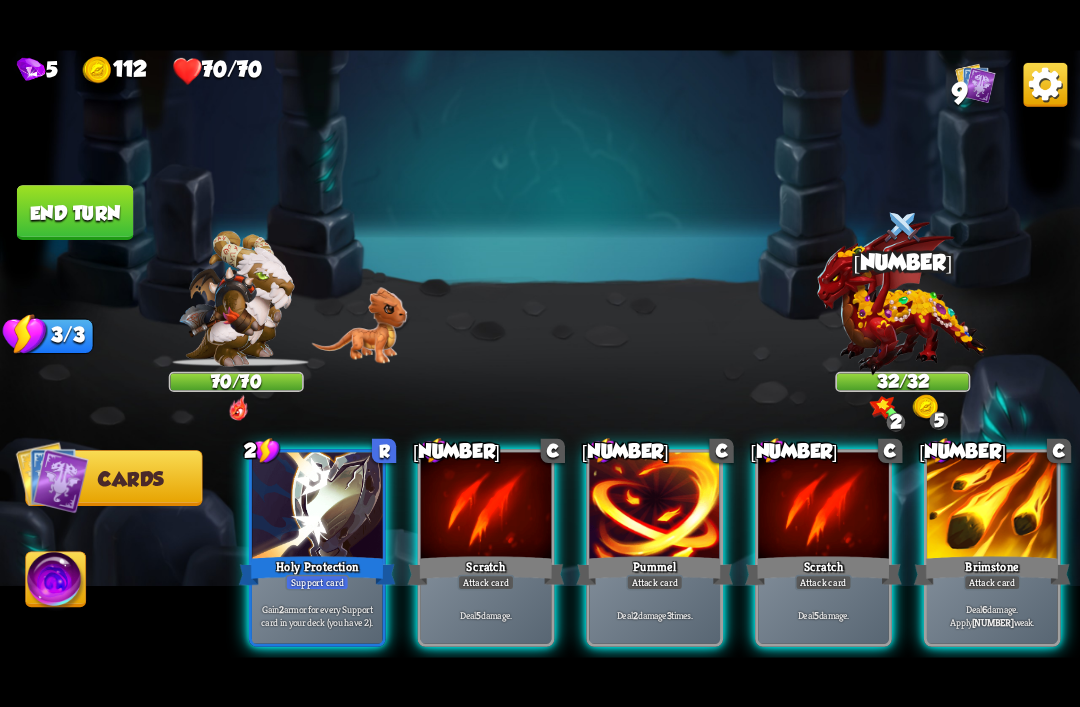 click at bounding box center [1045, 84] 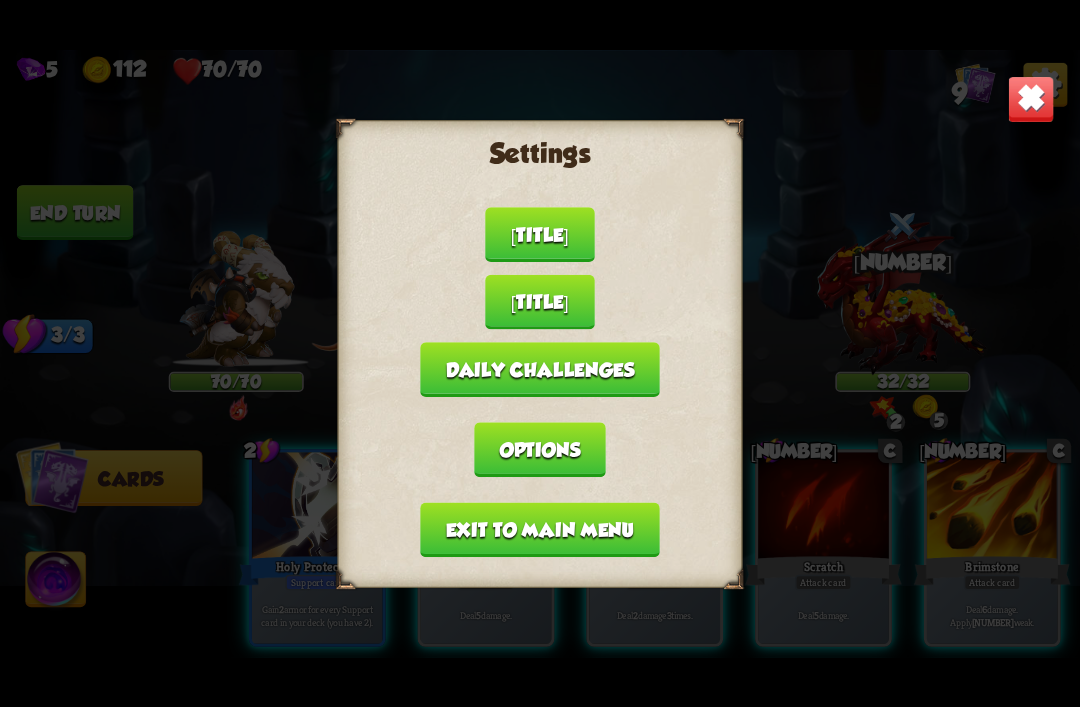 click on "Exit to main menu" at bounding box center [539, 529] 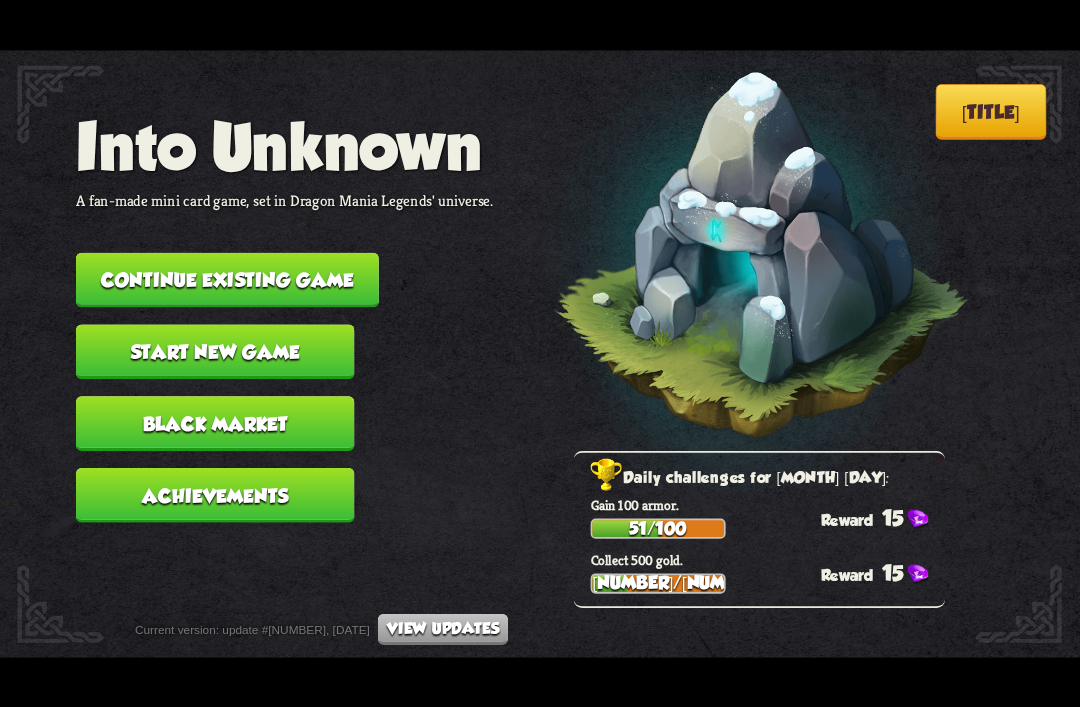 click on "Continue existing game" at bounding box center (227, 279) 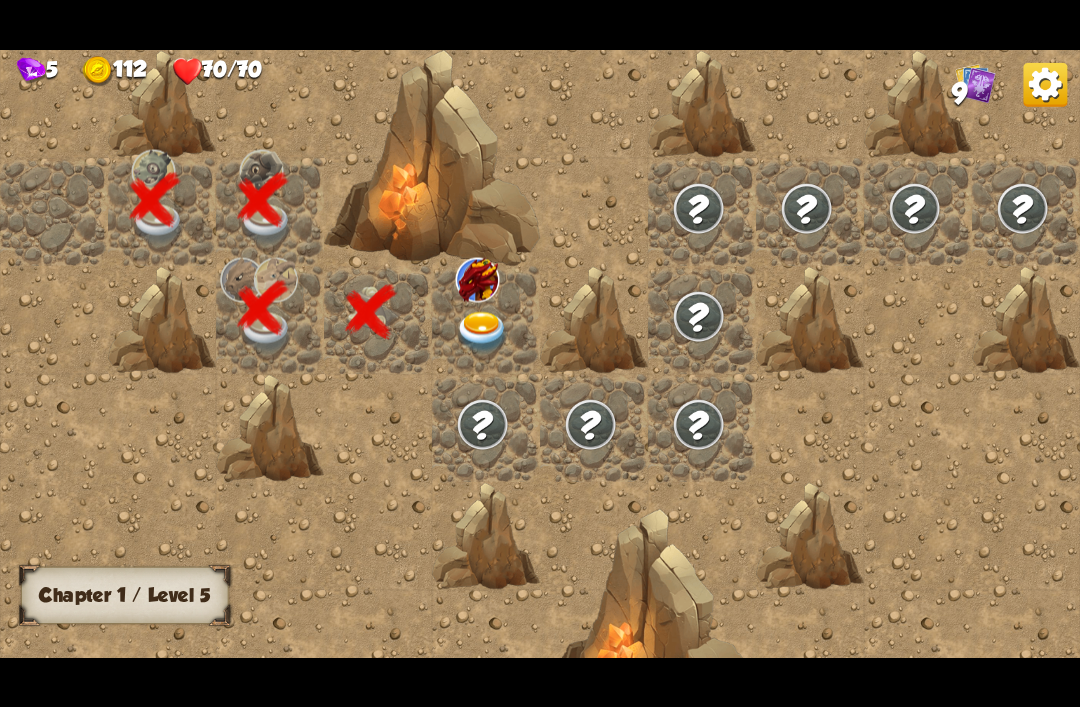 click at bounding box center (483, 332) 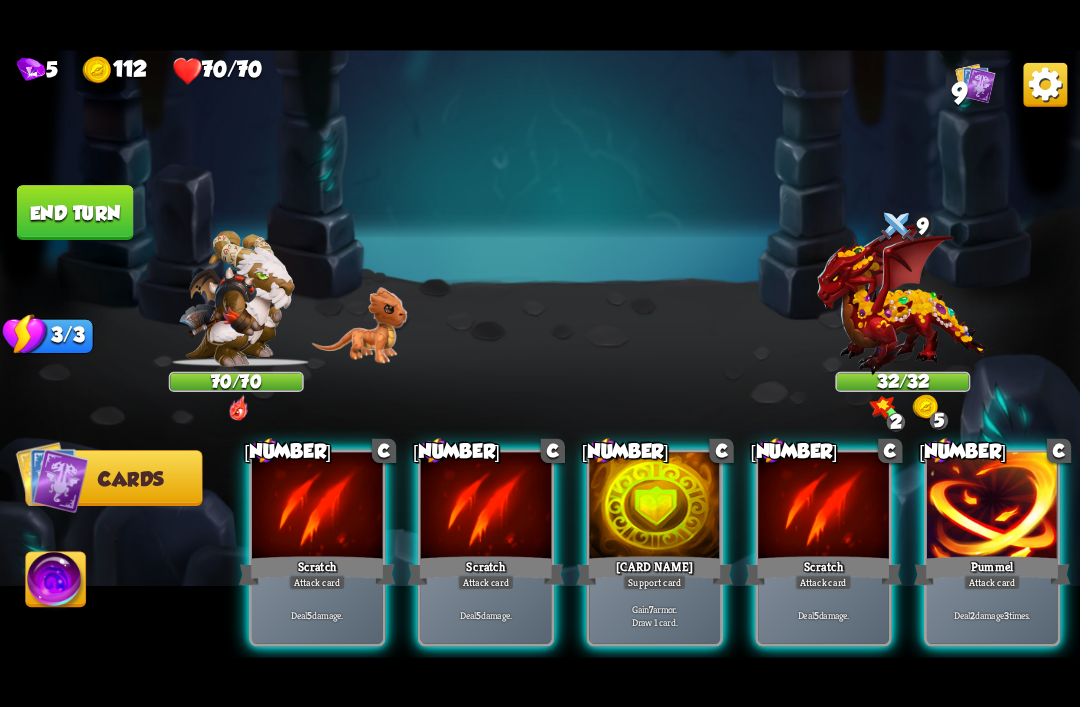 click at bounding box center [1045, 84] 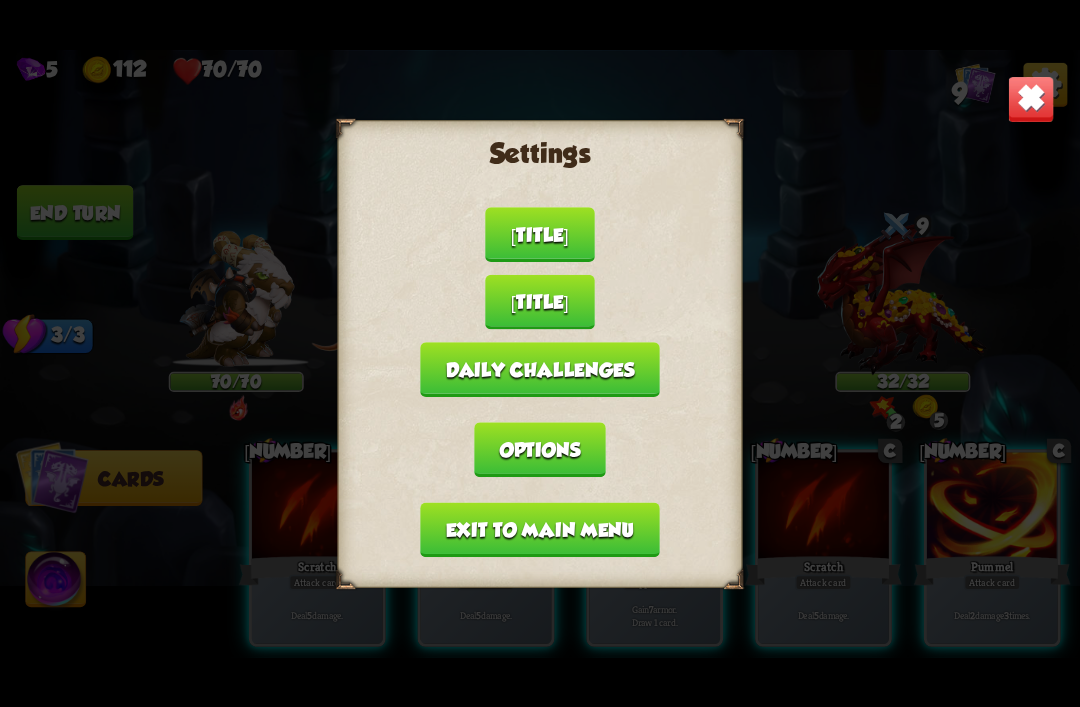 click on "Exit to main menu" at bounding box center (539, 529) 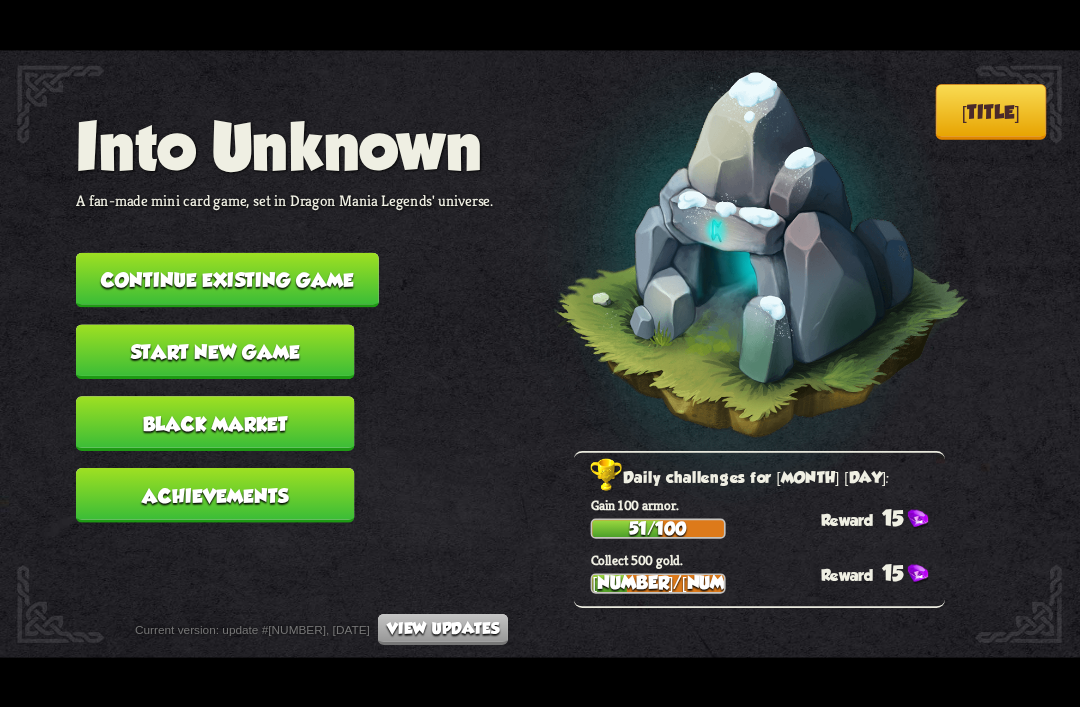 click on "Continue existing game" at bounding box center [227, 279] 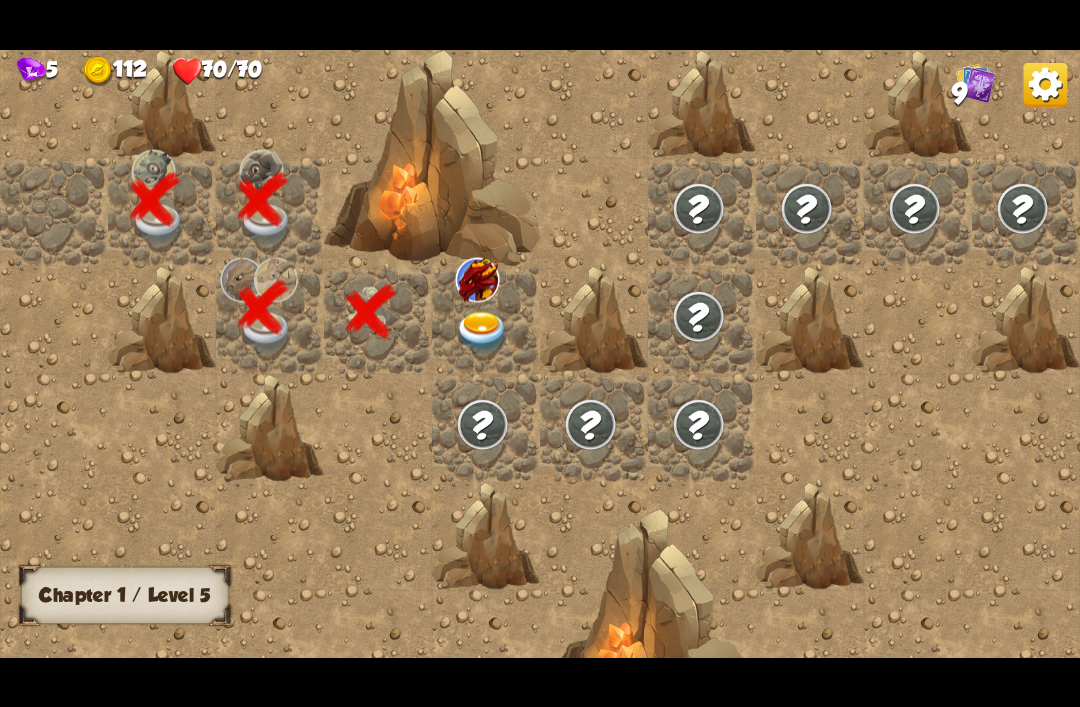 click at bounding box center (483, 332) 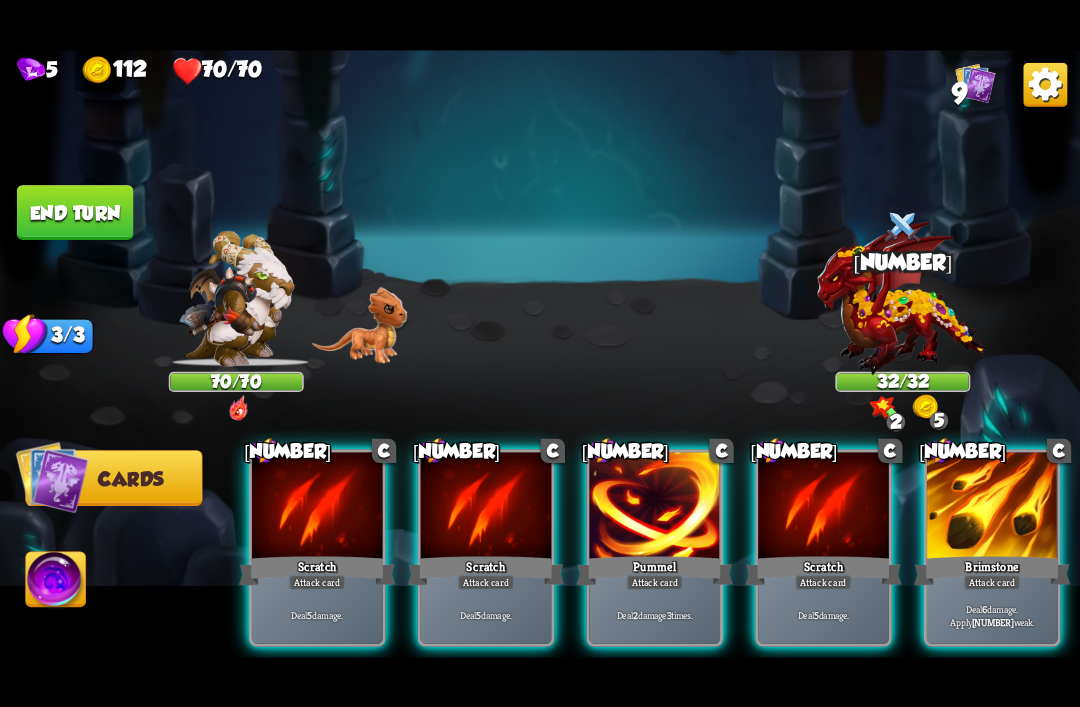 click at bounding box center [1045, 84] 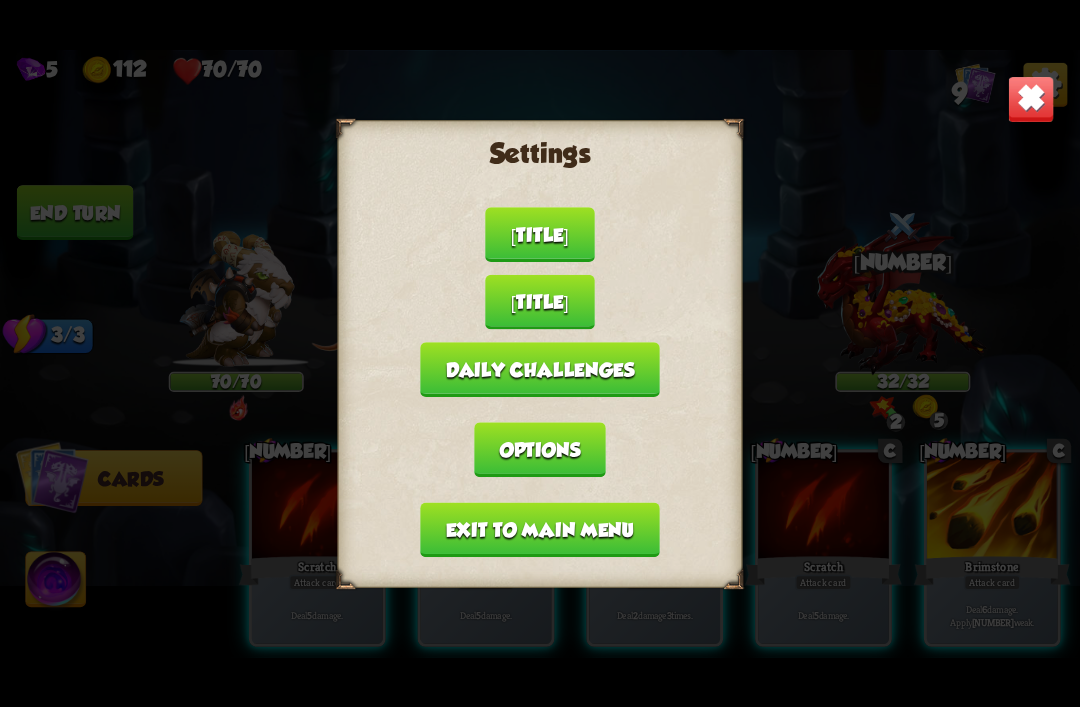 click on "Exit to main menu" at bounding box center (539, 529) 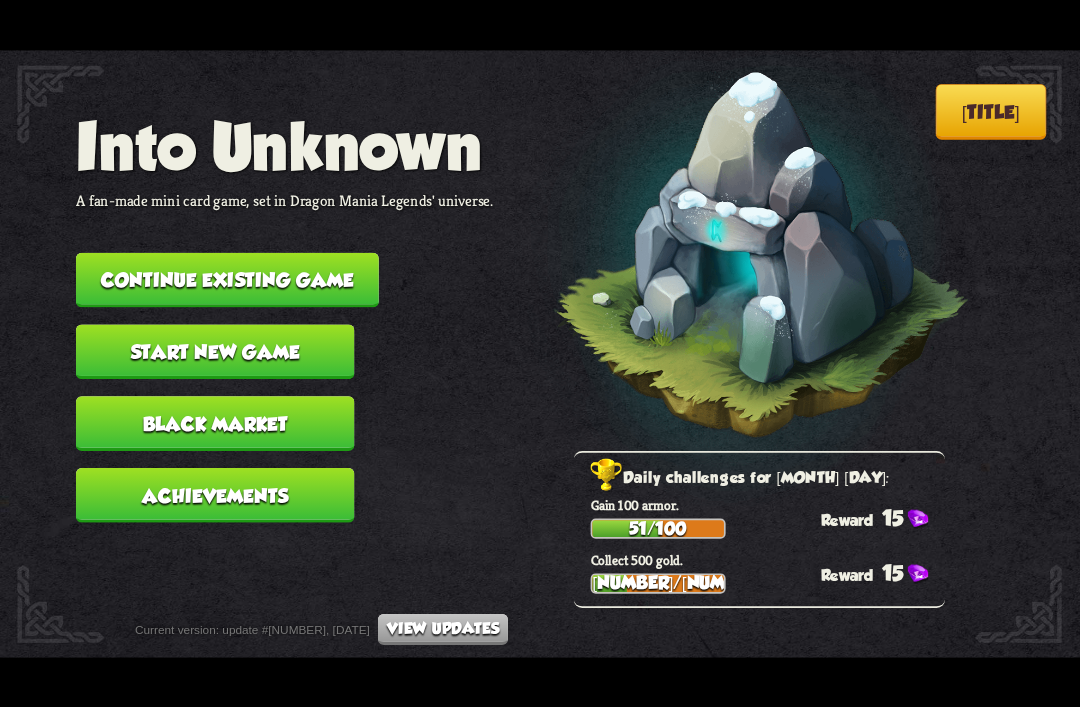 click on "Continue existing game" at bounding box center [227, 279] 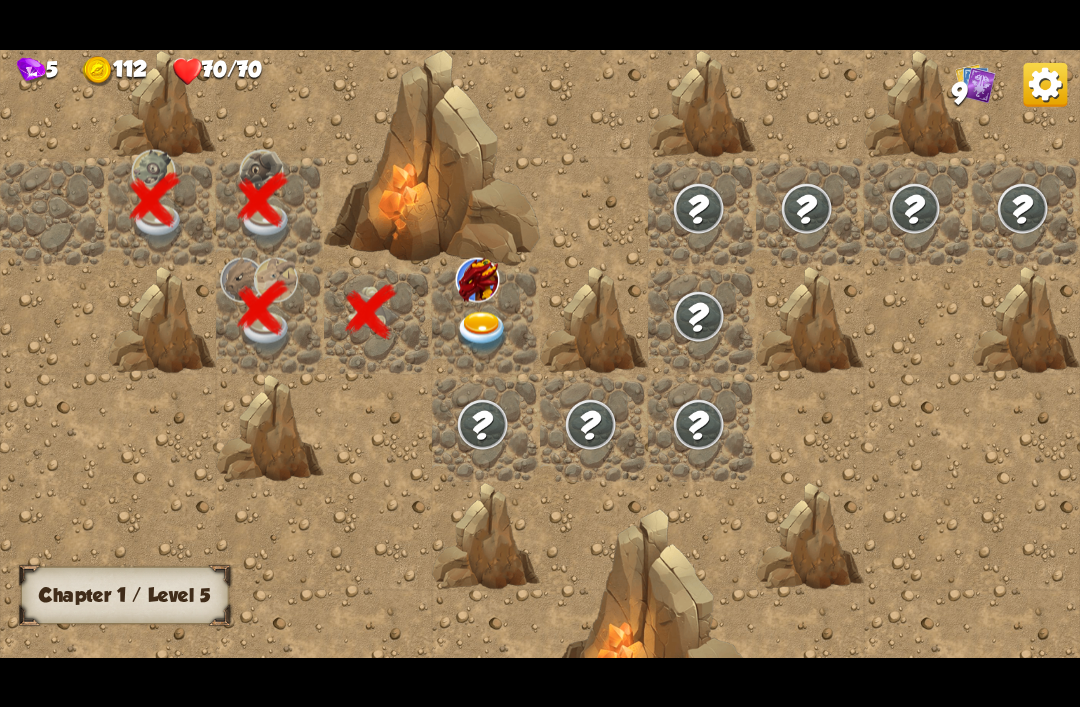 click at bounding box center (483, 332) 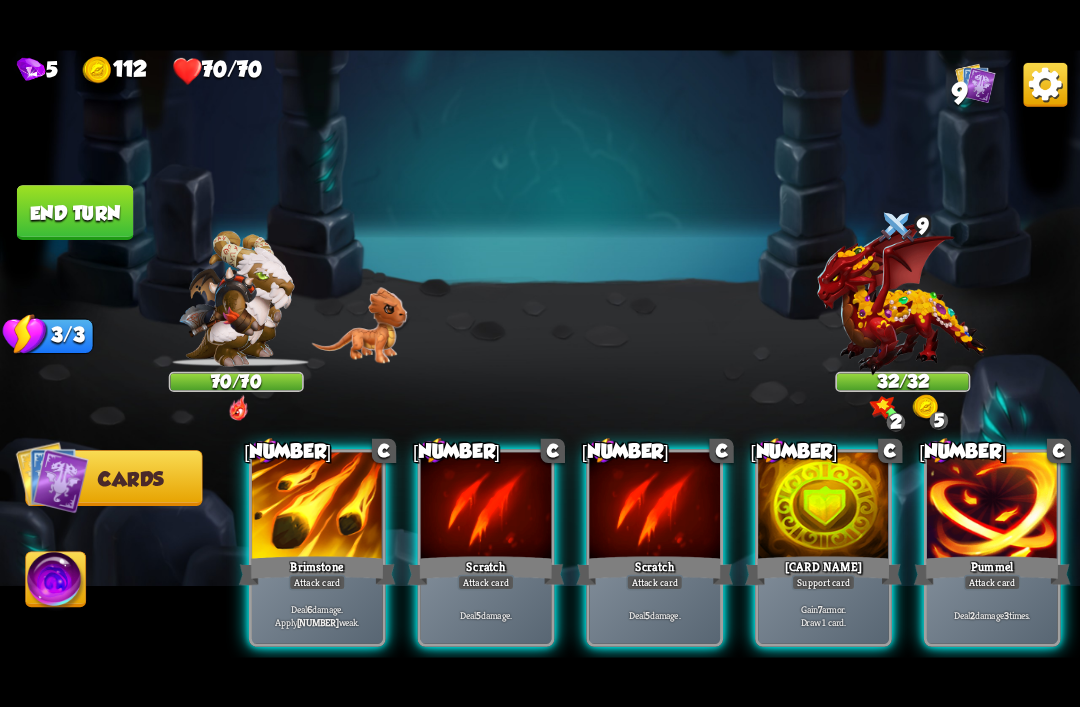 click at bounding box center [1045, 84] 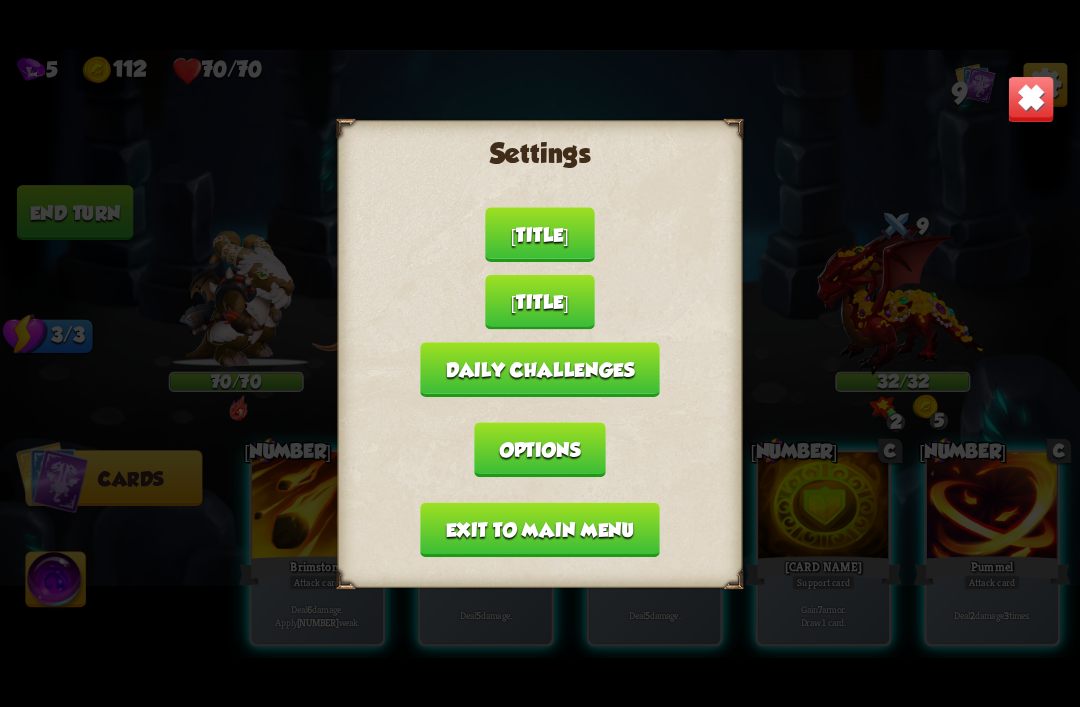 click on "Exit to main menu" at bounding box center [539, 529] 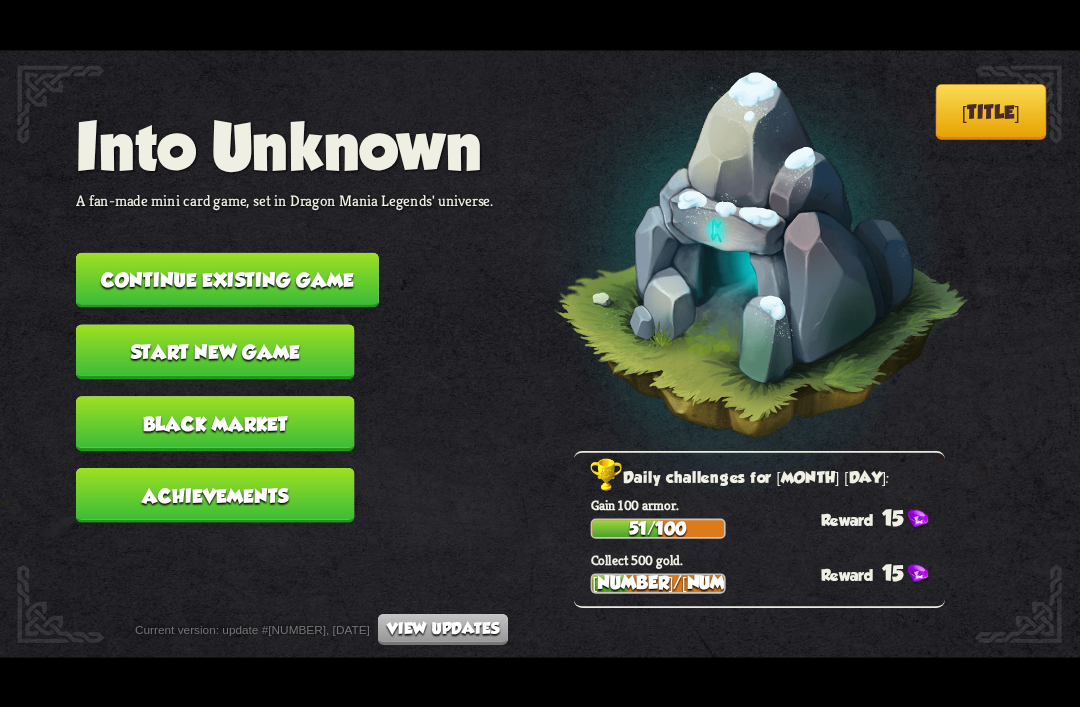 click on "Into Unknown A fan-made mini card game, set in Dragon Mania Legends' universe. Continue existing game Start new game Black Market Achievements" at bounding box center (285, 324) 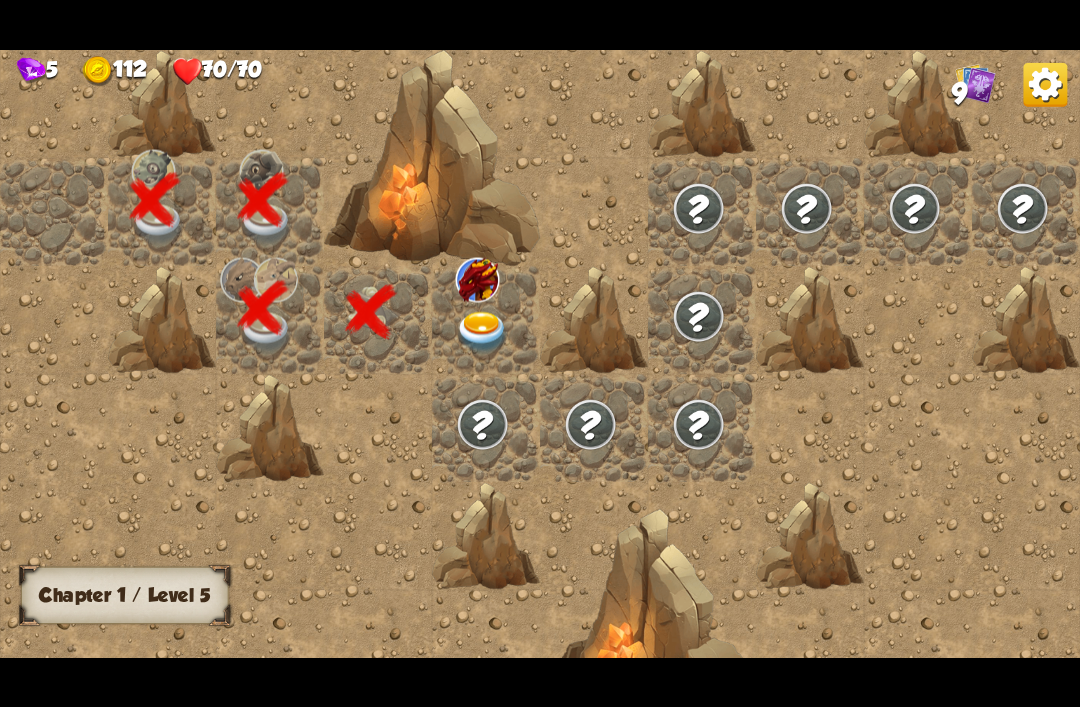 click at bounding box center [483, 332] 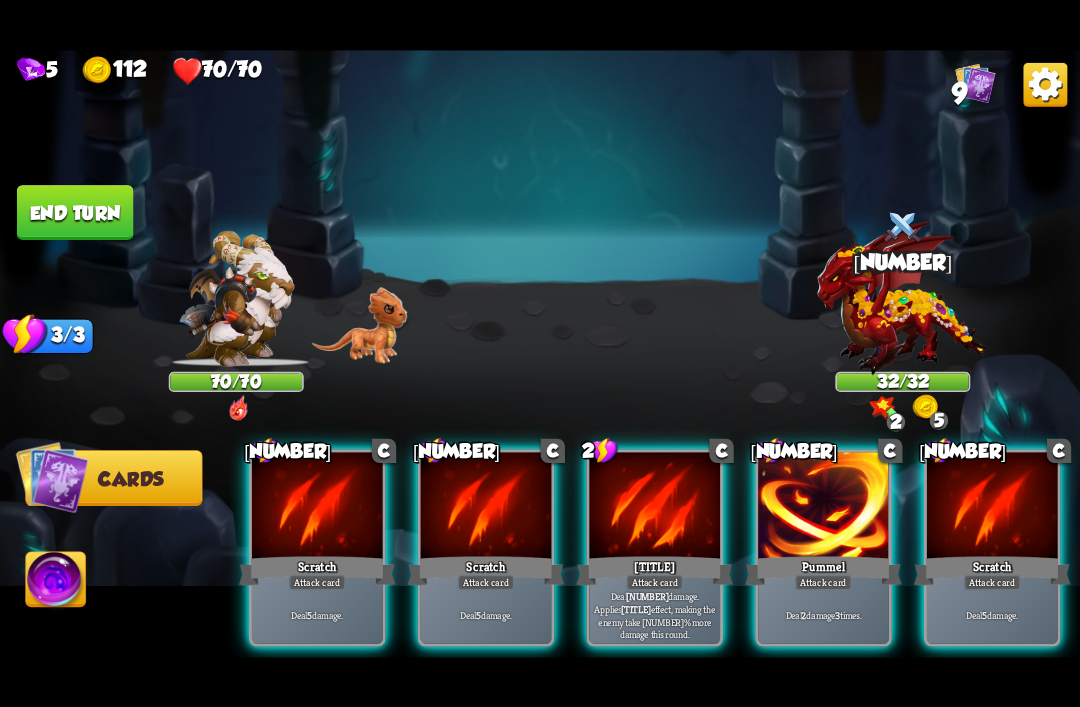 click on "[TITLE]" at bounding box center (317, 570) 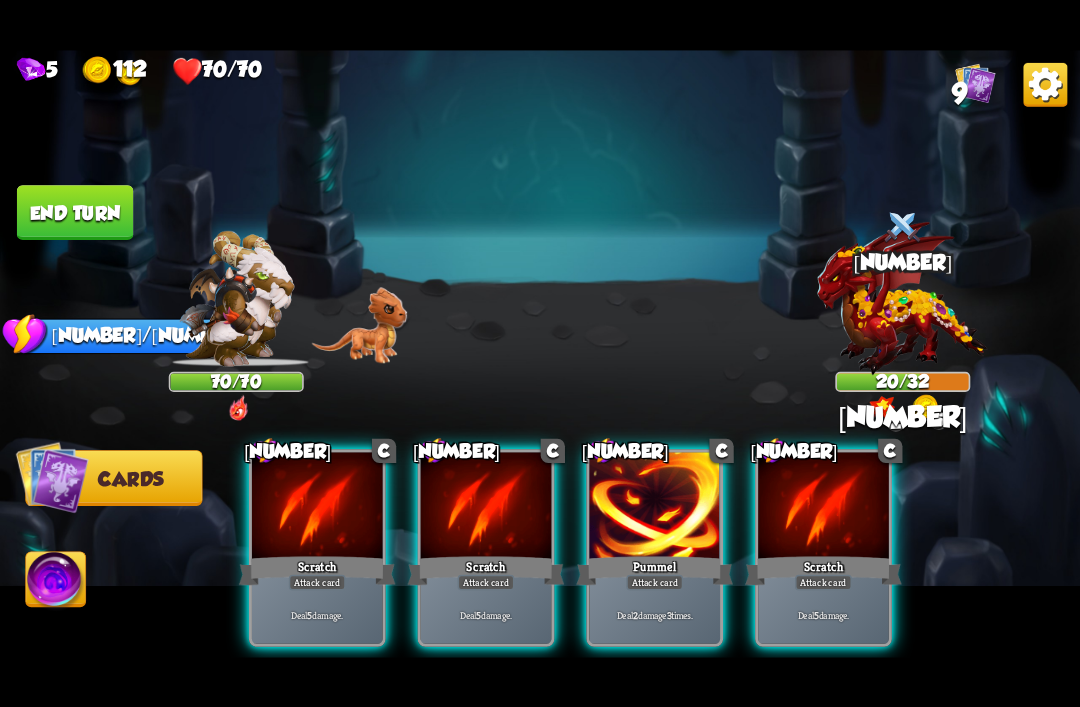 click on "5 112 70/70 9 Select an enemy to attack... You don't have enough stamina to play that card... Player turn 0 70/70 0 0 Blocked 10 0 20/32 2 0 5 Blocked 12 1/3 Stamina Your current stamina count. Cards require stamina to play. 2/0 Mana Your current mana count. Used for activating abilities. Earn mana by defeating enemies. Cards Abilities 1 C Scratch Attack card Deal 5 damage. 1 C Scratch Attack card Deal 5 damage. 1 C Pummel Attack card Deal 2 damage 3 times. 1 C Scratch Attack card Deal 5 damage. End turn End your turn" at bounding box center [540, 353] 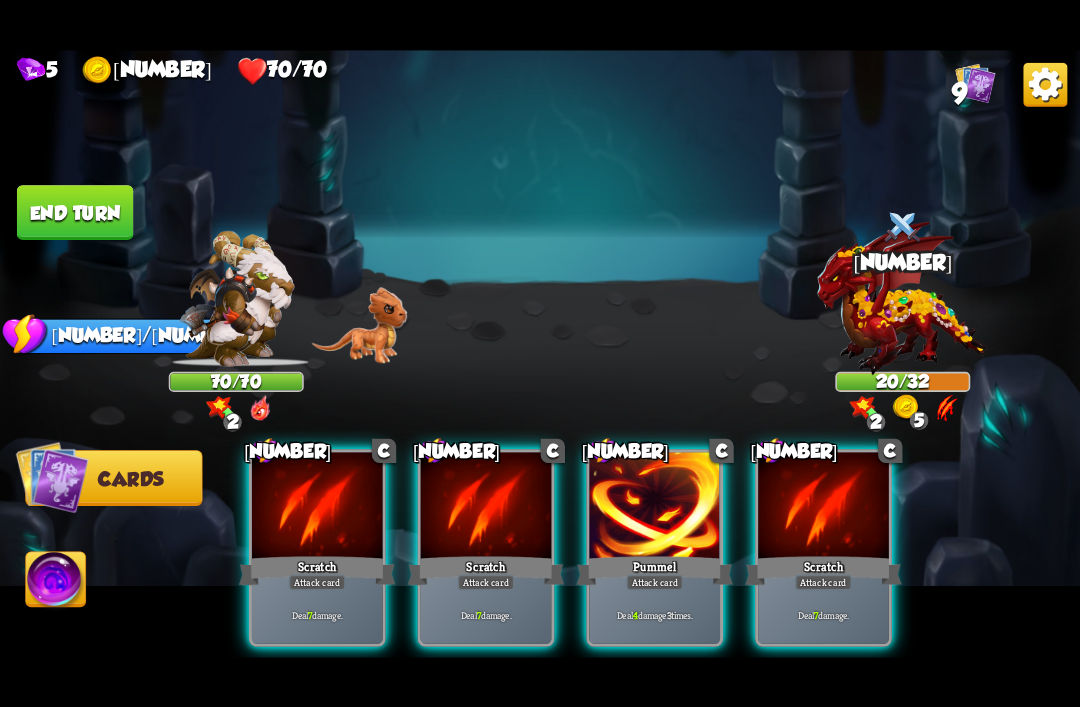 click on "Attack card" at bounding box center [317, 582] 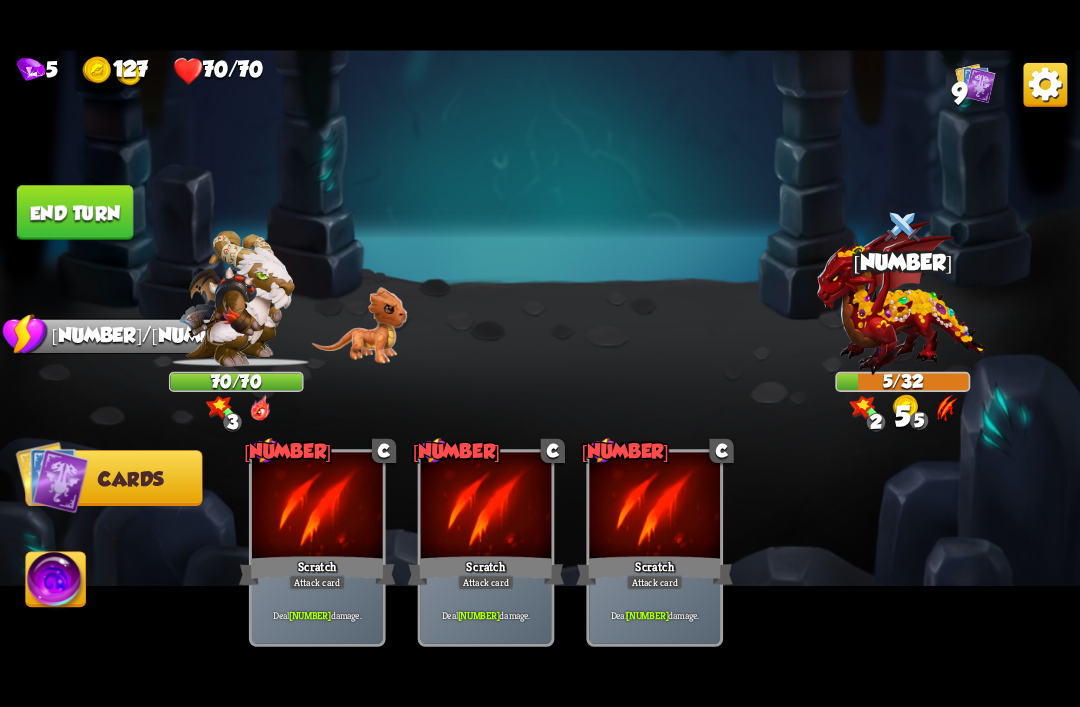 click at bounding box center (52, 476) 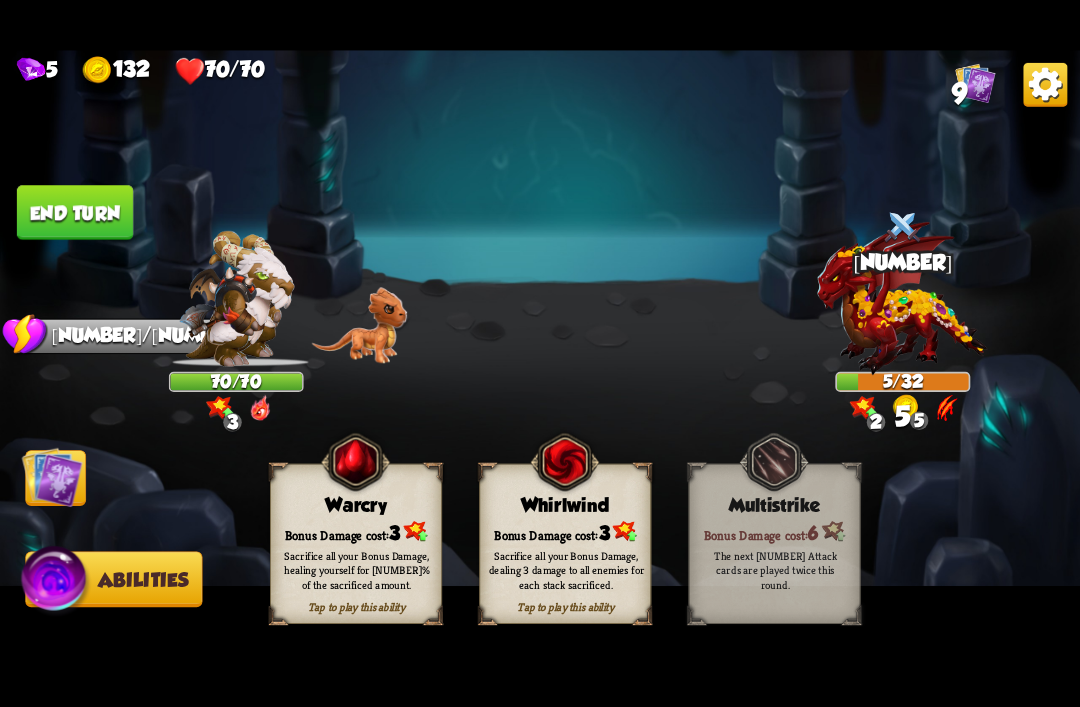 click on "Sacrifice all your Bonus Damage, dealing 3 damage to all enemies for each stack sacrificed." at bounding box center [356, 569] 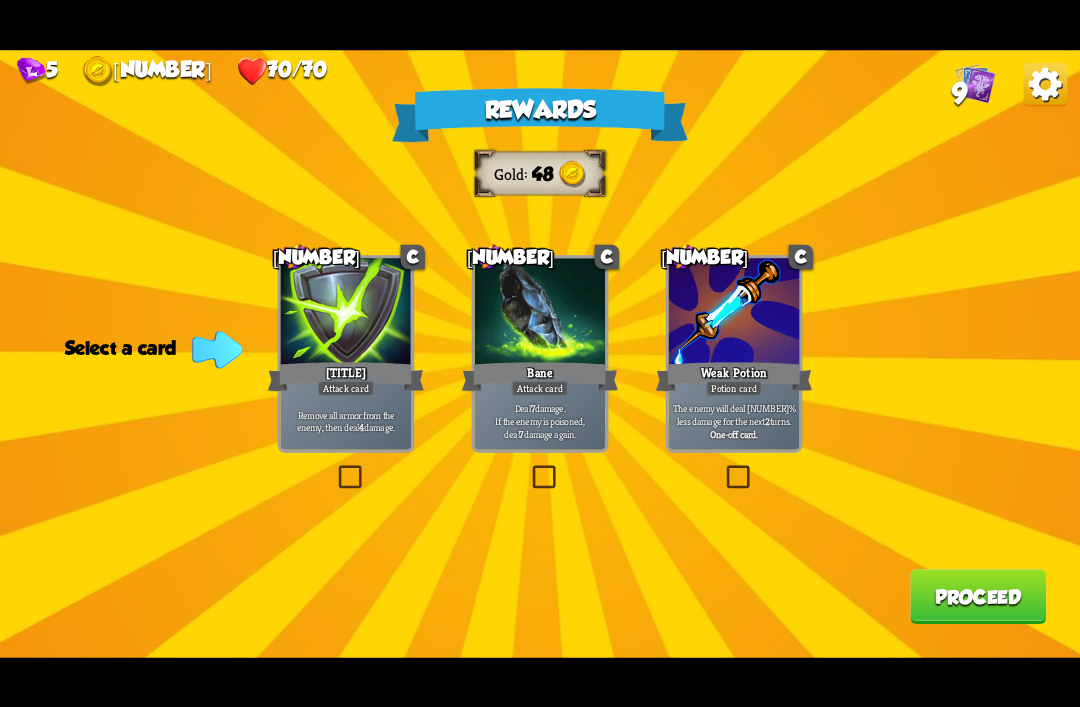 click on "Deal 7 damage. If the enemy is poisoned, deal 7 damage again." at bounding box center [346, 420] 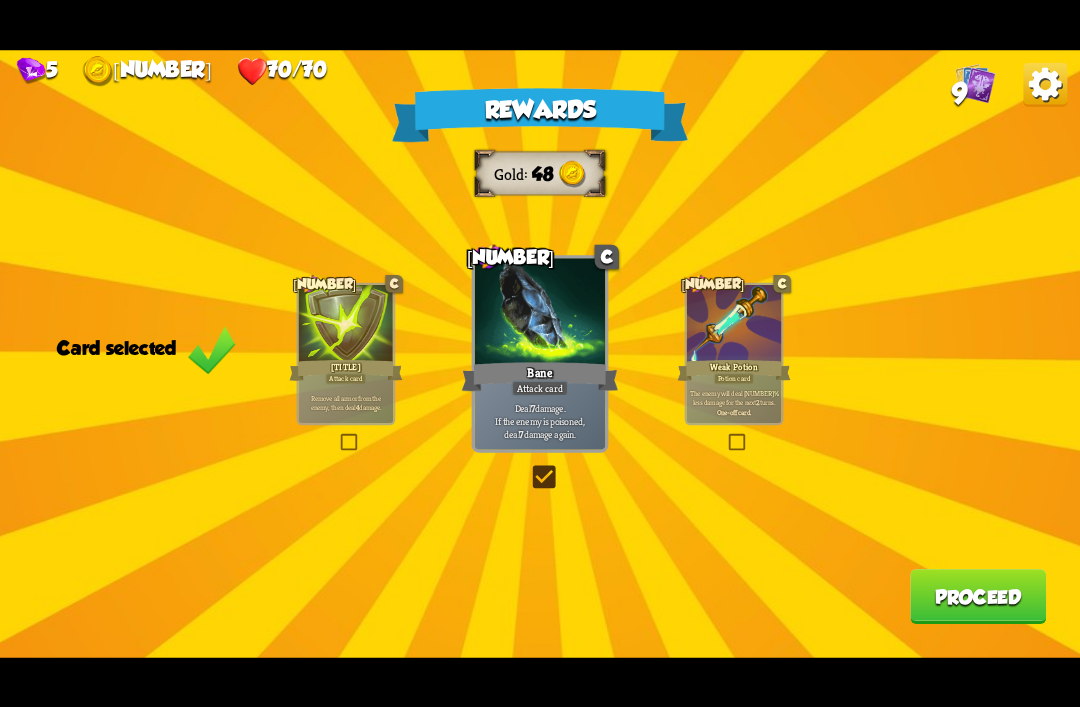 click on "Proceed" at bounding box center [978, 596] 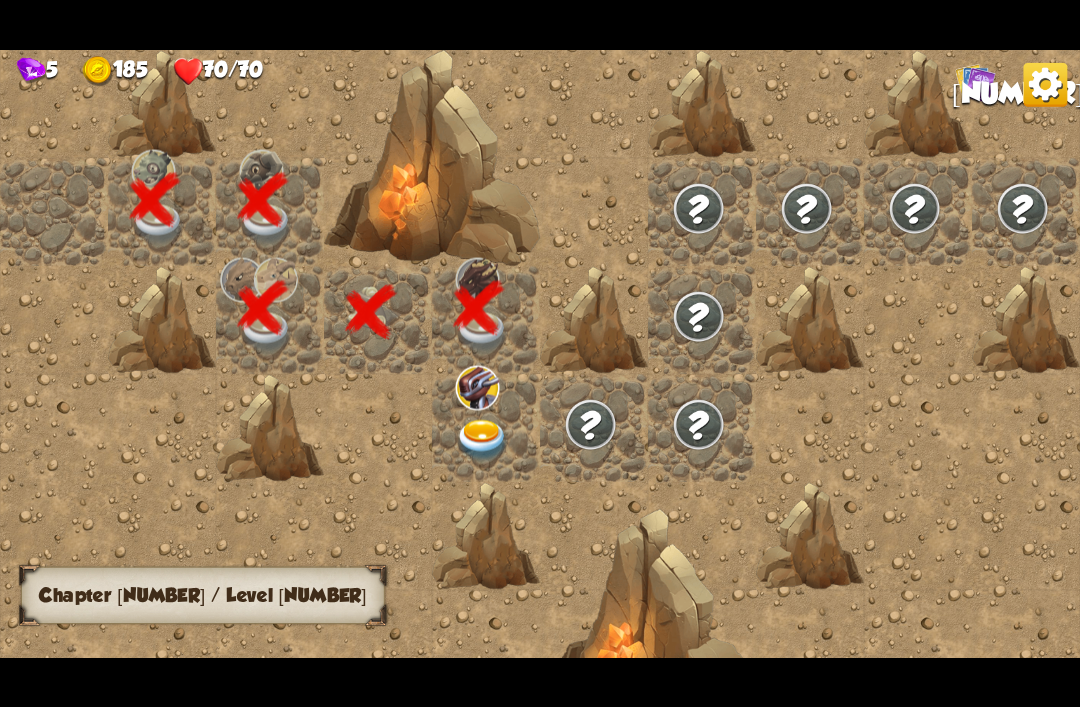 click at bounding box center [483, 440] 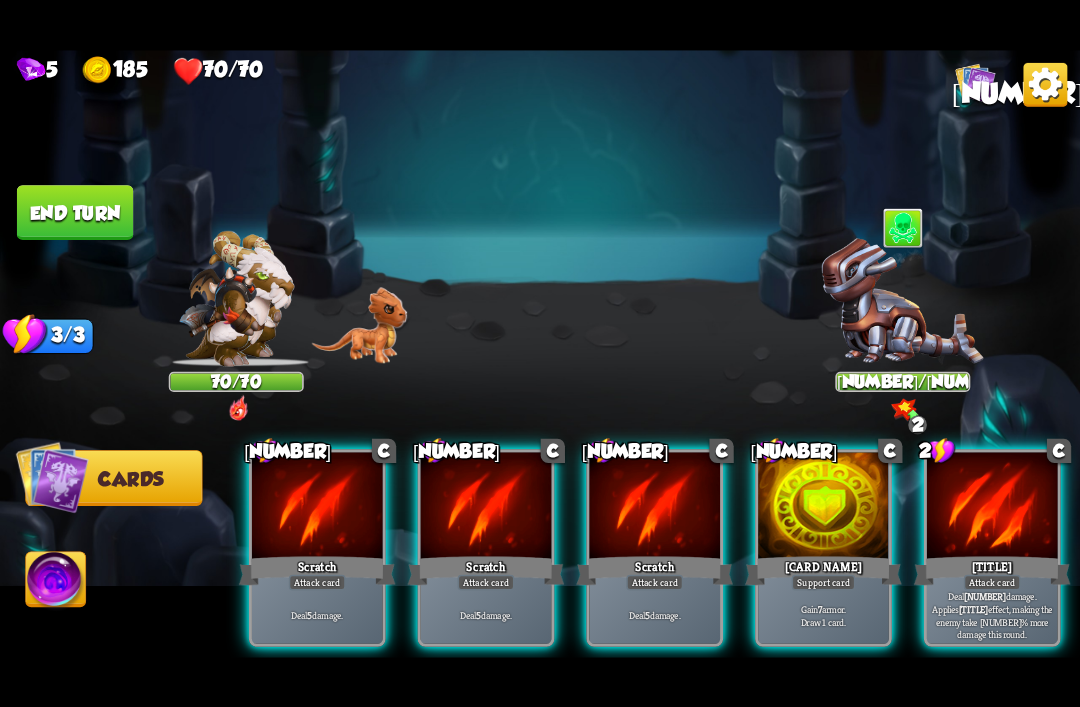 click at bounding box center [317, 507] 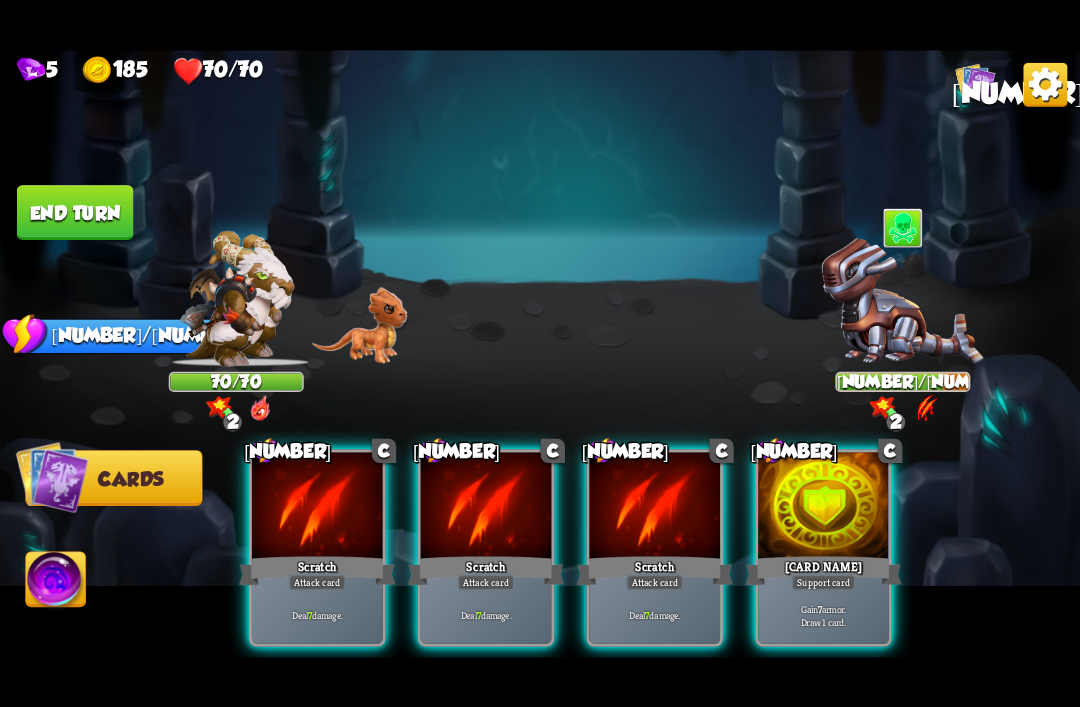 click on "Deal  7  damage." at bounding box center (317, 614) 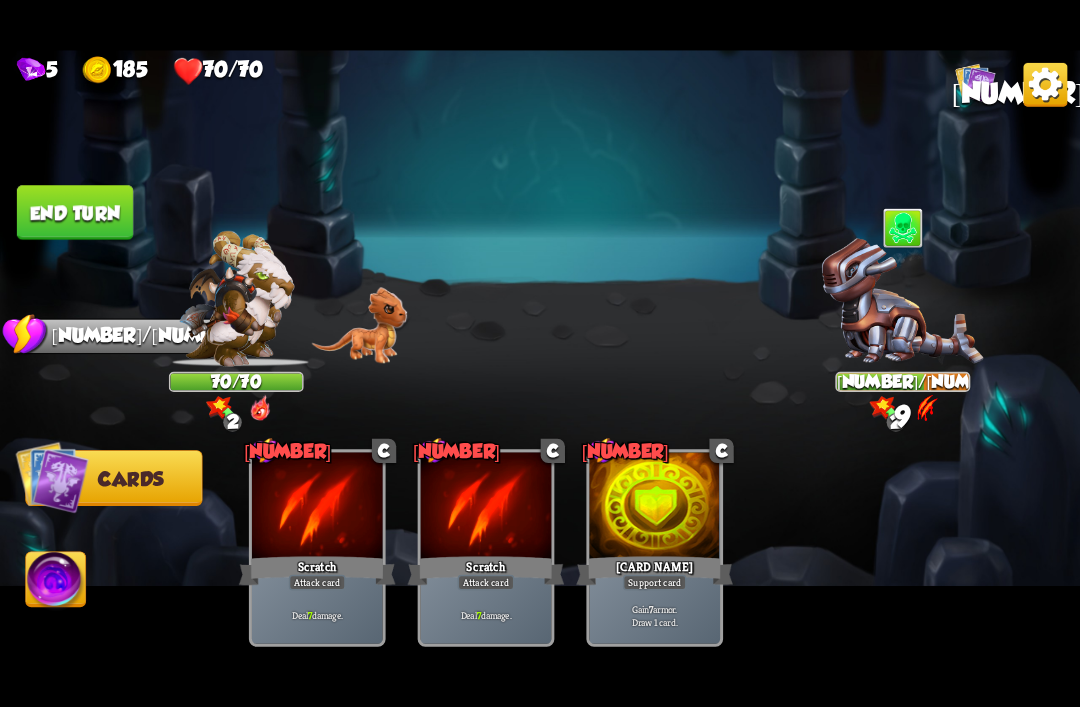 click on "5
185
70/70
10                         Select an enemy to attack...   You don't have enough   stamina to play that card...
Player turn
0
70/70
2     0           Blocked             0
41/62
2     0           Blocked 9
0/3
Stamina   Your current stamina count. Cards require stamina to play.
2/0
Mana   Your current mana count. Used for activating abilities. Earn mana by defeating enemies.       Cards     Abilities
1
C   Scratch     Attack card   Deal  7  damage.
1
C   Scratch     Attack card   Deal  7  damage.
1
C   Incantation     Support card   Gain  7  armor. Draw 1 card.
End turn
End your turn   The cards in your hand will be discarded and enemies will take their turn, after which it will be your turn again." at bounding box center (540, 353) 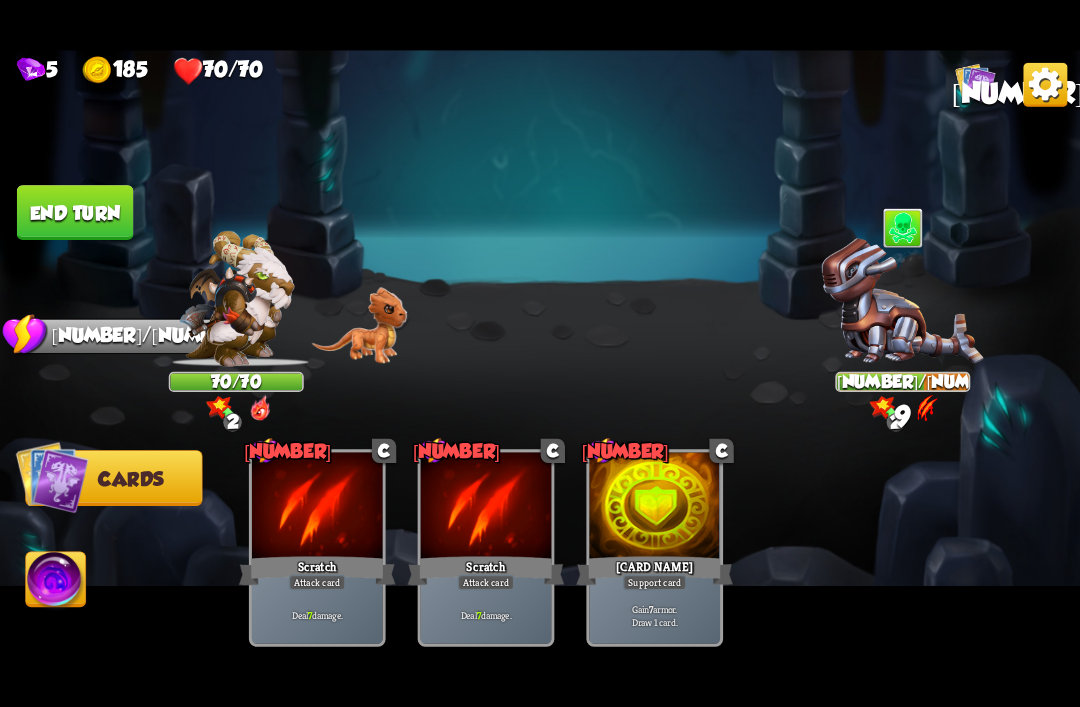 click on "End turn" at bounding box center [75, 212] 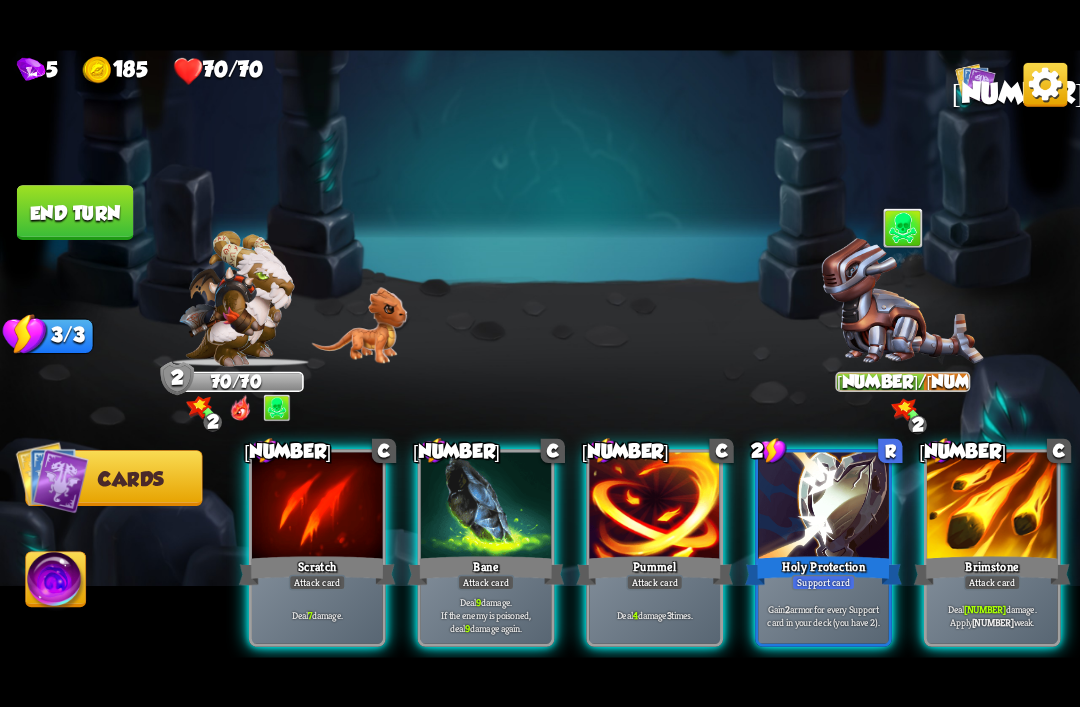 click at bounding box center (317, 507) 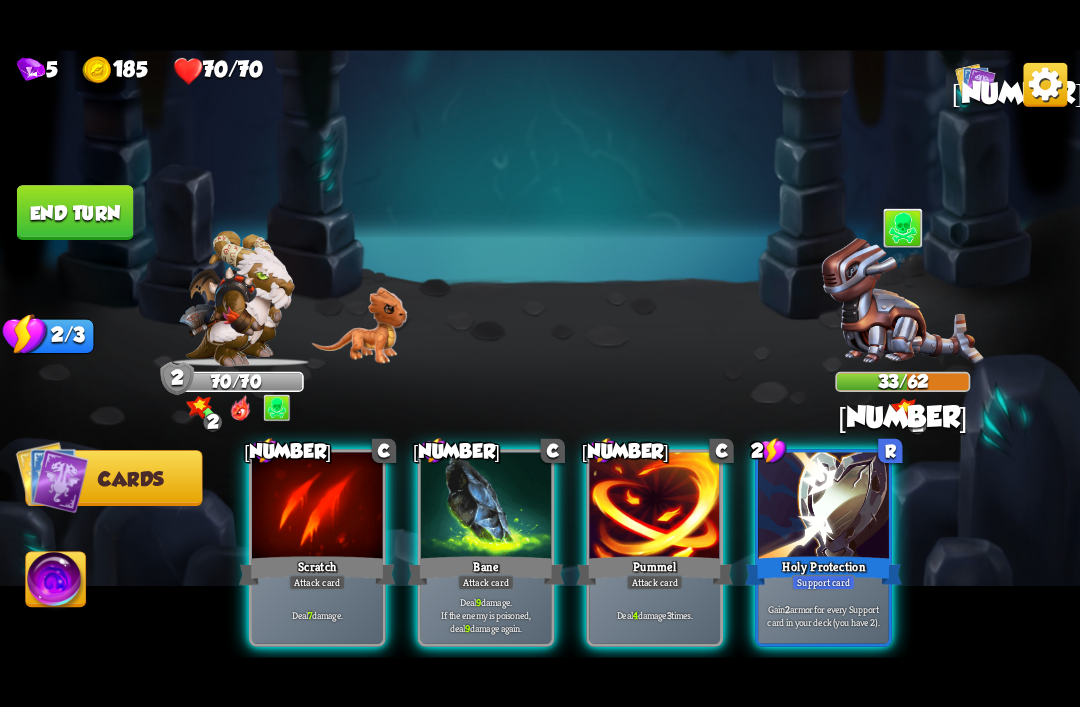 click on "5
185
70/70
10                         Select an enemy to attack...   You don't have enough   stamina to play that card...
Player turn
2
70/70
2     0               Blocked             0
33/62
2     0       Blocked 8
2/3
Stamina   Your current stamina count. Cards require stamina to play.
2/0
Mana   Your current mana count. Used for activating abilities. Earn mana by defeating enemies.       Cards     Abilities
1
C   Scratch     Attack card   Deal  7  damage.
1
C   Bane     Attack card   Deal  9  damage. If the enemy is poisoned, deal  9  damage again.
1
C   Pummel     Attack card   Deal  4  damage  3  times.
2
R   Holy Protection     Support card   Gain  2  armor for every Support card in your deck (you have 2)." at bounding box center (540, 353) 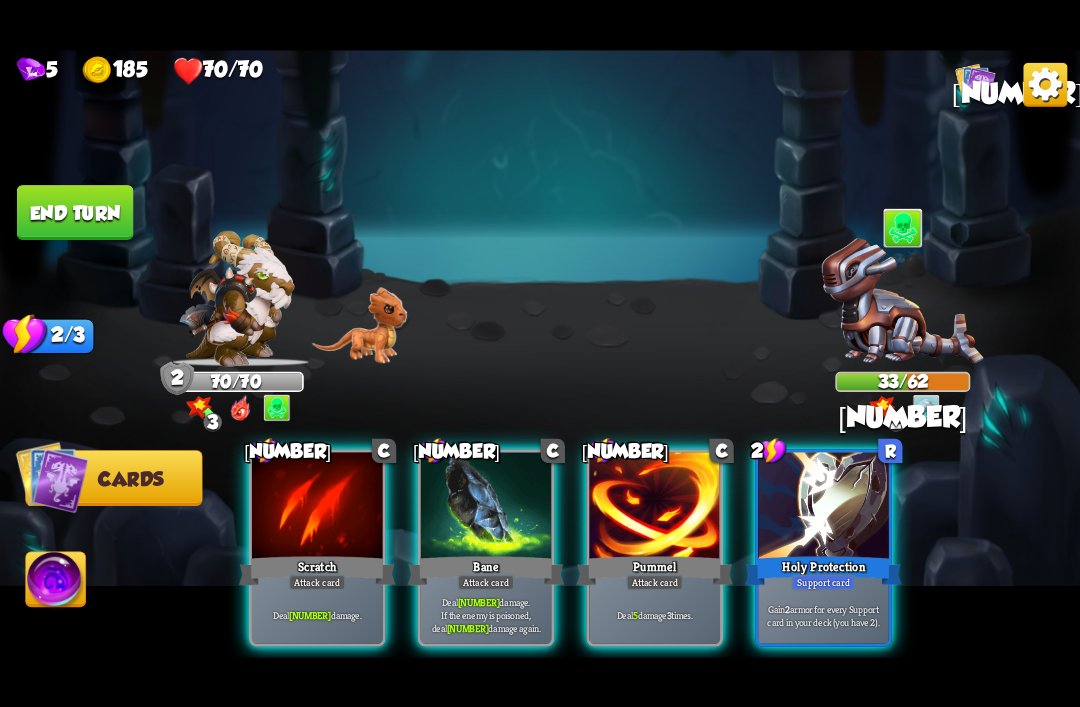 click on "Deal  [NUMBER]  damage. If the enemy is poisoned, deal  [NUMBER]  damage again." at bounding box center [317, 614] 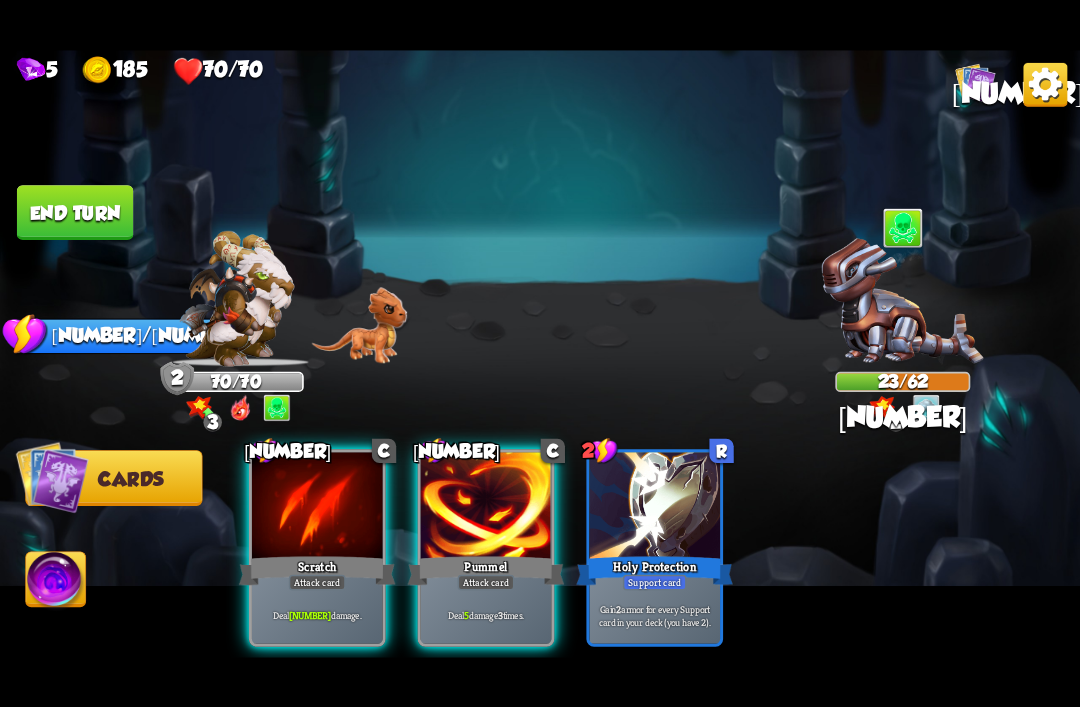 click on "[NUMBER]
[NUMBER]
[NUMBER]/[NUMBER]
[NUMBER]                         Select an enemy to attack...   You don't have enough   stamina to play that card...
Player turn
[NUMBER]
[NUMBER]/[NUMBER]
[NUMBER]   [NUMBER]              Blocked             [NUMBER]
[NUMBER]/[NUMBER]
[NUMBER]   [NUMBER]           Blocked [NUMBER]
[NUMBER]/[NUMBER]
Stamina   Your current stamina count. Cards require stamina to play.
[NUMBER]/[NUMBER]
Mana   Your current mana count. Used for activating abilities. Earn mana by defeating enemies.       Cards     Abilities
[NUMBER]
C   Scratch     Attack card   Deal  [NUMBER]  damage.
[NUMBER]
C   Pummel     Attack card   Deal  [NUMBER]  damage  [NUMBER]  times.
[NUMBER]
R   Holy Protection     Support card   Gain  [NUMBER]  armor for every Support card in your deck (you have [NUMBER]).
End turn
End your turn" at bounding box center [540, 353] 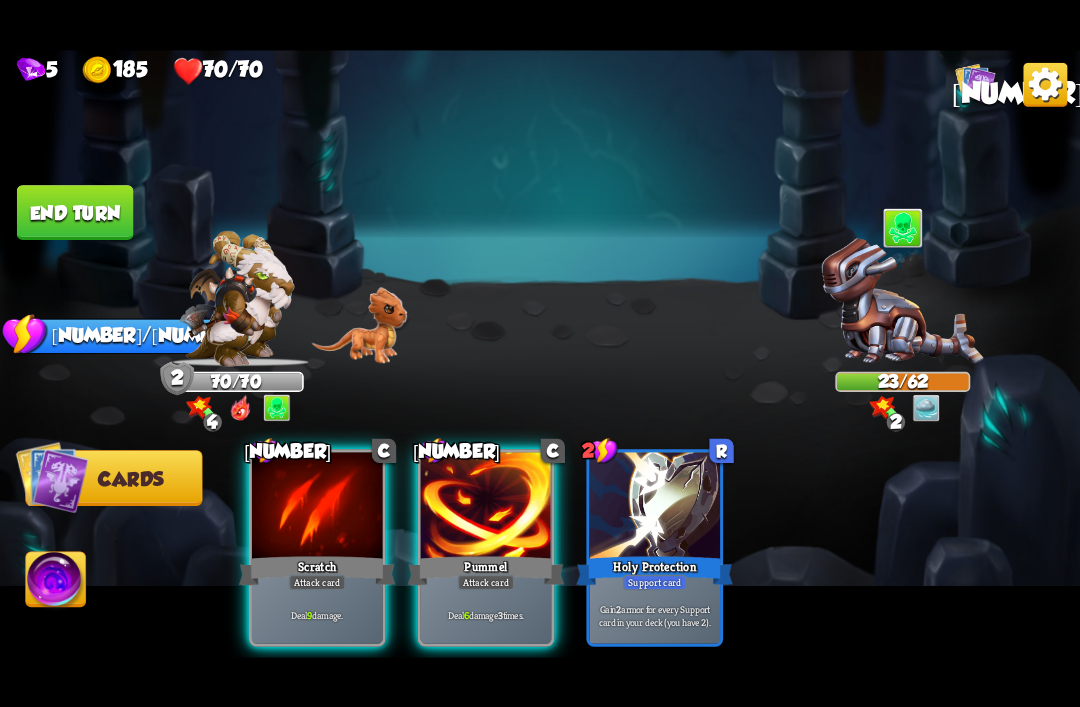 click on "3" at bounding box center (500, 614) 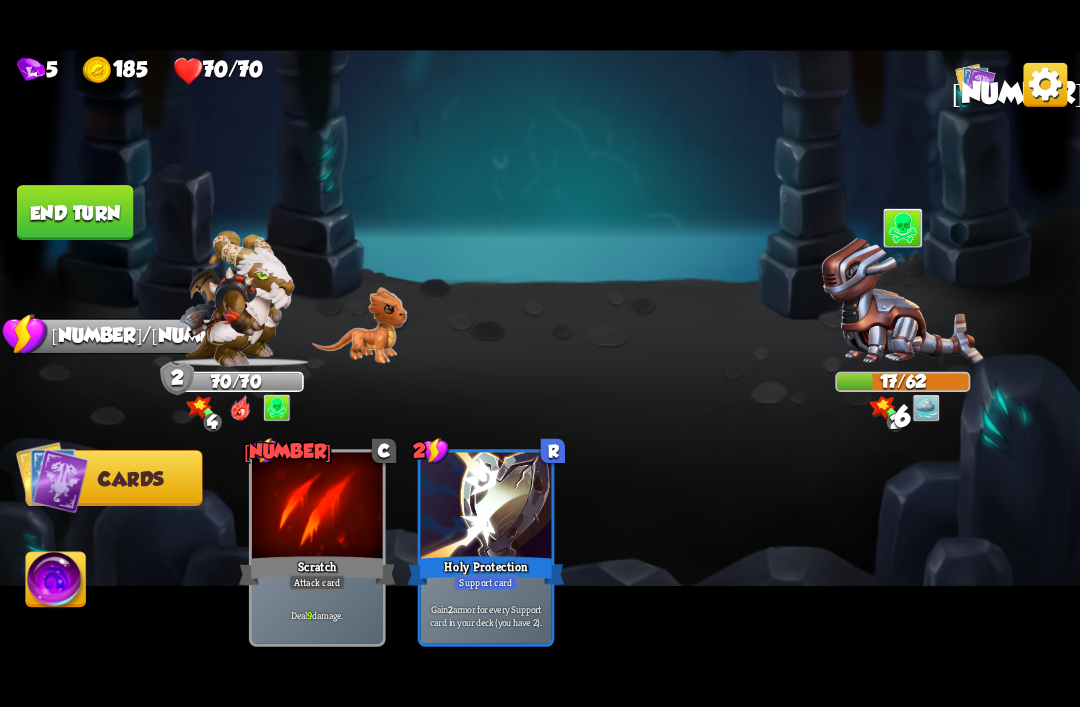 click at bounding box center [52, 476] 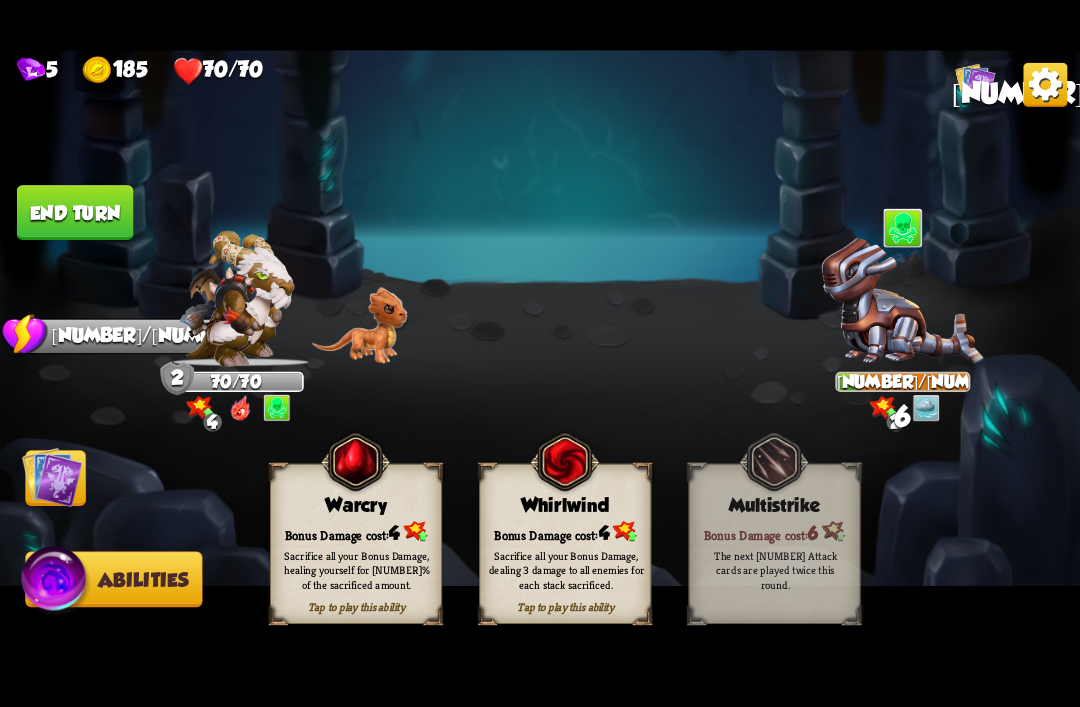 click on "Tap to play this ability" at bounding box center [356, 607] 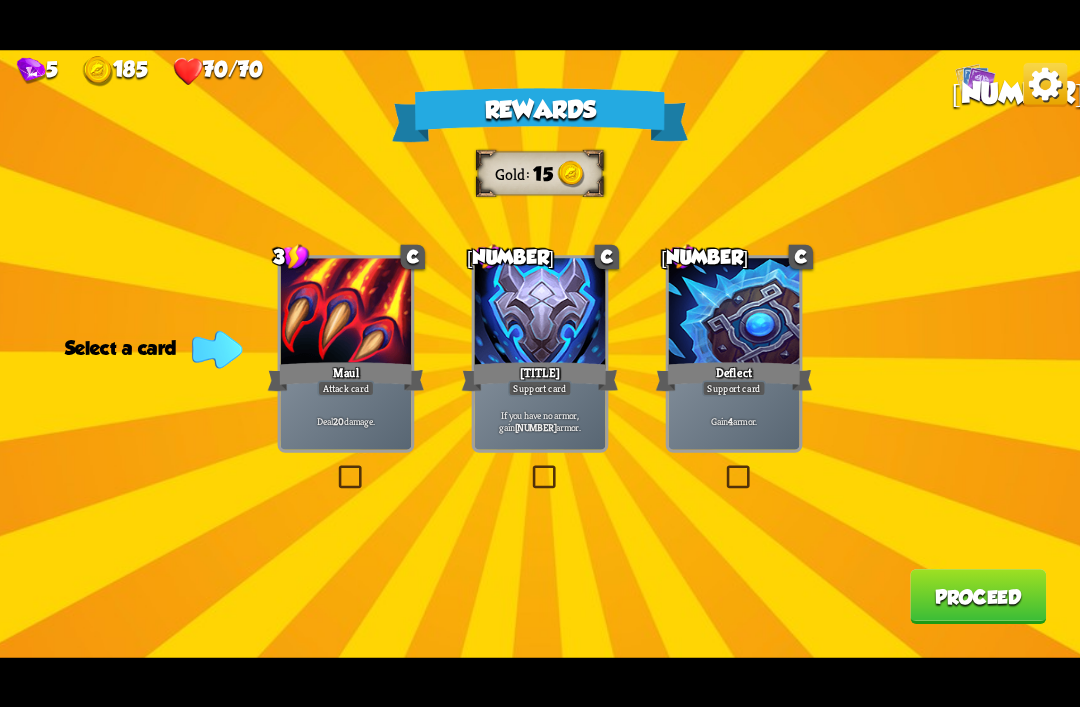 click at bounding box center (723, 467) 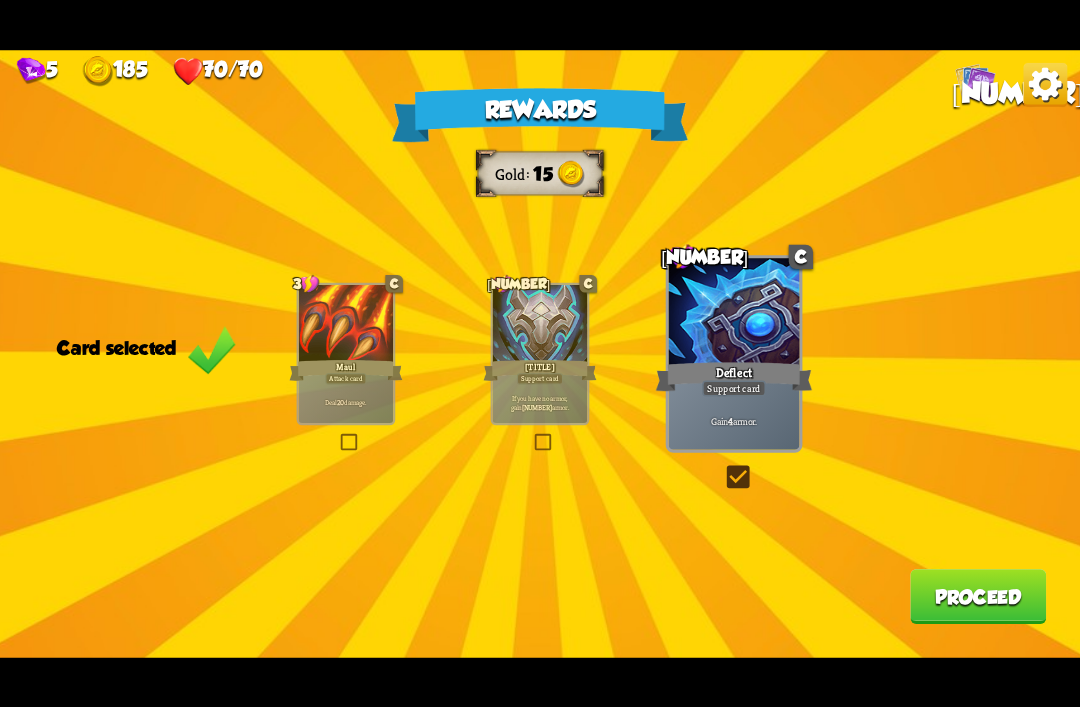 click on "Proceed" at bounding box center (978, 596) 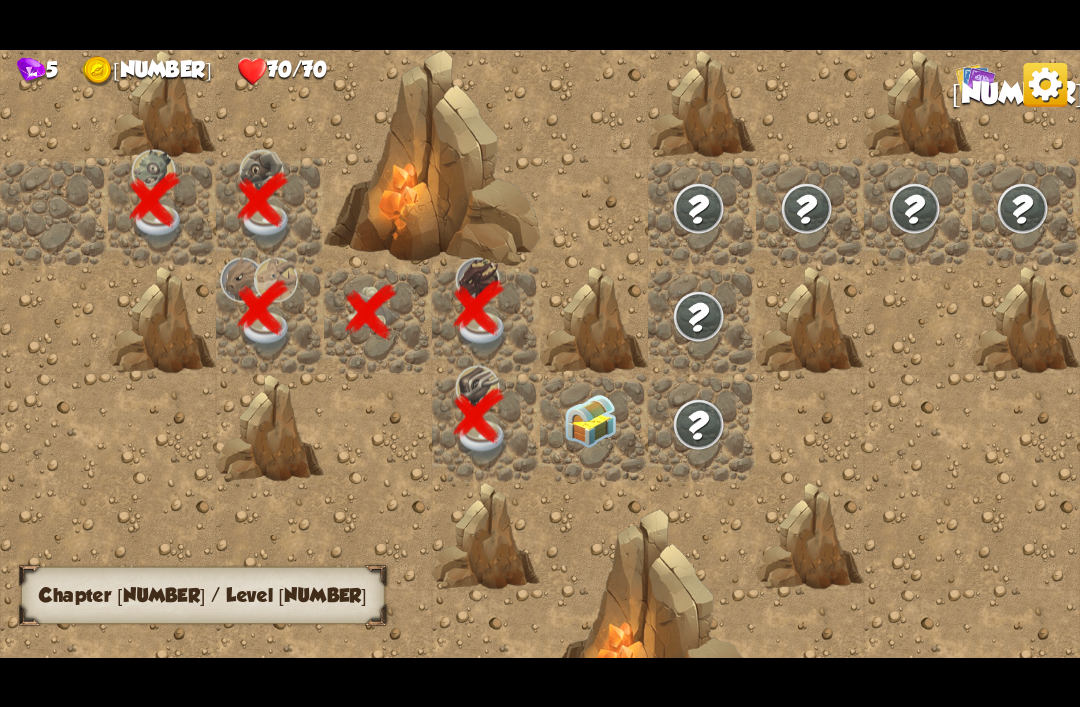 click at bounding box center (591, 421) 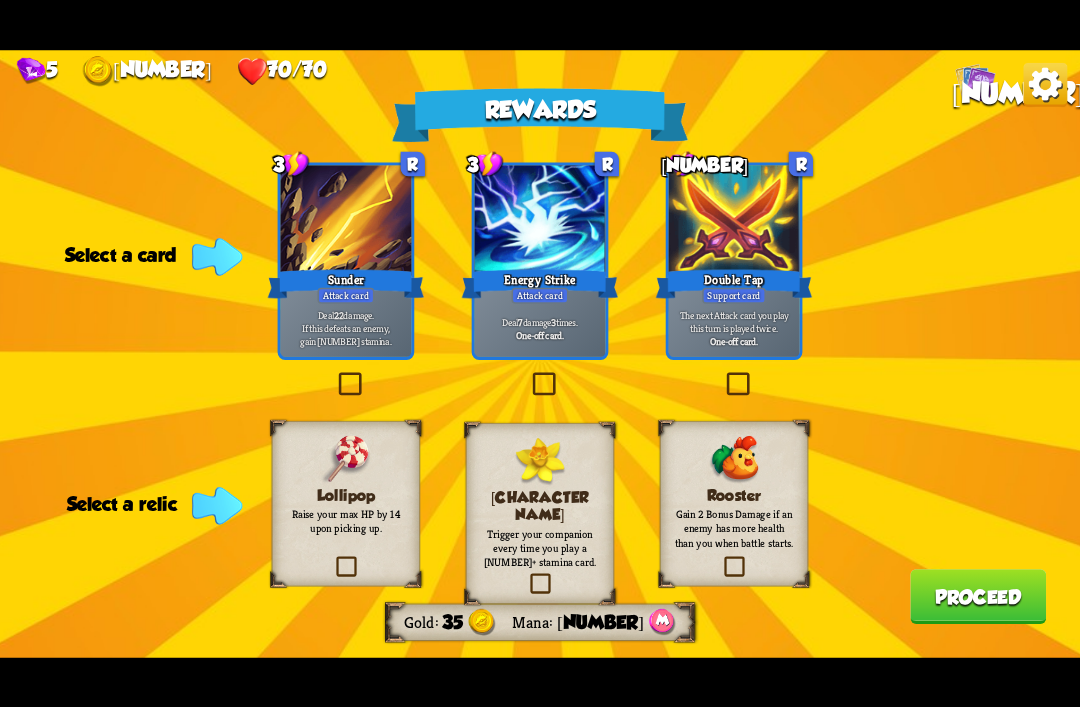 click on "Energy Strike" at bounding box center [346, 283] 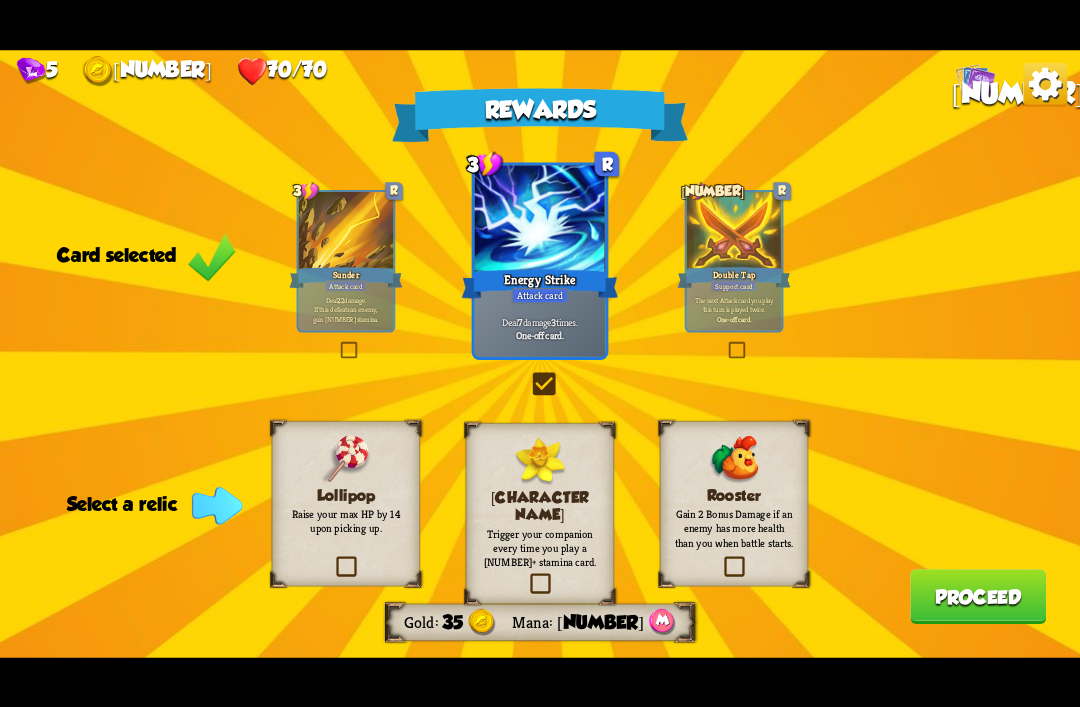 click on "[TITLE]   Raise your max HP by [NUMBER] upon picking up." at bounding box center [346, 503] 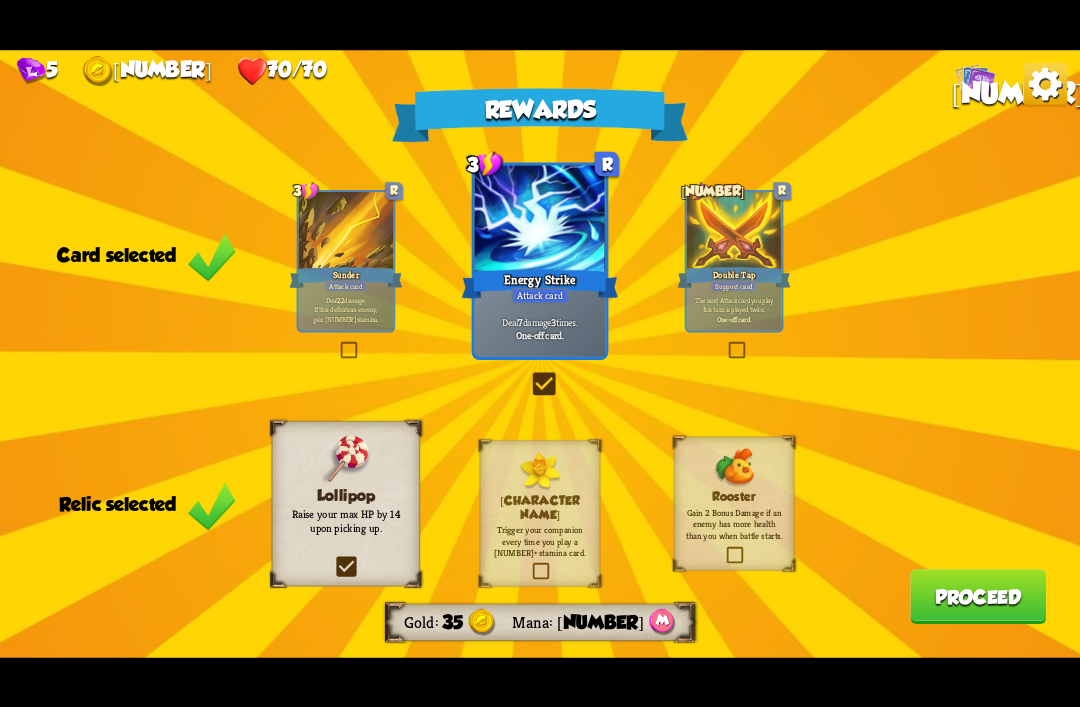 click on "Raise your max HP by 14 upon picking up." at bounding box center (346, 521) 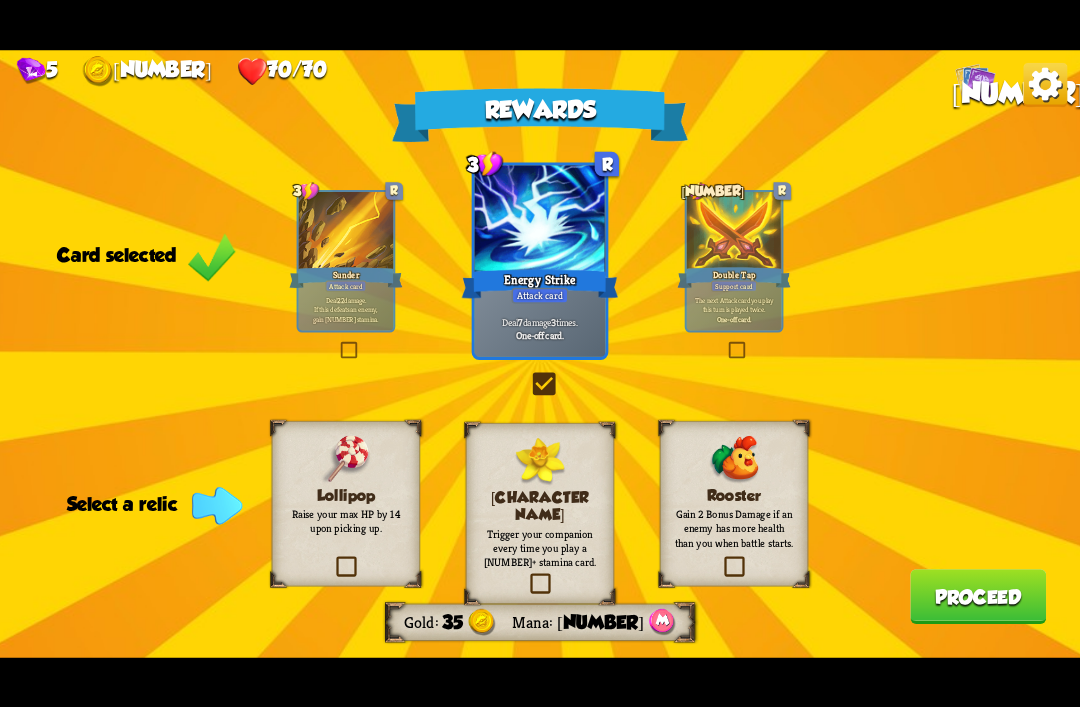 click on "Gain 2 Bonus Damage if an enemy has more health than you when battle starts." at bounding box center [346, 521] 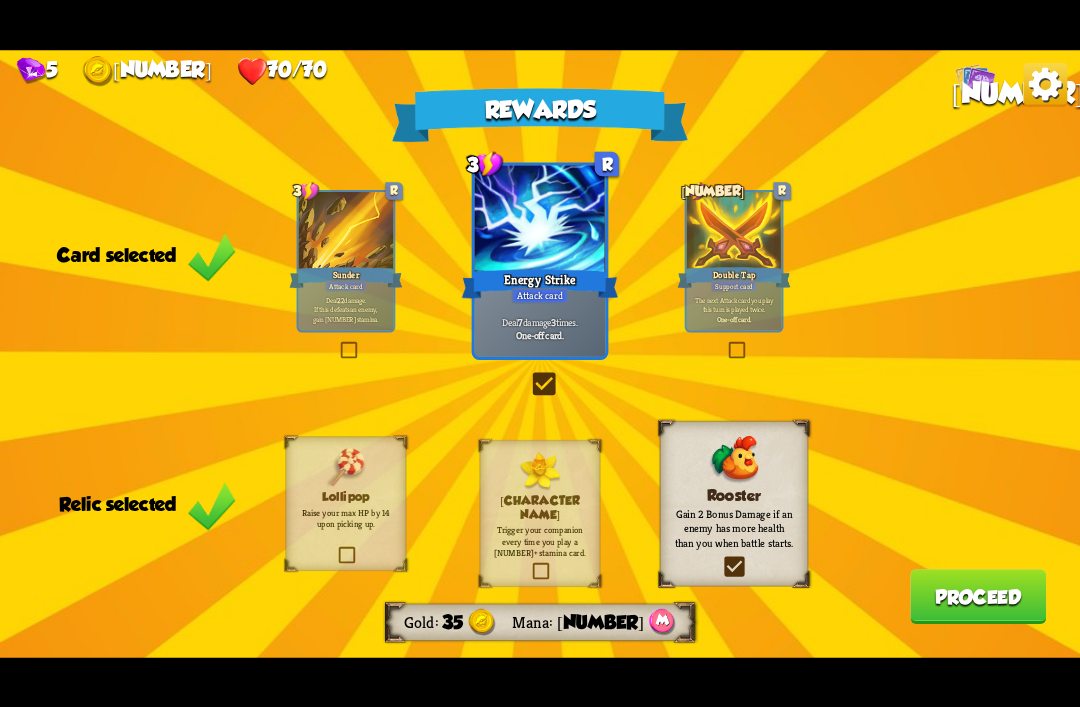 click on "Proceed" at bounding box center (978, 596) 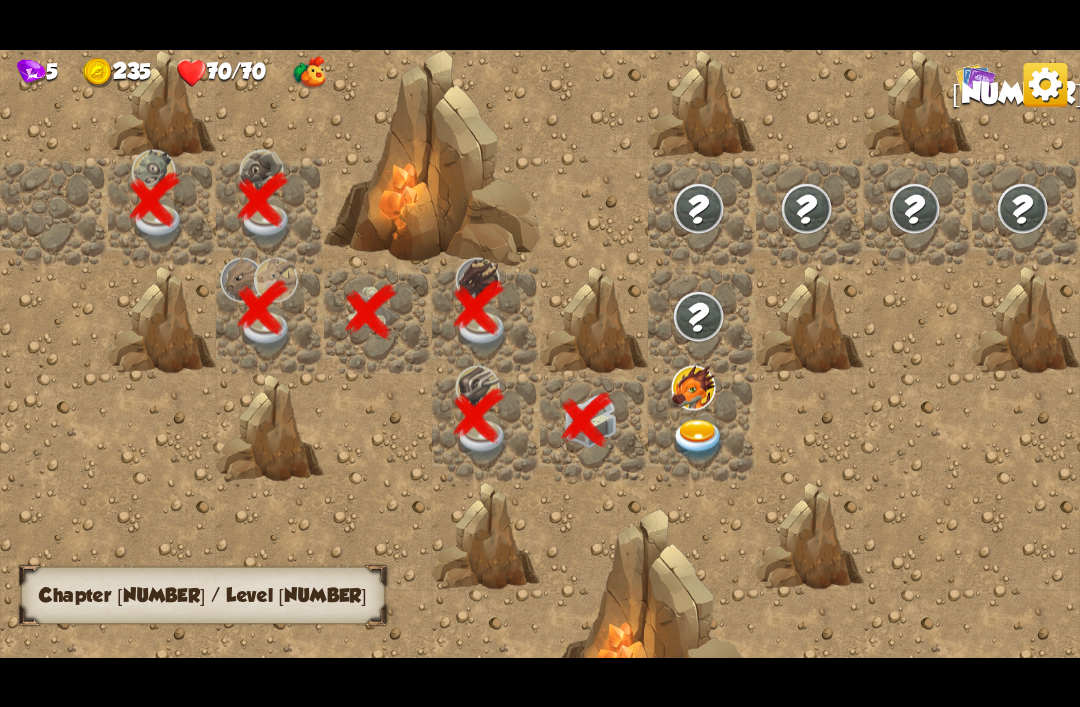 click at bounding box center [699, 440] 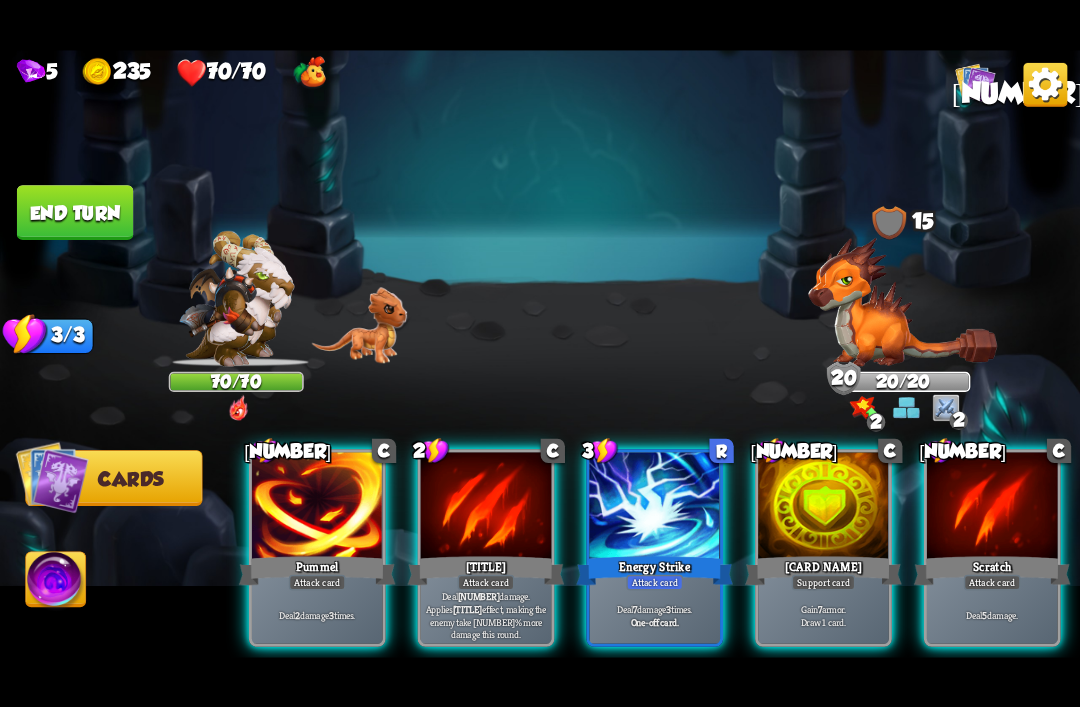 click on "Gain  [NUMBER]  armor. Draw 1 card." at bounding box center [317, 614] 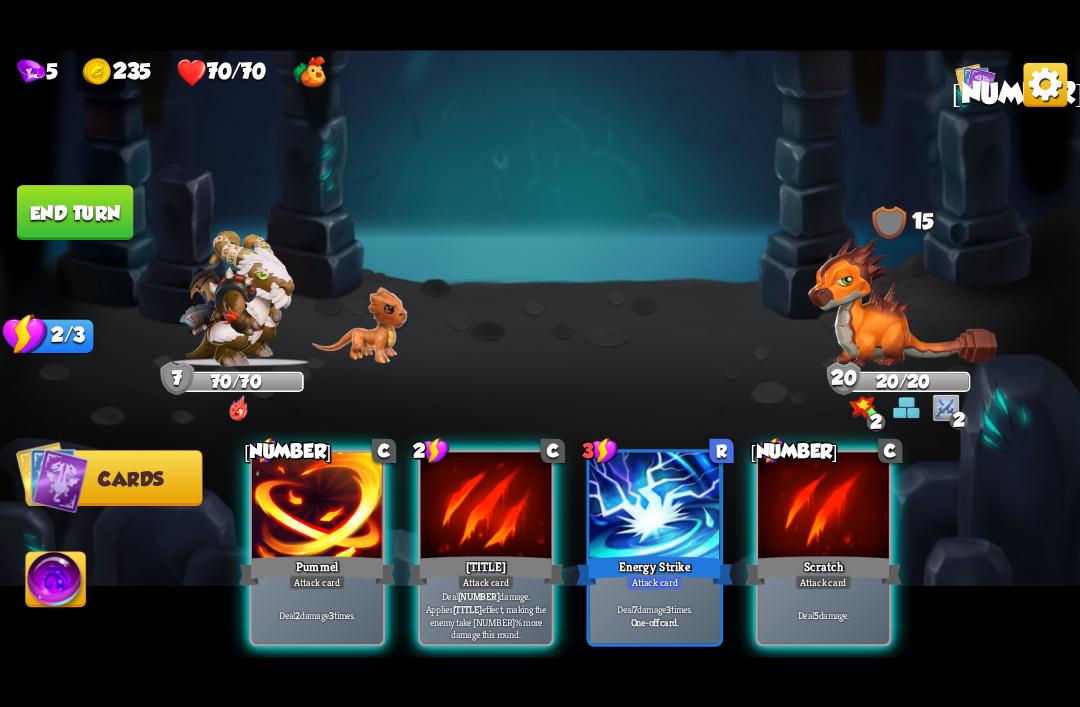 click on "5
235
70/70
12                         Select an enemy to attack...   You don't have enough   stamina to play that card...
Player turn
7
70/70
0     0           Blocked        15     20
20/20
2     0         2       Blocked
2/3
Stamina   Your current stamina count. Cards require stamina to play.
0/0
Mana   Your current mana count. Used for activating abilities. Earn mana by defeating enemies.       Cards     Abilities
1
C   Pummel     Attack card   Deal  2  damage  3  times.
2
C   Claw     Attack card   Deal  12  damage. Applies  Wound  effect, making the enemy take 20% more damage this round.
3
R   Energy Strike     Attack card   Deal  7  damage  3  times.   One-off card.
1
C   Scratch     Attack card   Deal  5  damage." at bounding box center [540, 353] 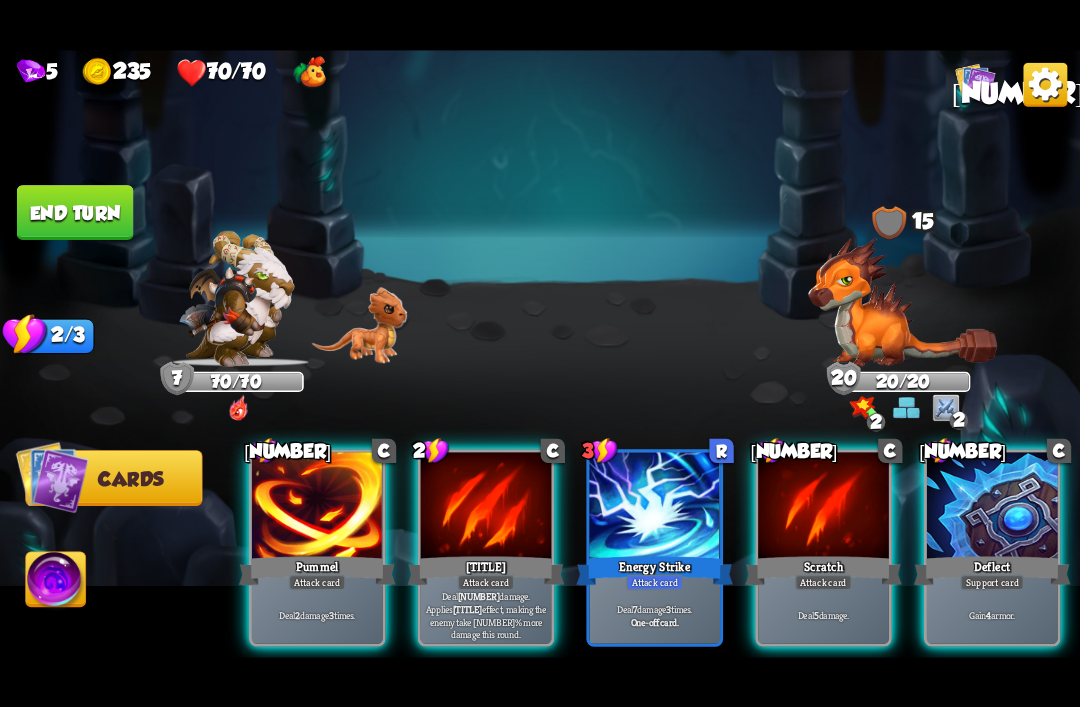 click on "Gain  4  armor." at bounding box center [317, 614] 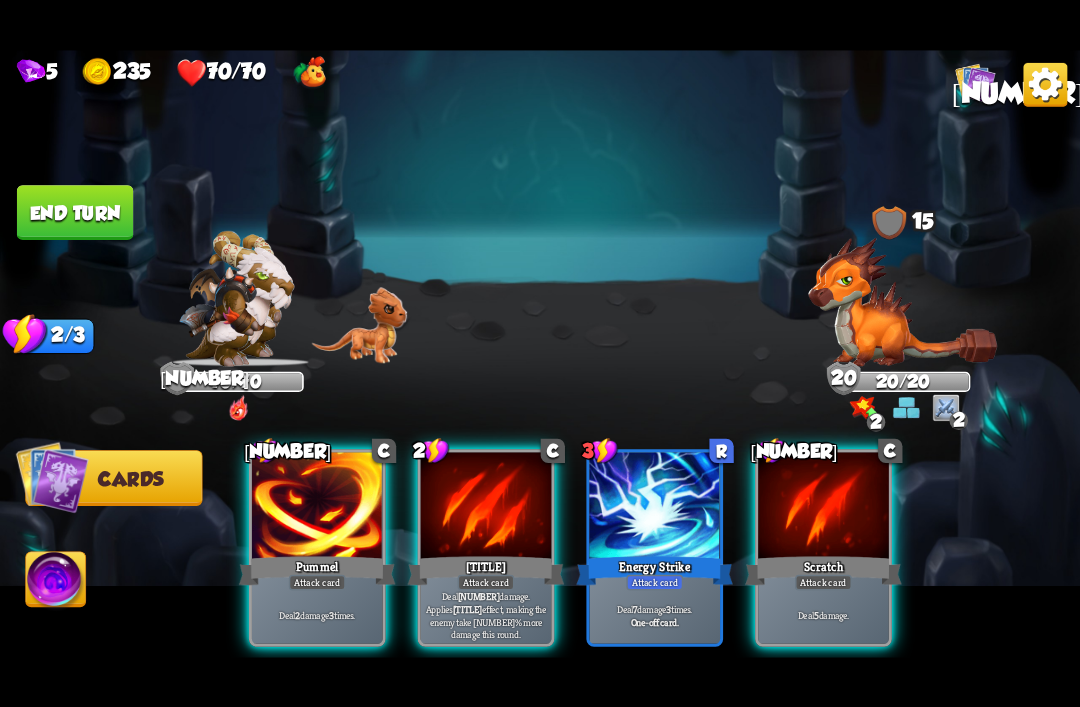 click at bounding box center (236, 298) 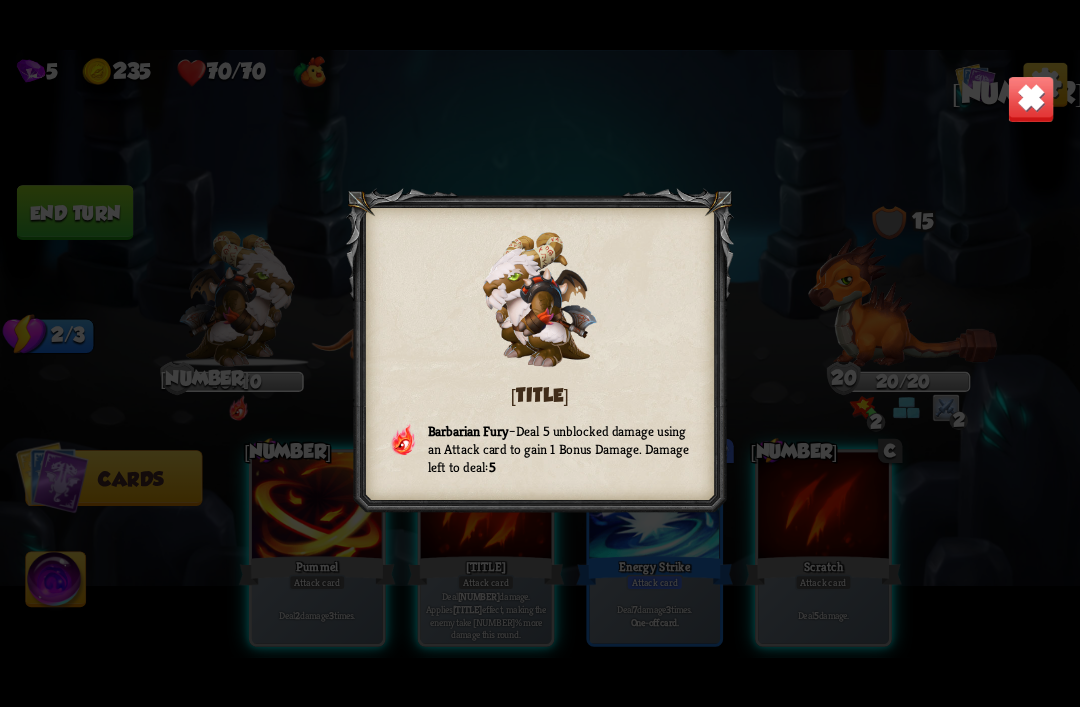click at bounding box center (1030, 98) 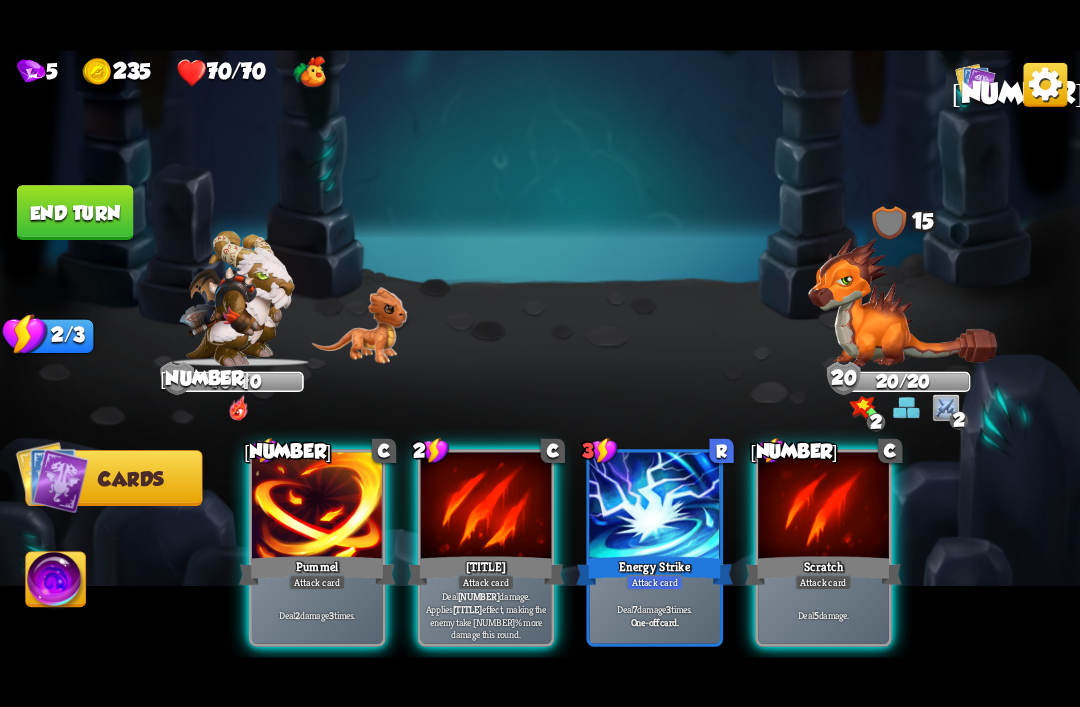 click on "Deal  [NUMBER]  damage." at bounding box center (317, 614) 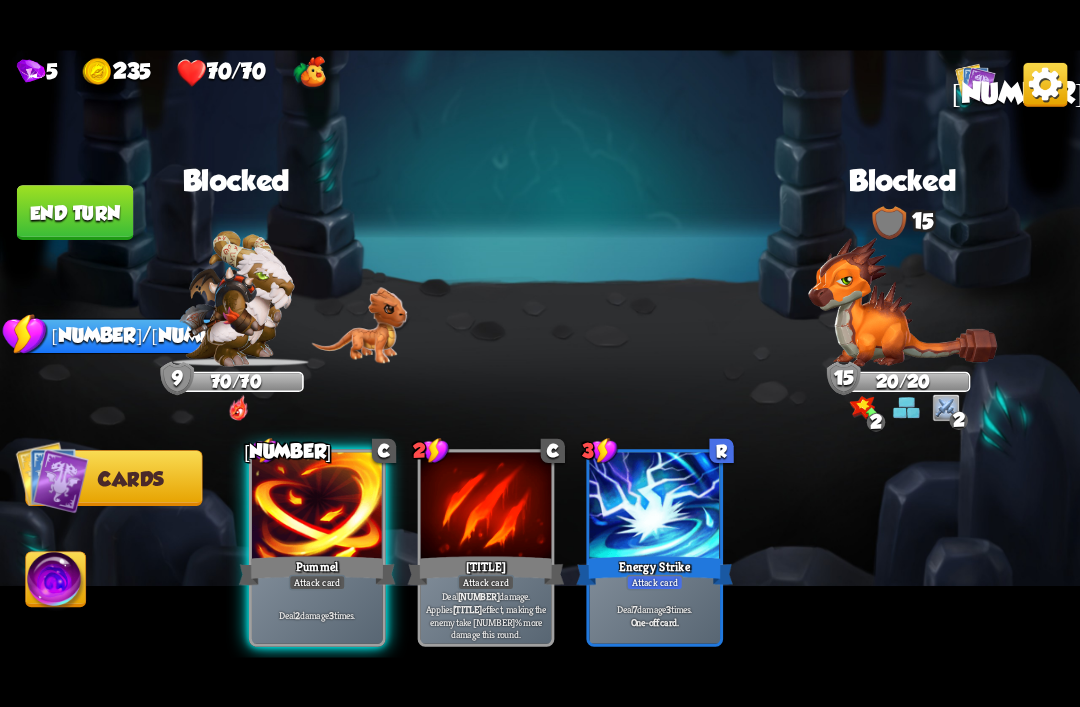 click at bounding box center (317, 507) 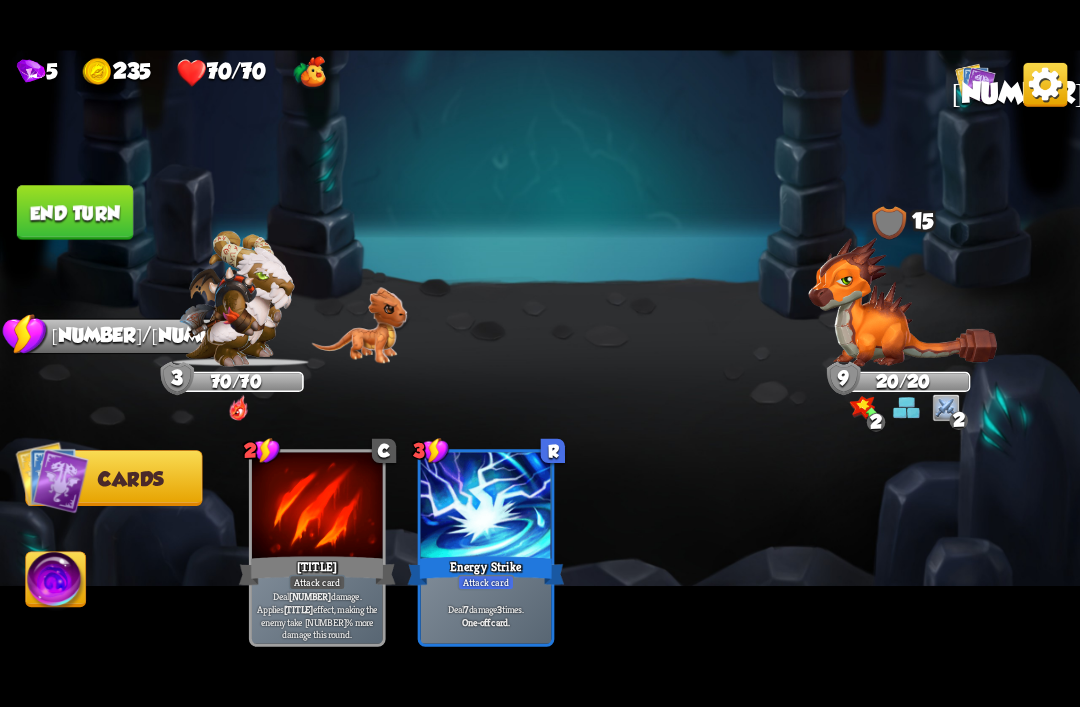 click on "End turn" at bounding box center (75, 212) 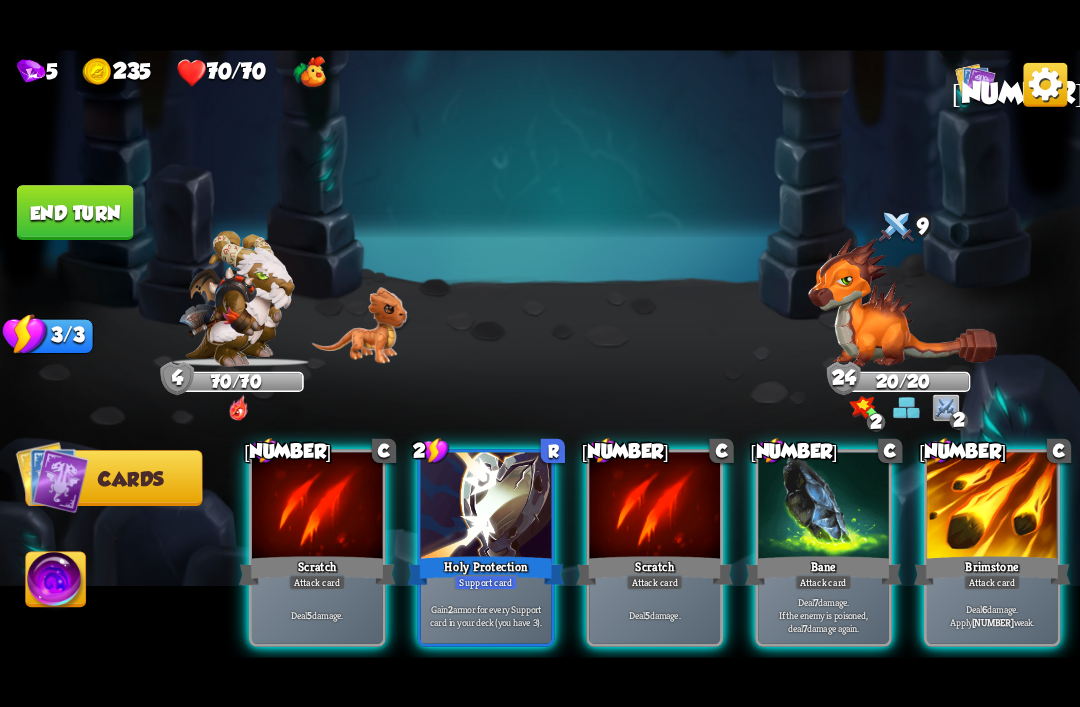 click at bounding box center [486, 507] 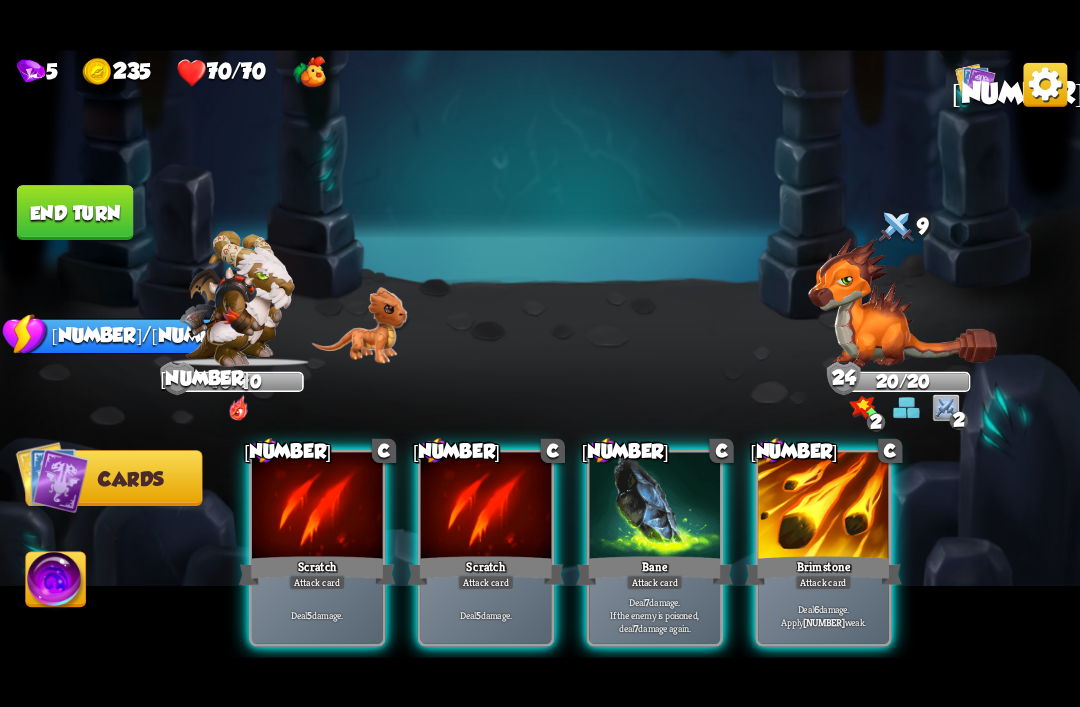 click on "Deal  [NUMBER]  damage. Apply  [NUMBER]  weak." at bounding box center [317, 614] 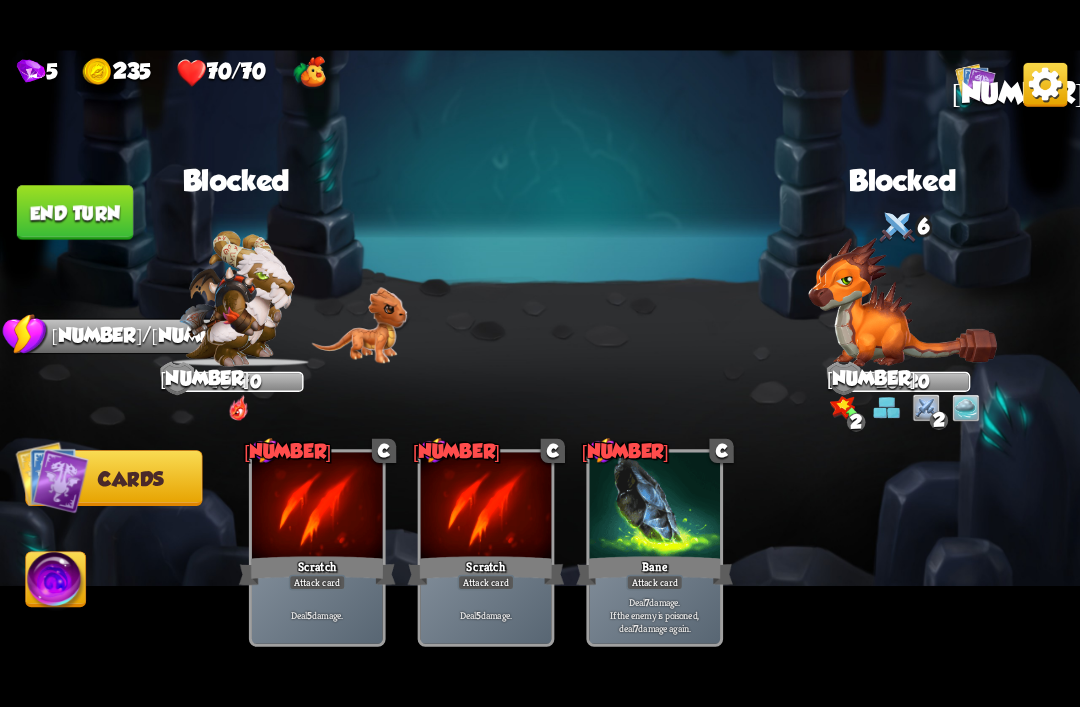 click on "End turn" at bounding box center (75, 212) 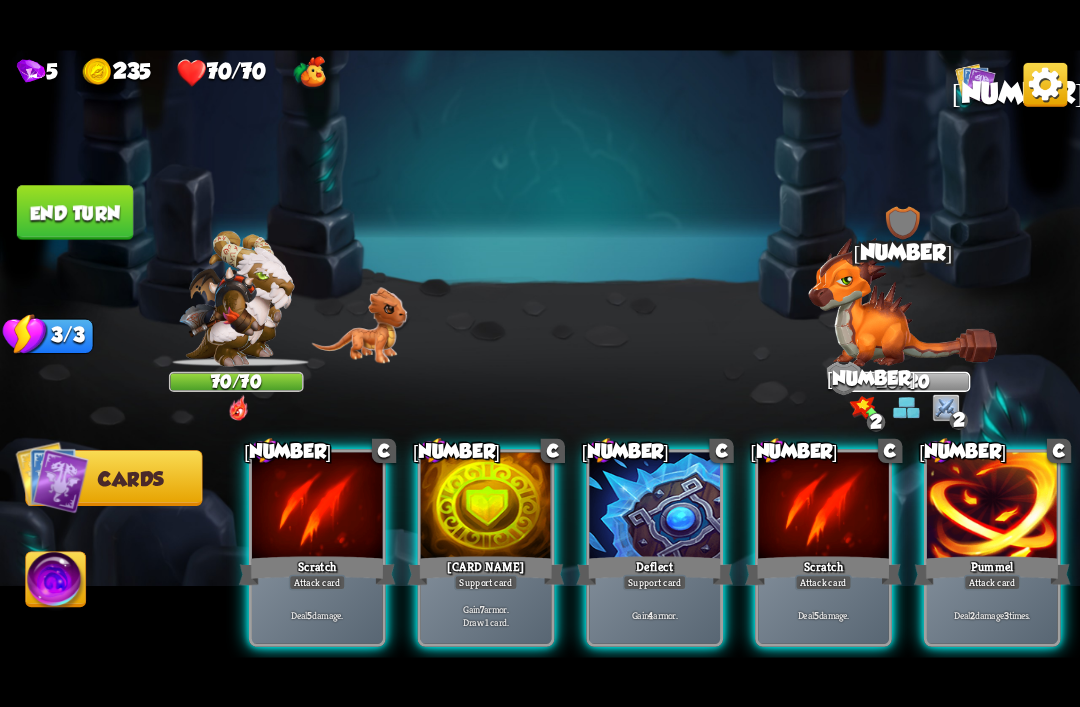 click at bounding box center (317, 507) 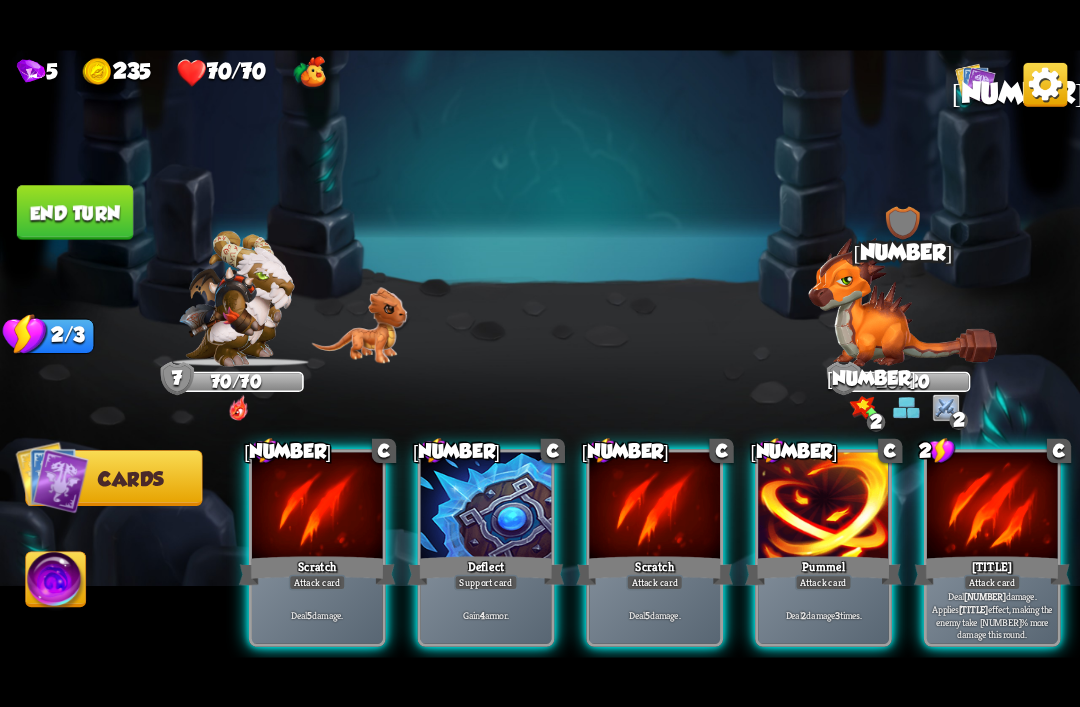 click on "5
235
70/70
12                         Select an enemy to attack...   You don't have enough   stamina to play that card...
Player turn
7
70/70
0     0           Blocked        8     18
20/20
2     0         2       Blocked
2/3
Stamina   Your current stamina count. Cards require stamina to play.
0/0
Mana   Your current mana count. Used for activating abilities. Earn mana by defeating enemies.       Cards     Abilities
1
C   Scratch     Attack card   Deal  5  damage.
0
C   Deflect     Support card   Gain  4  armor.
1
C   Scratch     Attack card   Deal  5  damage.
1
C   Pummel     Attack card   Deal  2  damage  3  times.
2
C   Claw     Attack card   Deal  12  damage. Applies  Wound" at bounding box center [540, 353] 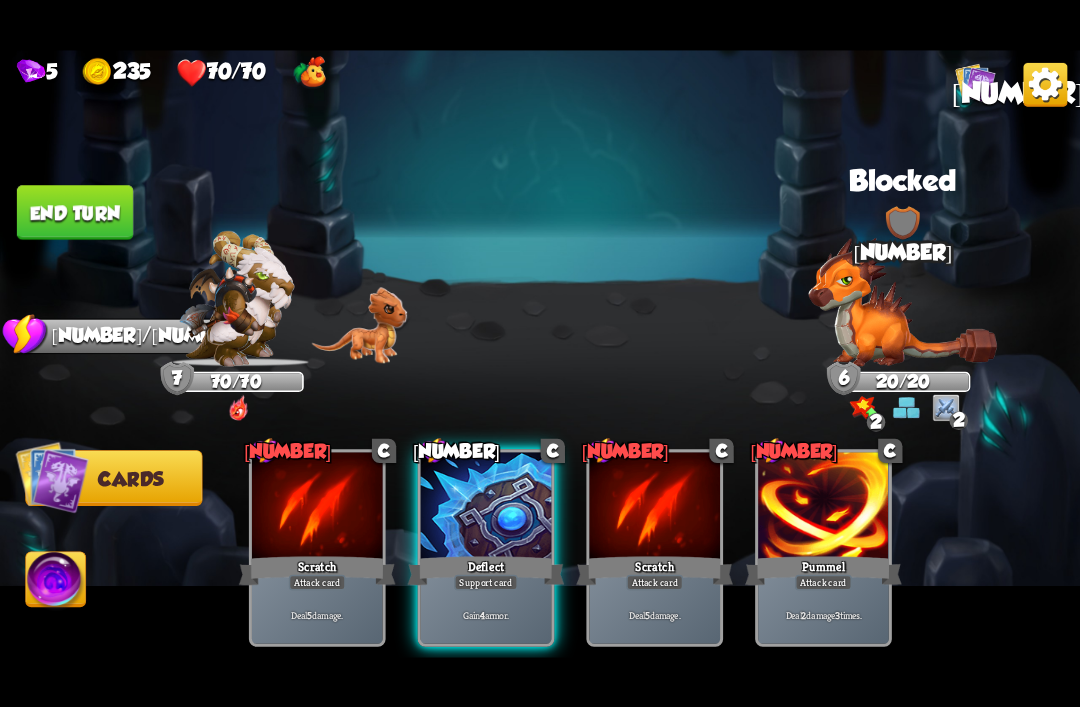 click on "[NUMBER]
[NUMBER]
[NUMBER]/[NUMBER]
[NUMBER]                         Select an enemy to attack...   You don't have enough   stamina to play that card...
Player turn
[NUMBER]
[NUMBER]/[NUMBER]
[NUMBER]   [NUMBER]           Blocked        [NUMBER]     [NUMBER]
[NUMBER]/[NUMBER]
[NUMBER]   [NUMBER]         [NUMBER]       Blocked
[NUMBER]/[NUMBER]
Stamina   Your current stamina count. Cards require stamina to play.
[NUMBER]/[NUMBER]
Mana   Your current mana count. Used for activating abilities. Earn mana by defeating enemies.       Cards     Abilities
[NUMBER]
C   Scratch     Attack card   Deal  [NUMBER]  damage.
[NUMBER]
C   Deflect     Support card   Gain  [NUMBER]  armor.
[NUMBER]
C   Scratch     Attack card   Deal  [NUMBER]  damage.
[NUMBER]
C   Pummel     Attack card   Deal  [NUMBER]  damage  [NUMBER]  times.
End turn
End your turn" at bounding box center [540, 353] 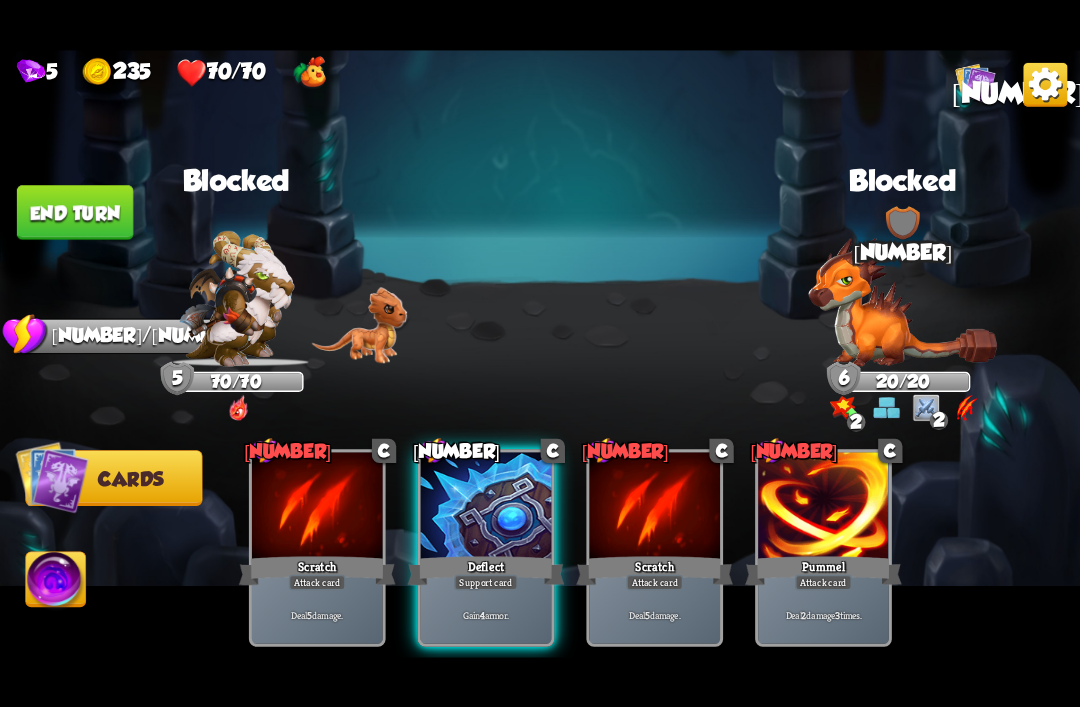 click on "End turn" at bounding box center [75, 212] 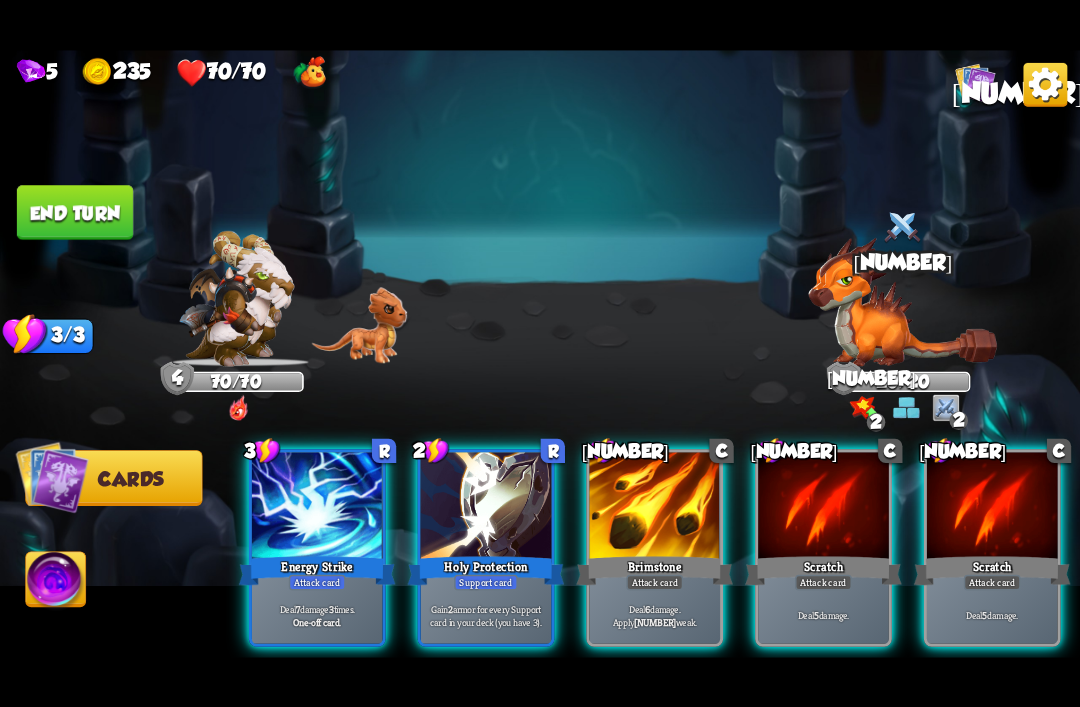 click at bounding box center (317, 507) 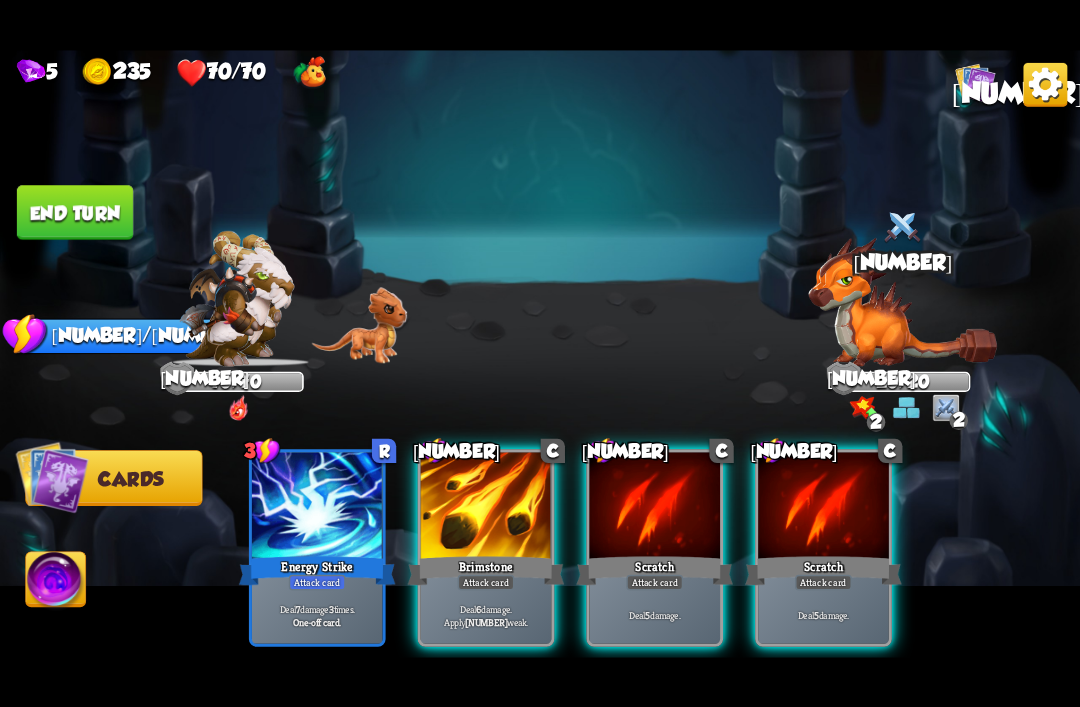 click on "Brimstone" at bounding box center (486, 570) 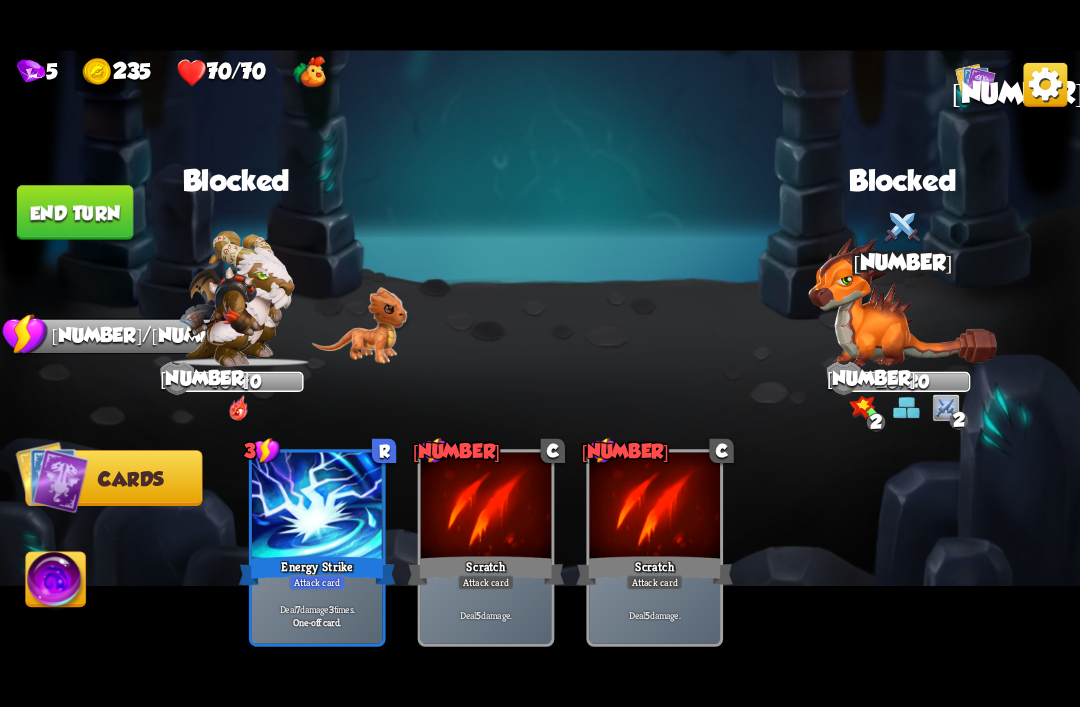click at bounding box center (540, 354) 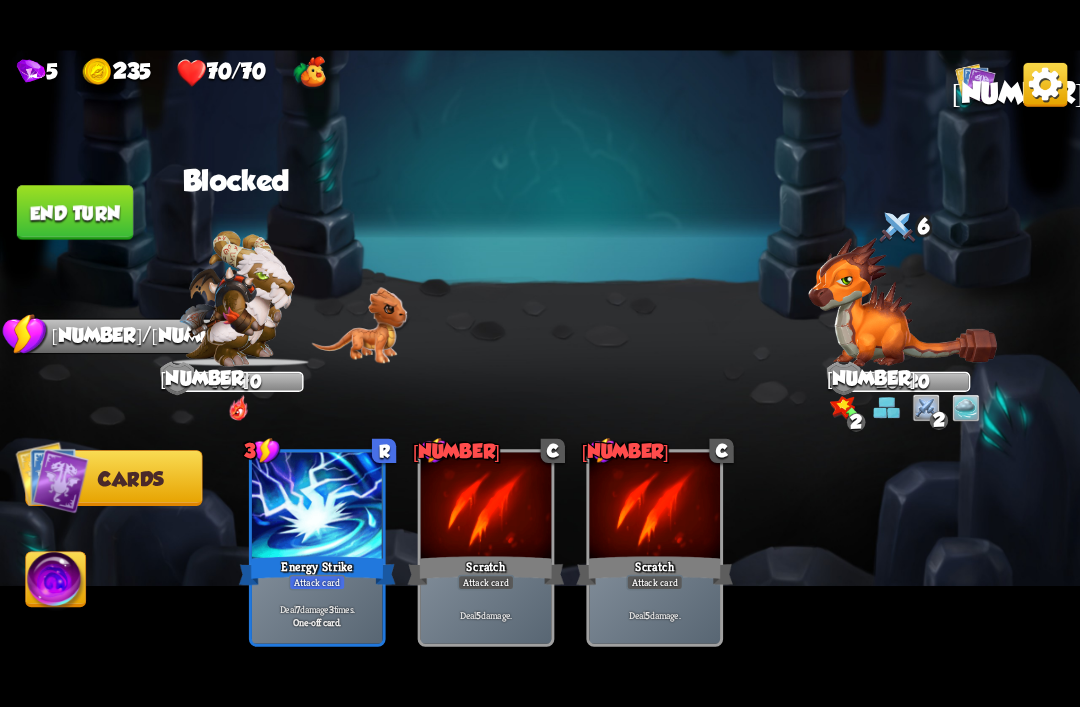 click on "End turn" at bounding box center (75, 212) 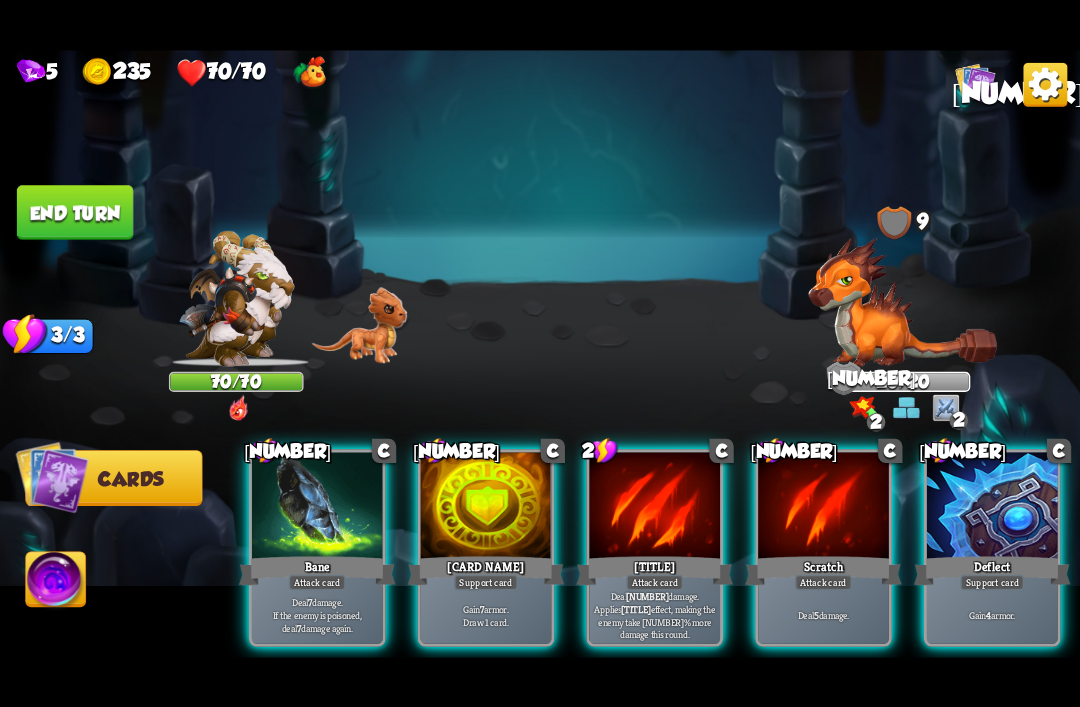 click on "1 C Bane Attack card Deal 7 damage. If the enemy is poisoned, deal 7 damage again. 1 C Incantation Support card Gain 7 armor. Draw 1 card. 2 C Claw Attack card Deal 12 damage. Applies Wound effect, making the enemy take 20% more damage this round. 1 C Scratch Attack card Deal 5 damage. 0 C Deflect Support card Gain 4 armor." at bounding box center (648, 522) 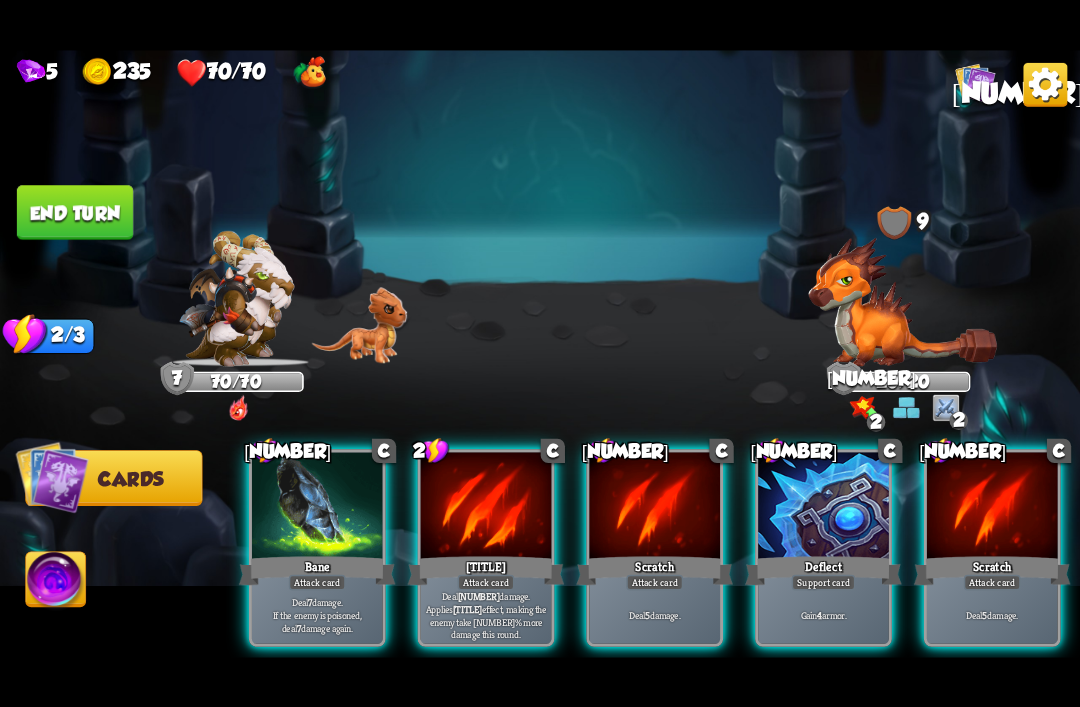 click at bounding box center (236, 298) 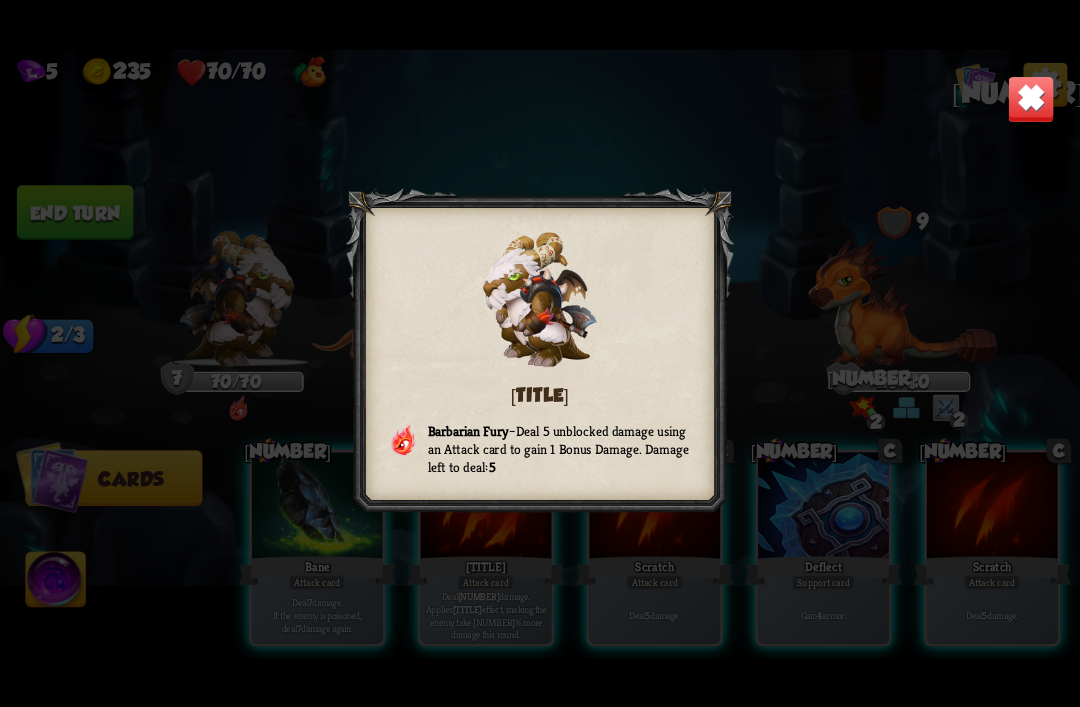 click at bounding box center [1030, 98] 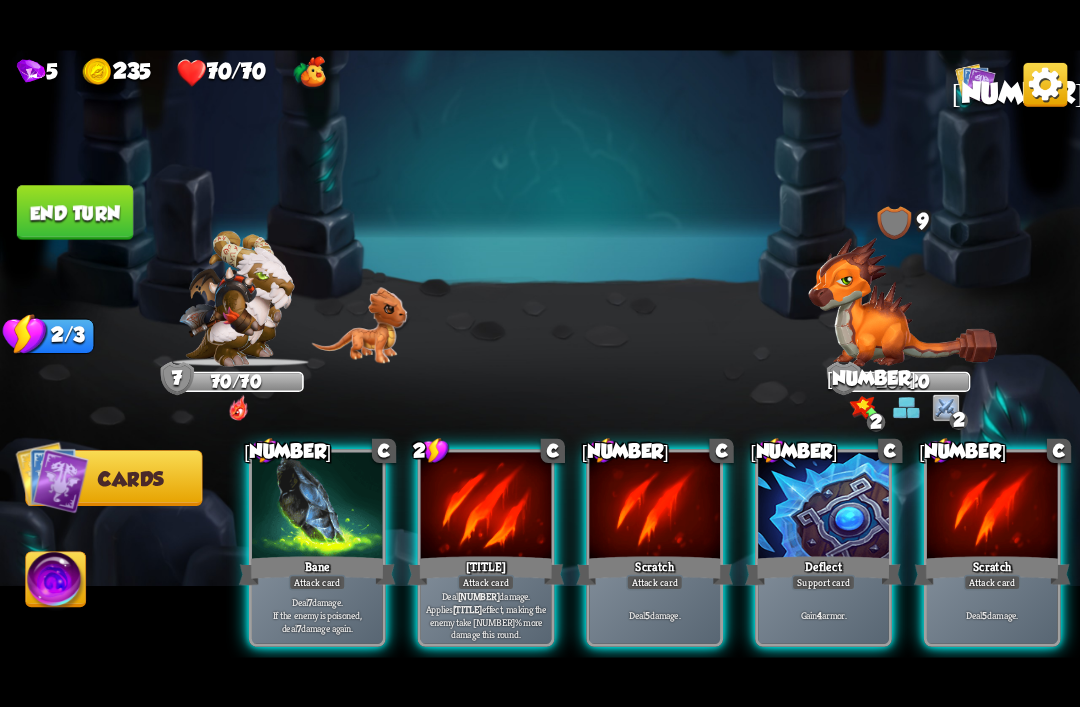 click at bounding box center (317, 507) 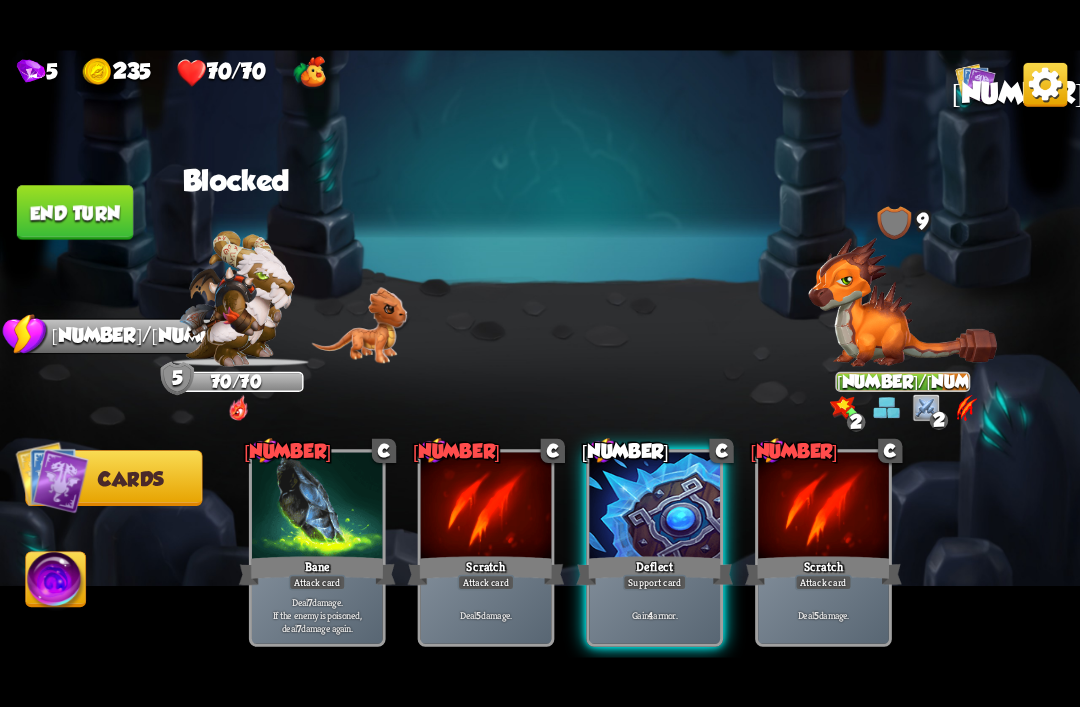 click on "End turn" at bounding box center (75, 212) 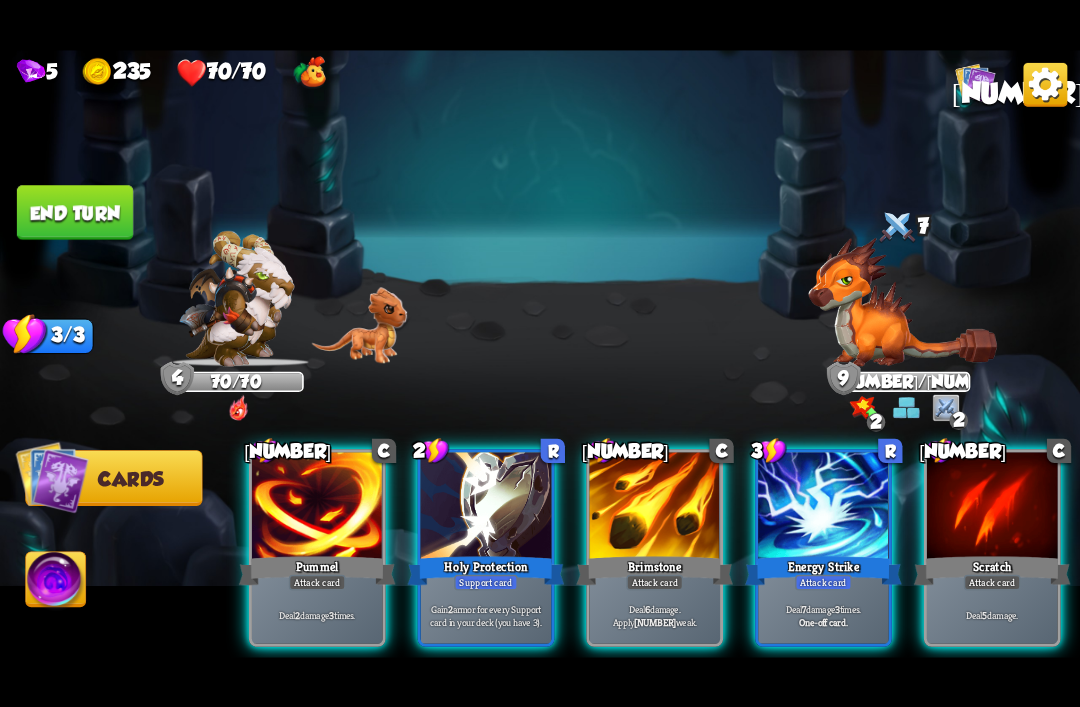 click on "Holy Protection" at bounding box center (486, 570) 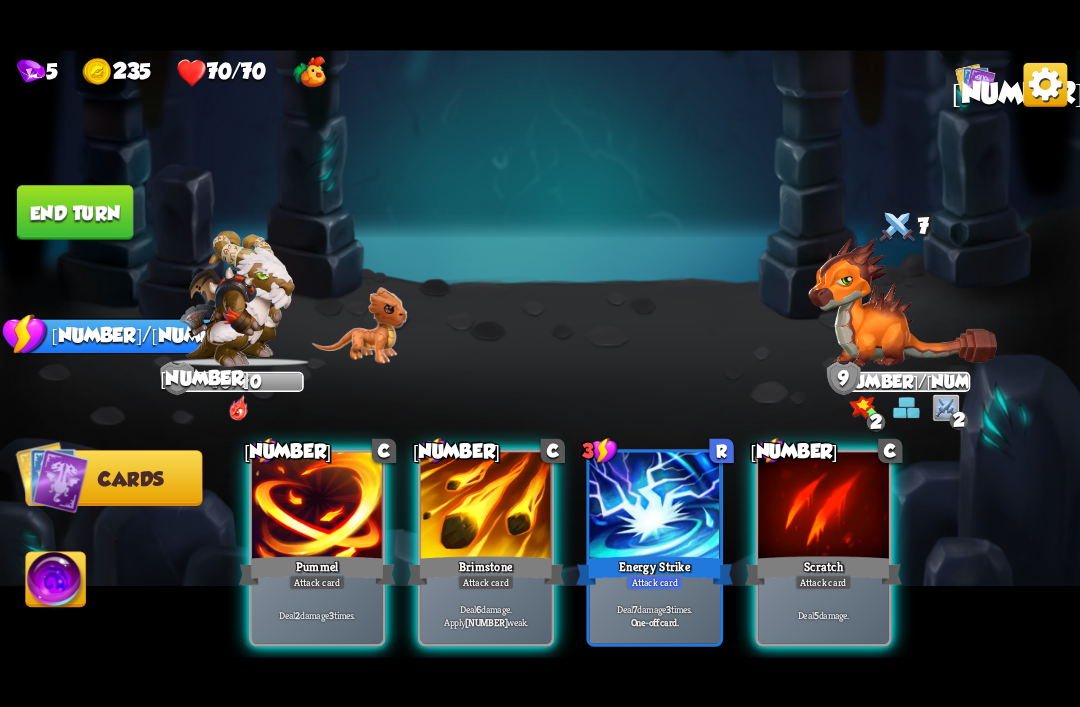 click on "5
235
70/70
12                         Select an enemy to attack...   You don't have enough   stamina to play that card...
Player turn
10
70/70
0     0           Blocked      7      9
16/20
2     0         2       Blocked
1/3
Stamina   Your current stamina count. Cards require stamina to play.
0/0
Mana   Your current mana count. Used for activating abilities. Earn mana by defeating enemies.       Cards     Abilities
1
C   Pummel     Attack card   Deal  2  damage  3  times.
1
C   Brimstone     Attack card   Deal  6  damage. Apply  1  weak.
3
R   Energy Strike     Attack card   Deal  7  damage  3  times.   One-off card.
1
C   Scratch     Attack card   Deal  5  damage.
End turn
End your turn" at bounding box center [540, 353] 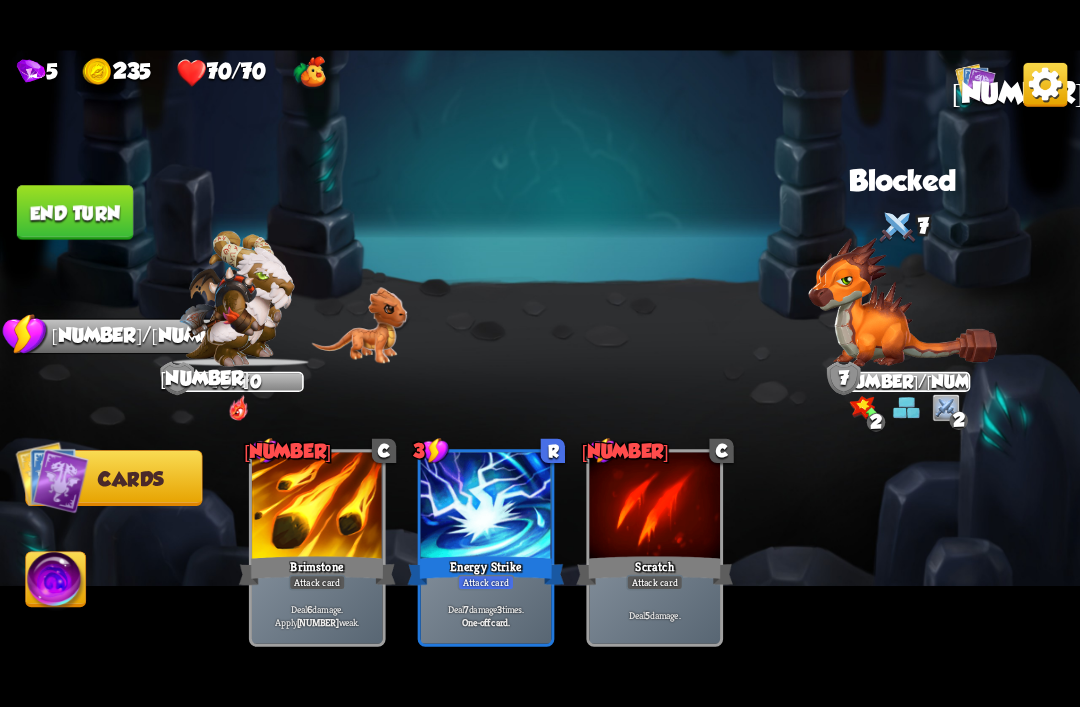 click on "[NUMBER]
[NUMBER]
[NUMBER]/[NUMBER]
[NUMBER]                         Select an enemy to attack...   You don't have enough   stamina to play that card...
Player turn
[NUMBER]
[NUMBER]/[NUMBER]
[NUMBER]   [NUMBER]           Blocked      [NUMBER]      [NUMBER]
[NUMBER]/[NUMBER]
[NUMBER]   [NUMBER]         [NUMBER]       Blocked
[NUMBER]/[NUMBER]
Stamina   Your current stamina count. Cards require stamina to play.
[NUMBER]/[NUMBER]
Mana   Your current mana count. Used for activating abilities. Earn mana by defeating enemies.       Cards     Abilities
[NUMBER]
C   Brimstone     Attack card   Deal  [NUMBER]  damage. Apply  [NUMBER]  weak.
[NUMBER]
R   Energy Strike     Attack card   Deal  [NUMBER]  damage  [NUMBER]  times.   One-off card.
[NUMBER]
C   Scratch     Attack card   Deal  [NUMBER]  damage.
End turn
End your turn" at bounding box center (540, 353) 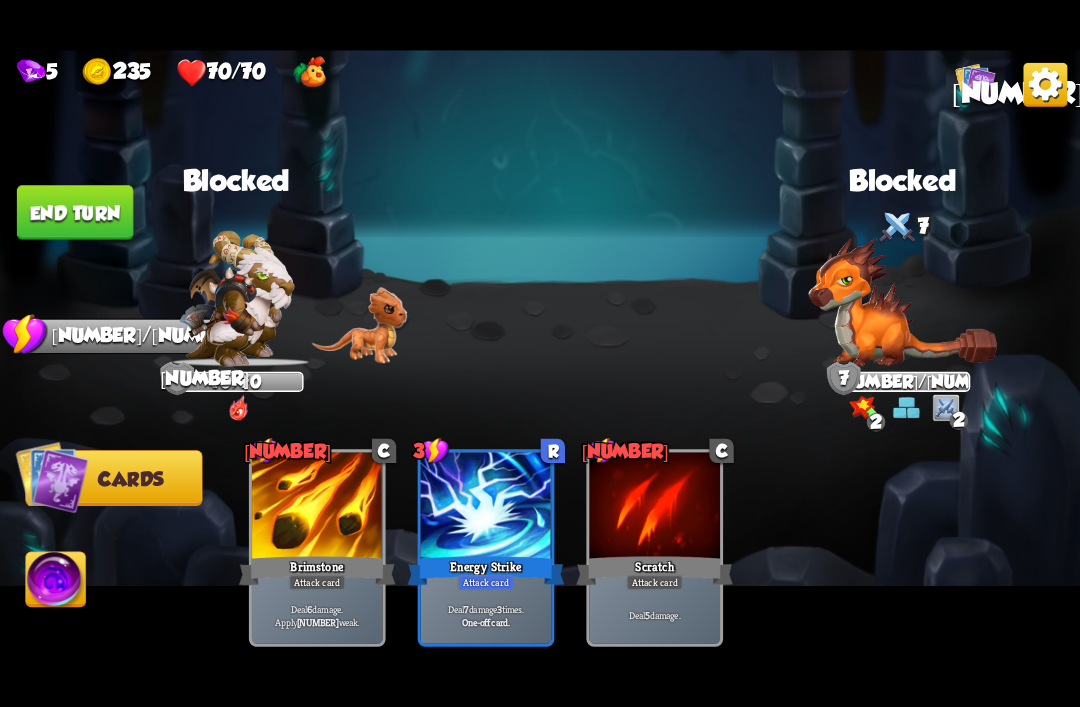 click on "5
235
70/70
12                         Select an enemy to attack...   You don't have enough   stamina to play that card...
Player turn
8
70/70
0     0           Blocked      7      7
16/20
2     0         2       Blocked
0/3
Stamina   Your current stamina count. Cards require stamina to play.
0/0
Mana   Your current mana count. Used for activating abilities. Earn mana by defeating enemies.       Cards     Abilities
1
C   Brimstone     Attack card   Deal  6  damage. Apply  1  weak.
3
R   Energy Strike     Attack card   Deal  7  damage  3  times.   One-off card.
1
C   Scratch     Attack card   Deal  5  damage.
End turn
End your turn" at bounding box center (540, 353) 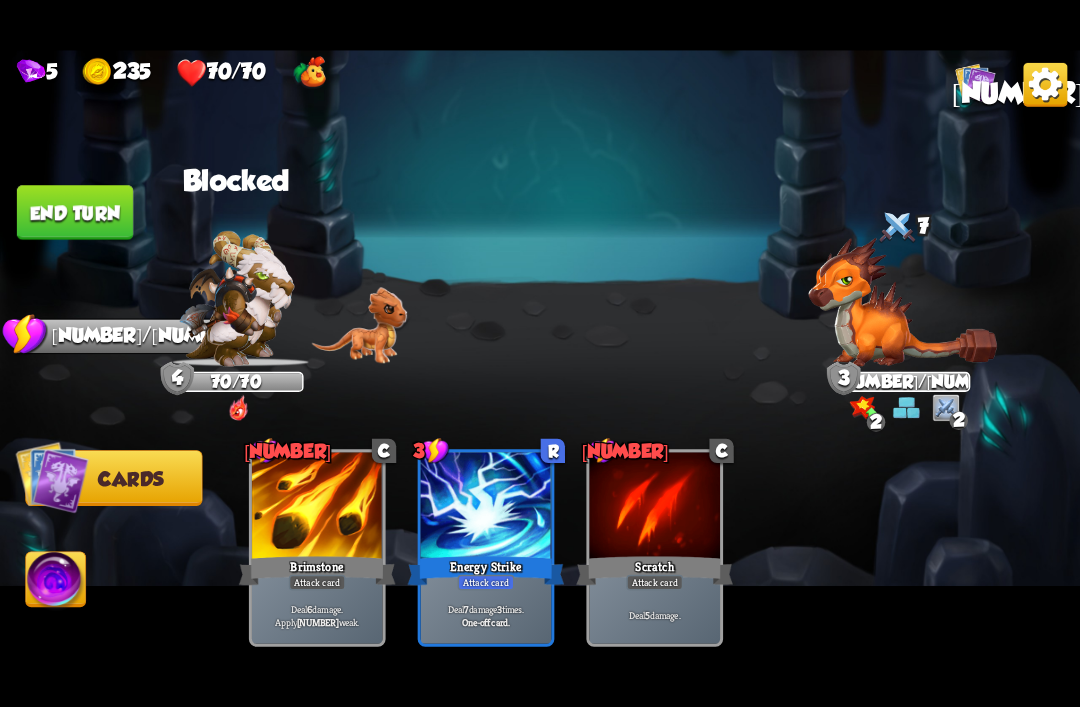 click on "End turn" at bounding box center (75, 212) 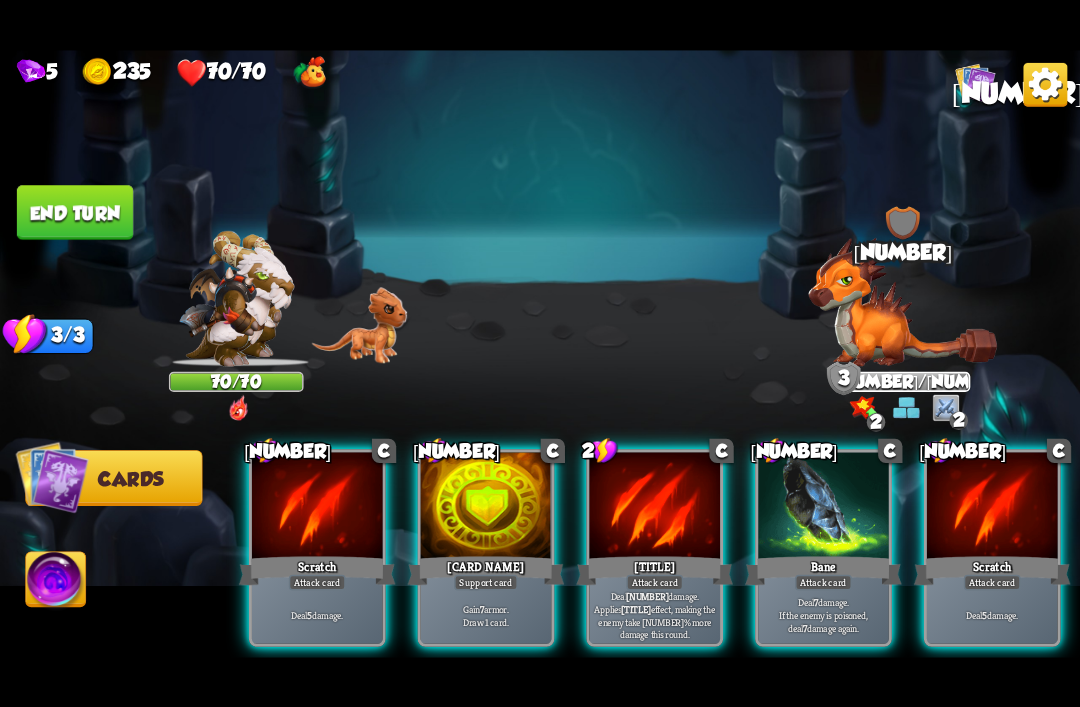 click on "[CARD NAME]" at bounding box center (317, 570) 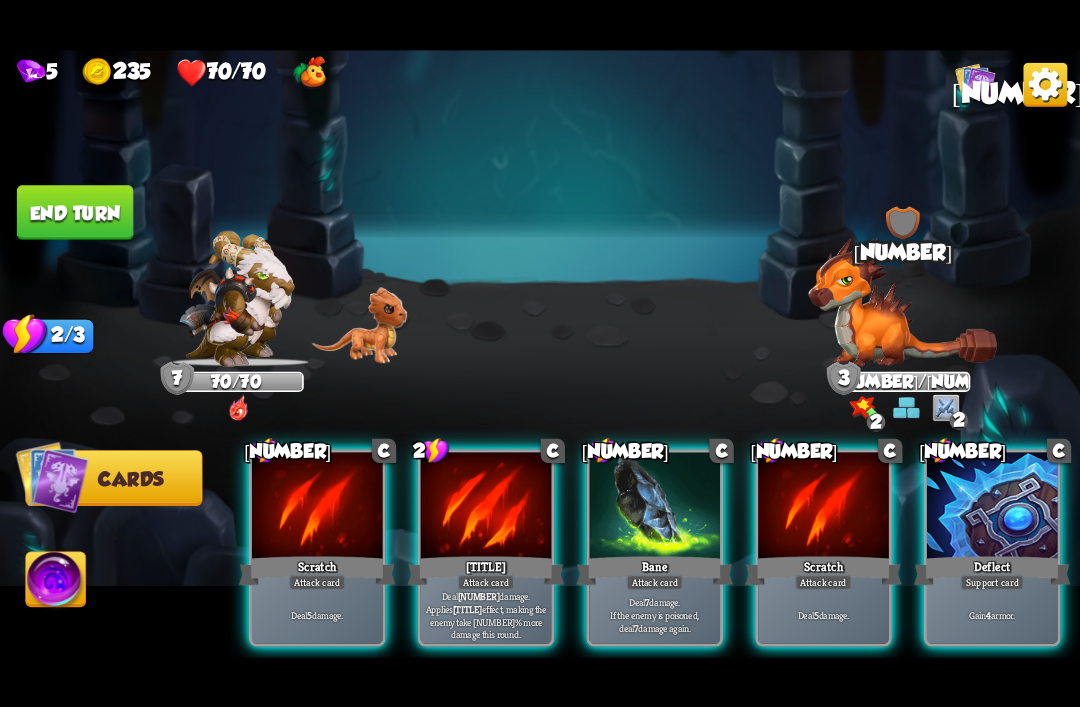 click on "5 235 70/70 12 Select an enemy to attack... You don't have enough stamina to play that card... Player turn 7 70/70 0 0 Blocked 8 3 16/20 2 0 2 Blocked 2/3 Stamina Your current stamina count. Cards require stamina to play. 0/0 Mana Your current mana count. Used for activating abilities. Earn mana by defeating enemies. Cards Abilities 1 C Scratch Attack card Deal 5 damage. 2 C Claw Attack card Deal 12 damage. Applies Wound effect, making the enemy take 20% more damage this round. 1 C Bane Attack card Deal 7 damage. If the enemy is poisoned, deal 7 damage again. 1 C Scratch Attack card Deal 5 C" at bounding box center (540, 353) 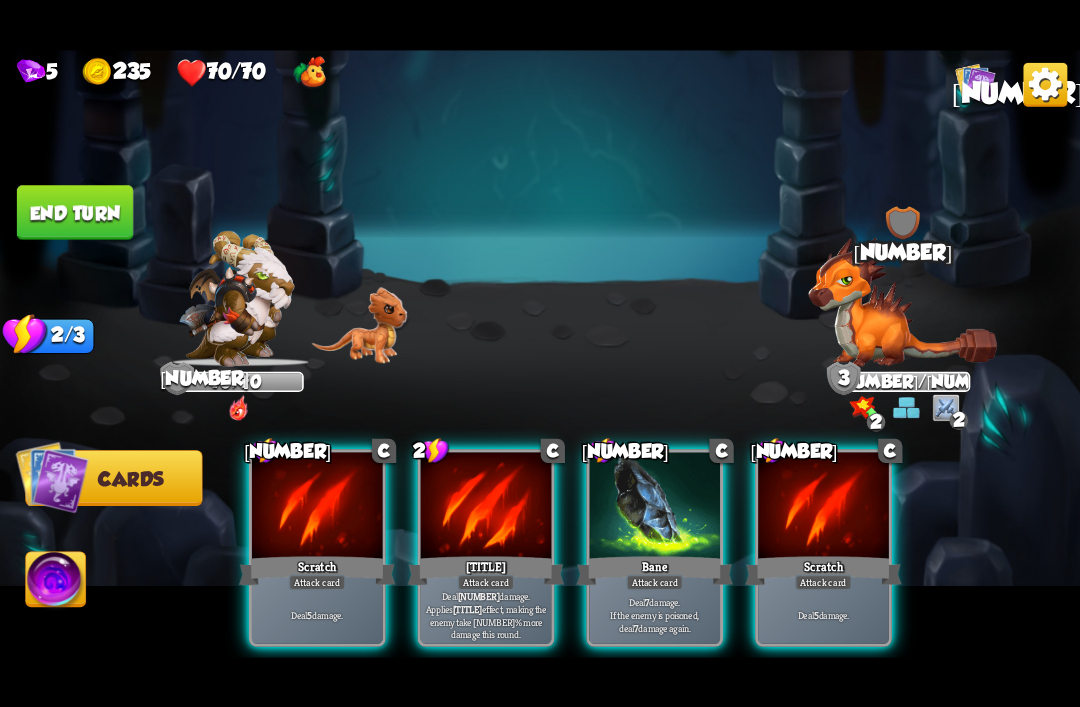 click on "5
235
70/70
12                         Select an enemy to attack...   You don't have enough   stamina to play that card...
Player turn
11
70/70
0     0           Blocked        8     3
16/20
2     0         2       Blocked
2/3
Stamina   Your current stamina count. Cards require stamina to play.
0/0
Mana   Your current mana count. Used for activating abilities. Earn mana by defeating enemies.       Cards     Abilities
1
C   Scratch     Attack card   Deal  5  damage.
2
C   Claw     Attack card   Deal  12  damage. Applies  Wound  effect, making the enemy take 20% more damage this round.
1
C   Bane     Attack card   Deal  7  damage. If the enemy is poisoned, deal  7  damage again.
1
C   Scratch     Attack card   Deal  5" at bounding box center [540, 353] 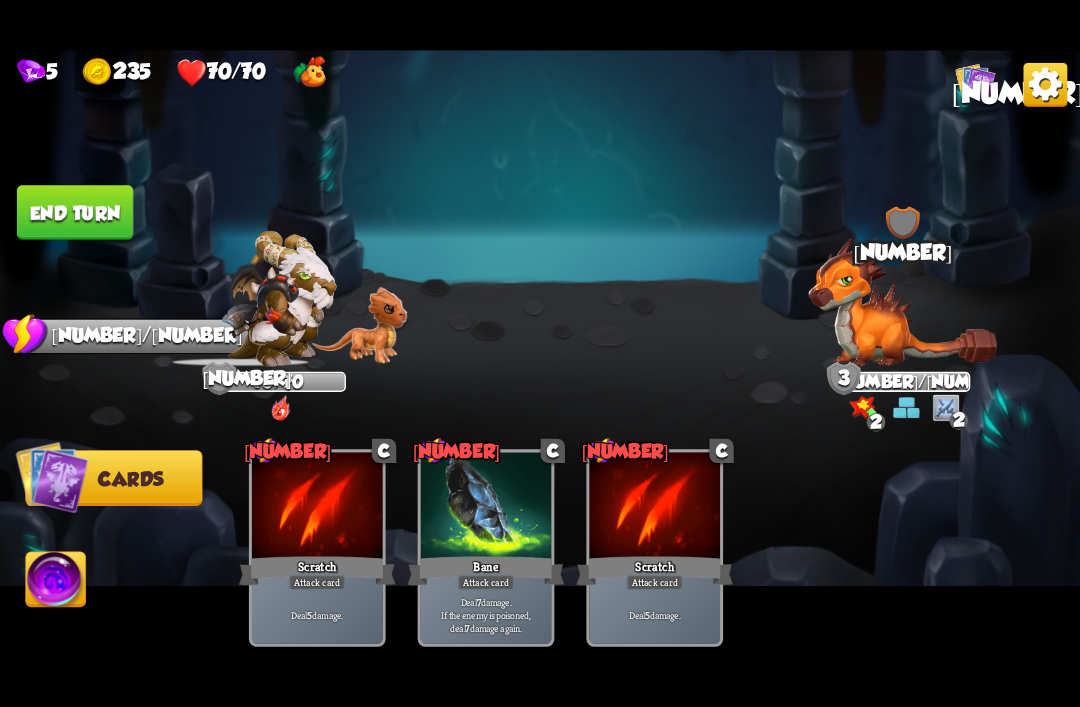 click on "5 235 70/70 12 Select an enemy to attack... You don't have enough stamina to play that card... Player turn 11 70/70 0 0 Blocked 8 3 16/20 2 0 2 Blocked 0/3 Stamina Your current stamina count. Cards require stamina to play. 0/0 Mana Your current mana count. Used for activating abilities. Earn mana by defeating enemies. Cards Abilities 1 C Scratch Attack card Deal 5 damage. 1 C Bane Attack card Deal 7 damage. If the enemy is poisoned, deal 7 damage again. 1 C Scratch Attack card Deal 5 damage. End turn End your turn" at bounding box center (540, 353) 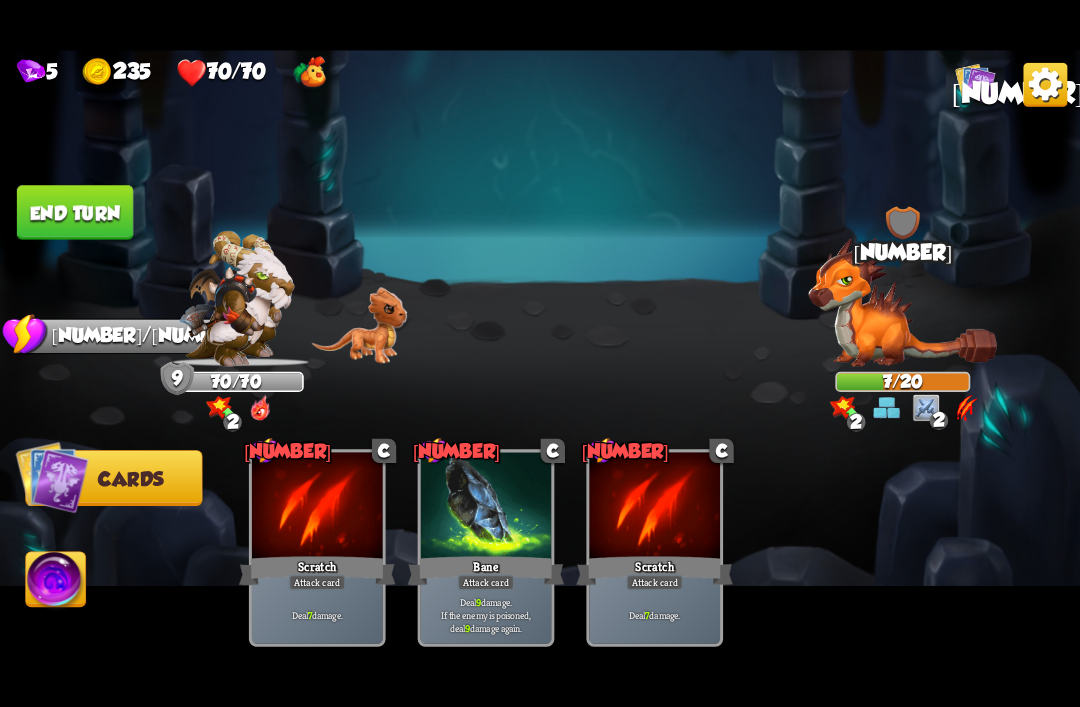 click at bounding box center (540, 354) 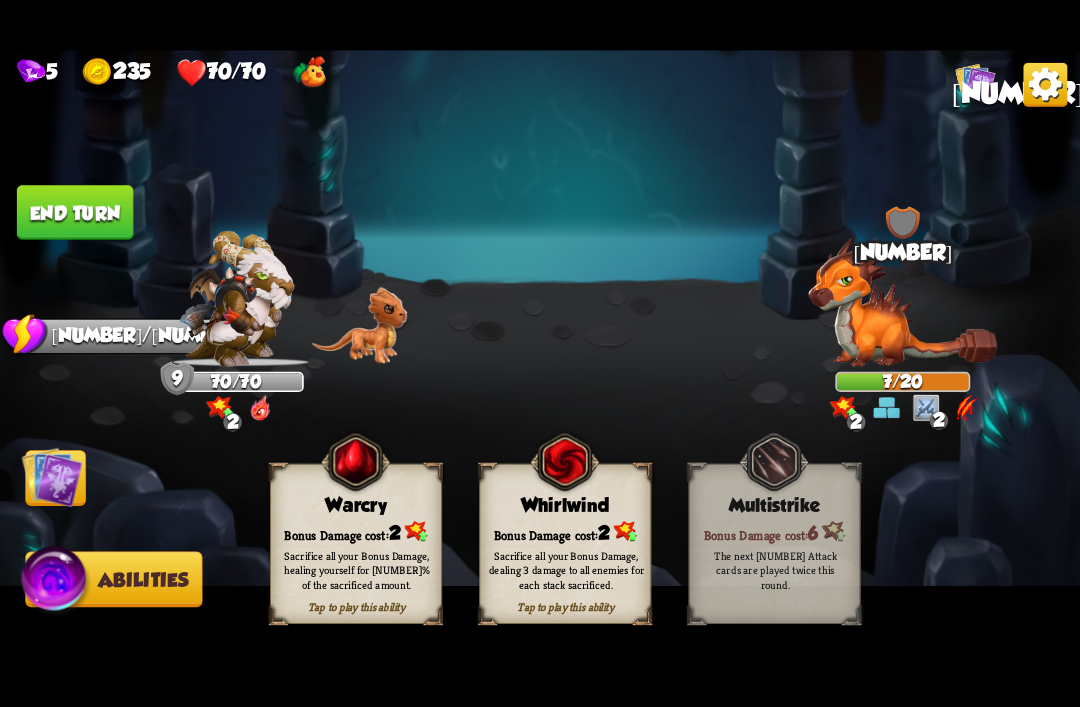 click on "Tap to play this ability" at bounding box center (356, 607) 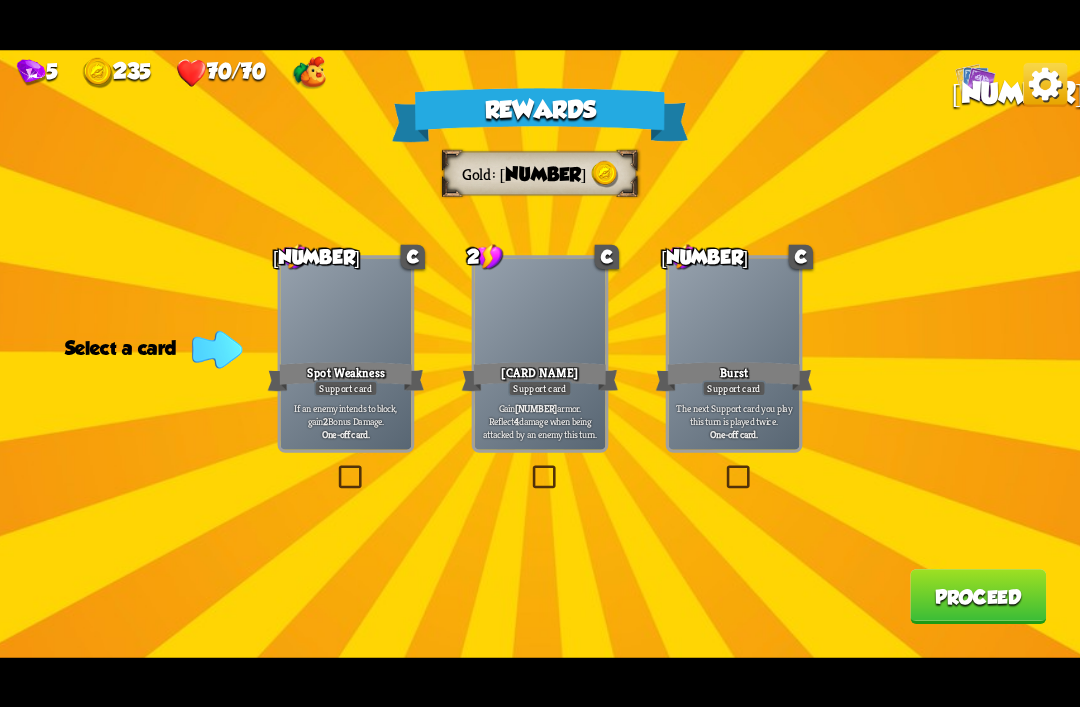 click at bounding box center [335, 467] 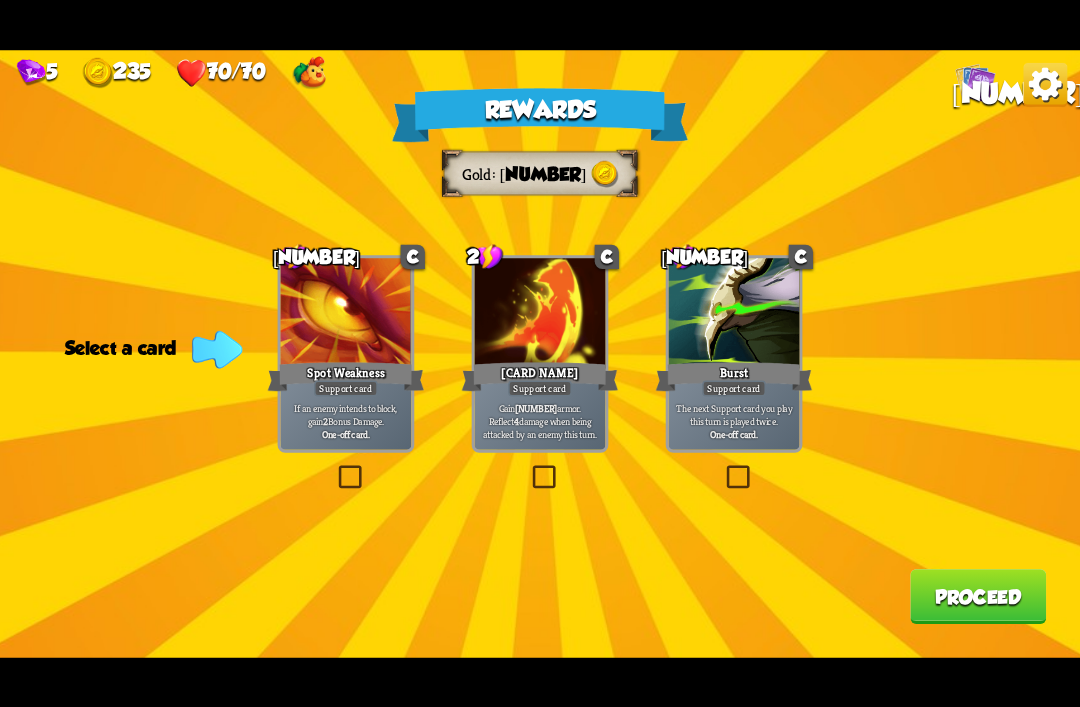 click at bounding box center [0, 0] 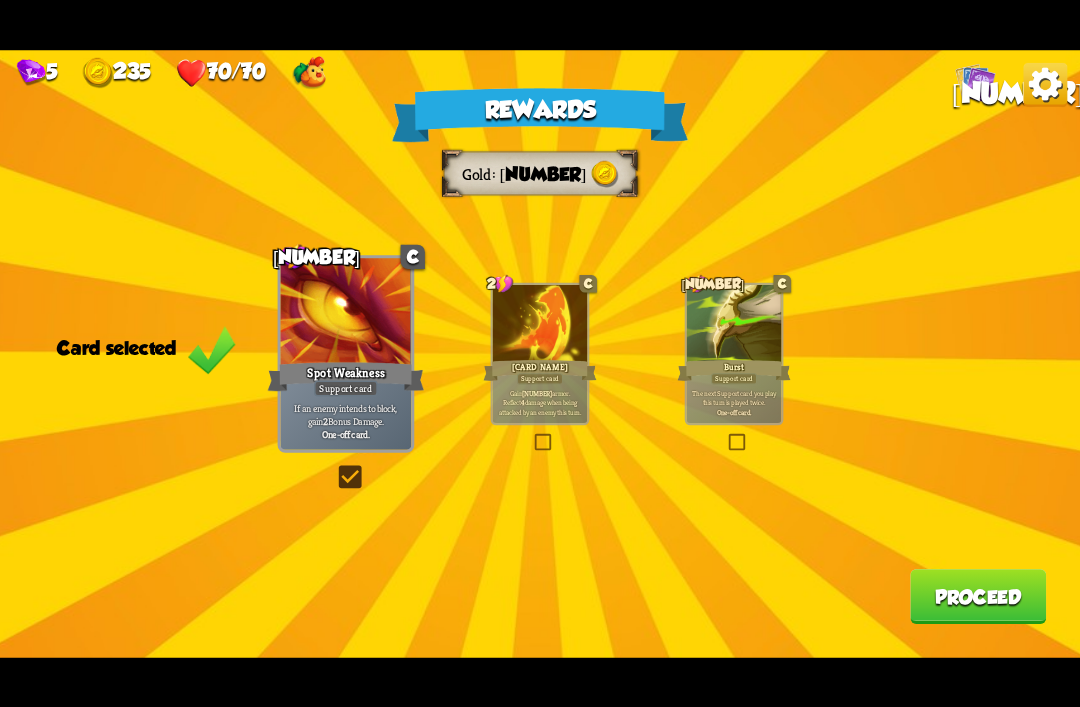 click on "Proceed" at bounding box center [978, 596] 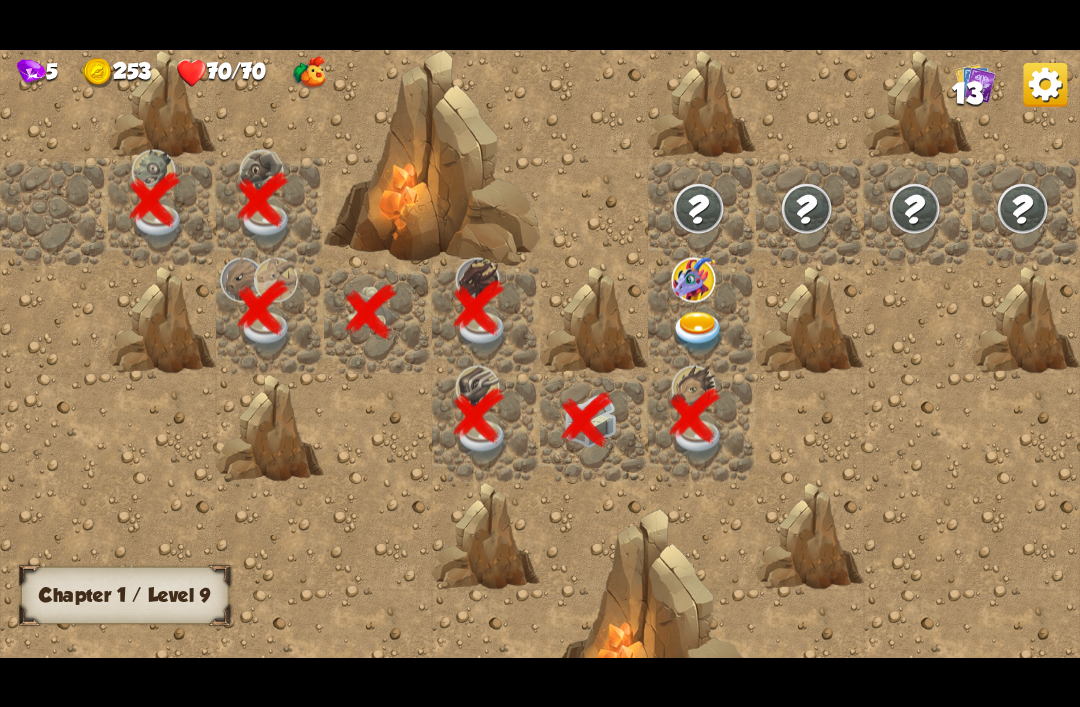 click at bounding box center [699, 332] 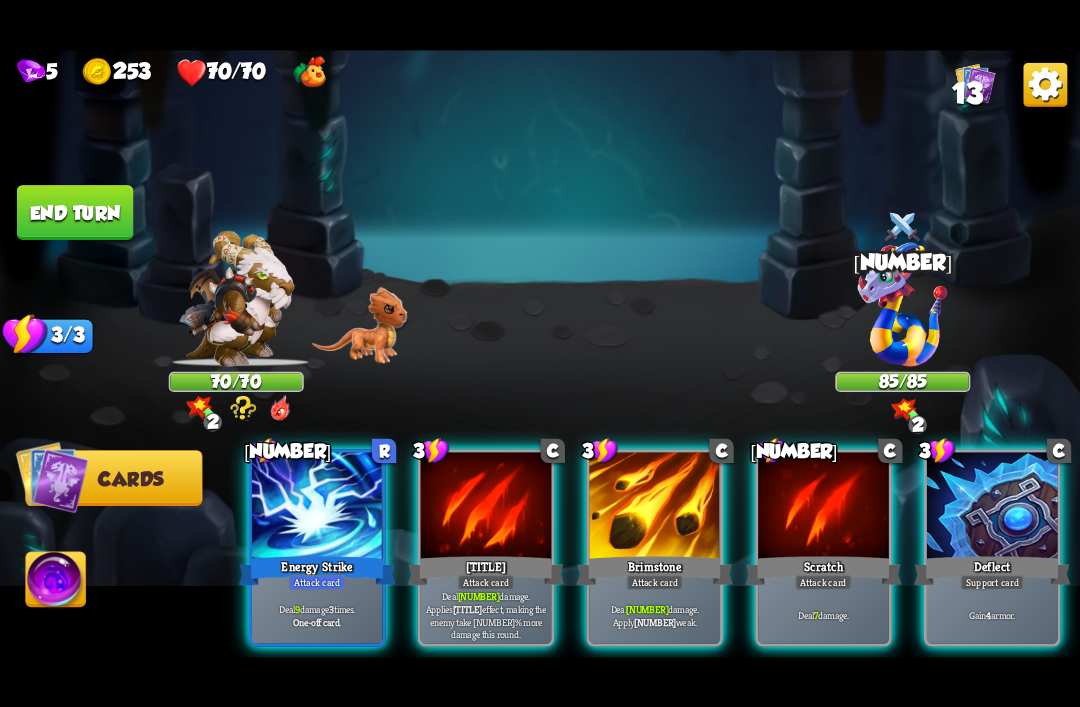 click at bounding box center [1045, 84] 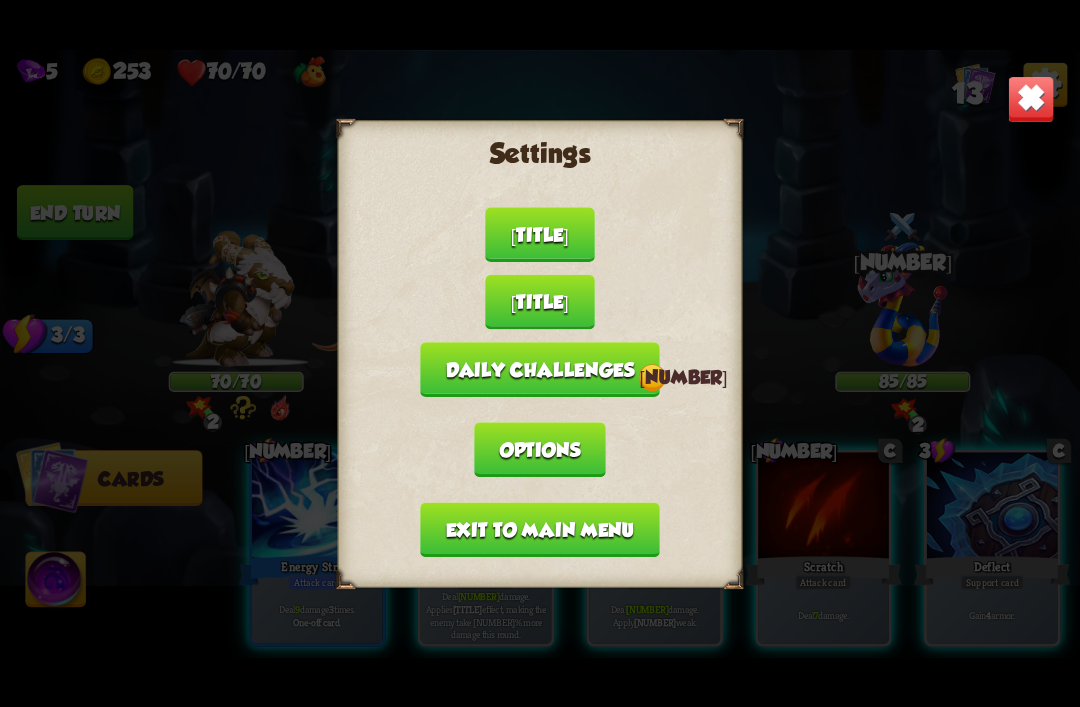 click on "Exit to main menu" at bounding box center (539, 529) 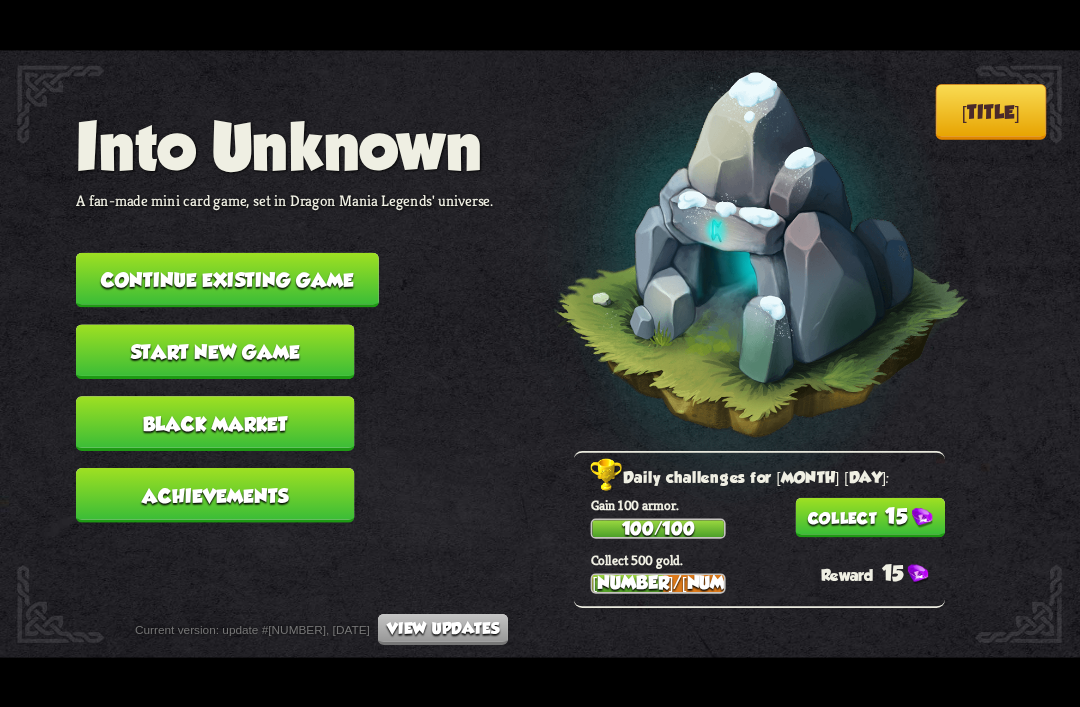 click on "Continue existing game" at bounding box center (227, 279) 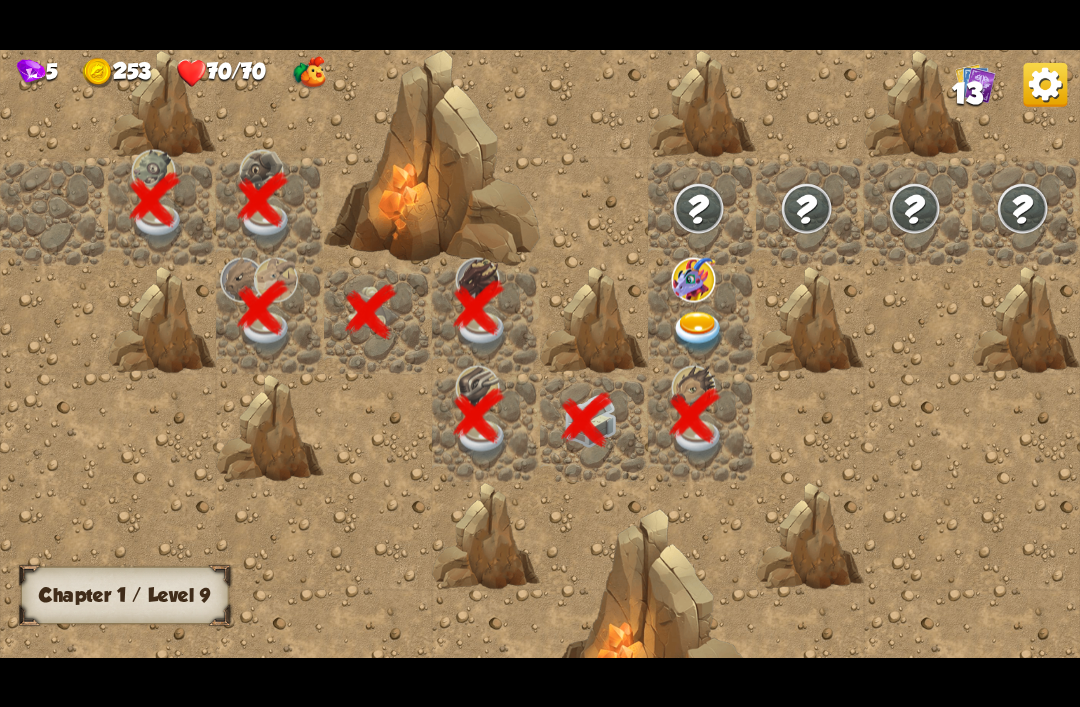 click at bounding box center (699, 332) 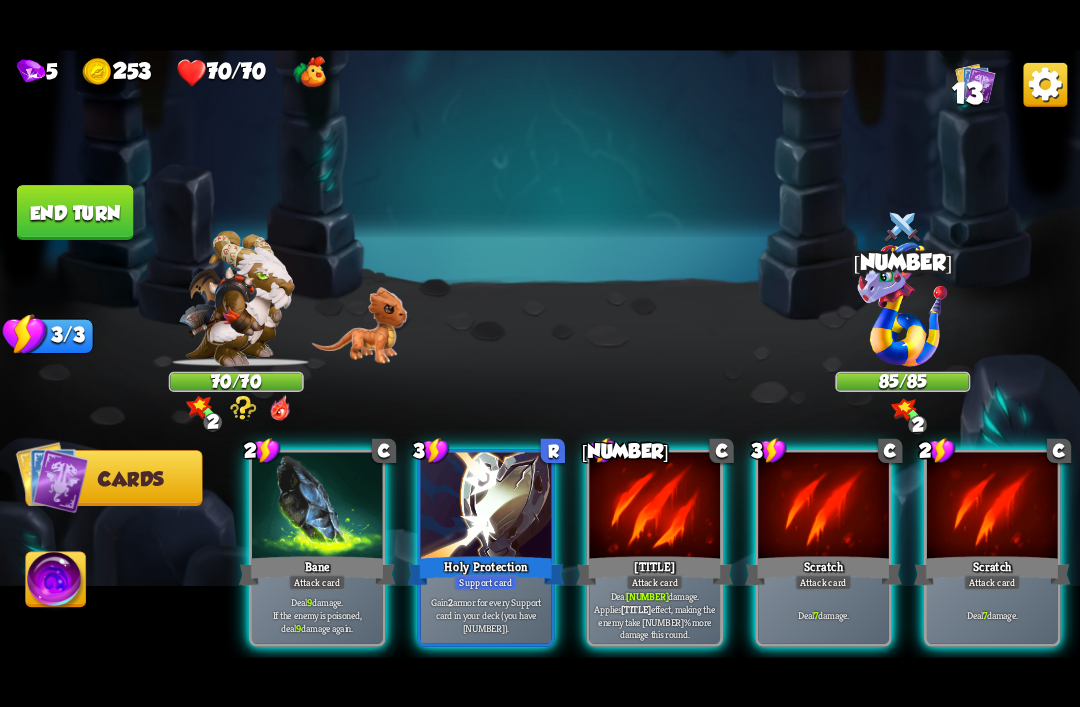 click at bounding box center (1045, 84) 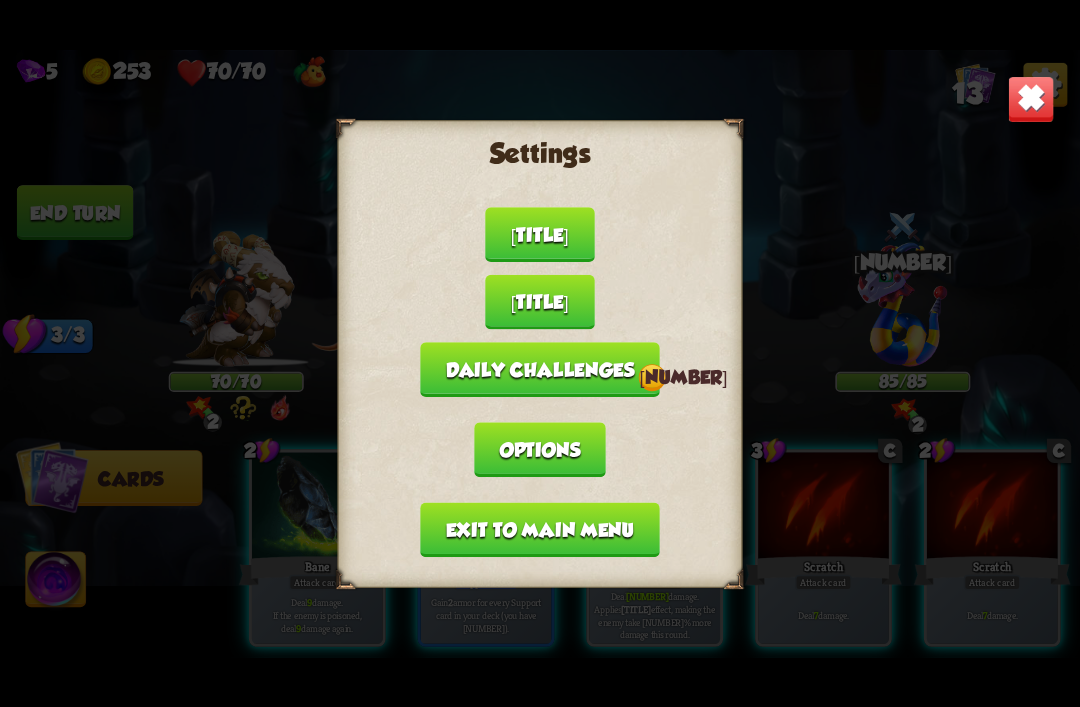 click on "Exit to main menu" at bounding box center [539, 529] 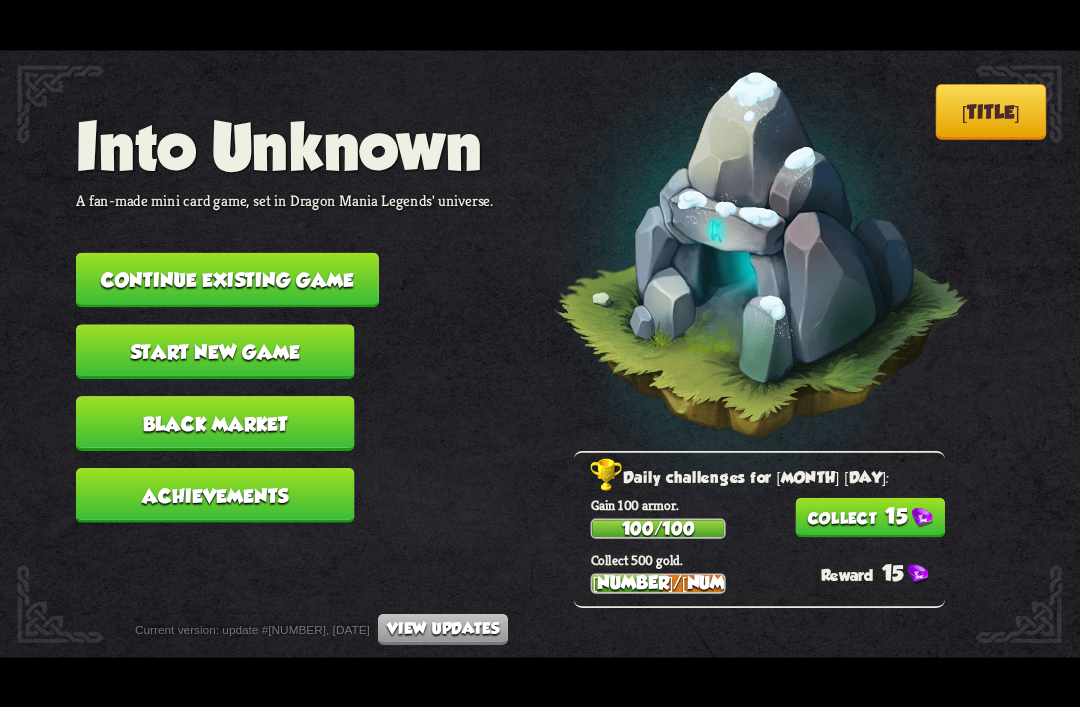 click on "Continue existing game" at bounding box center (227, 279) 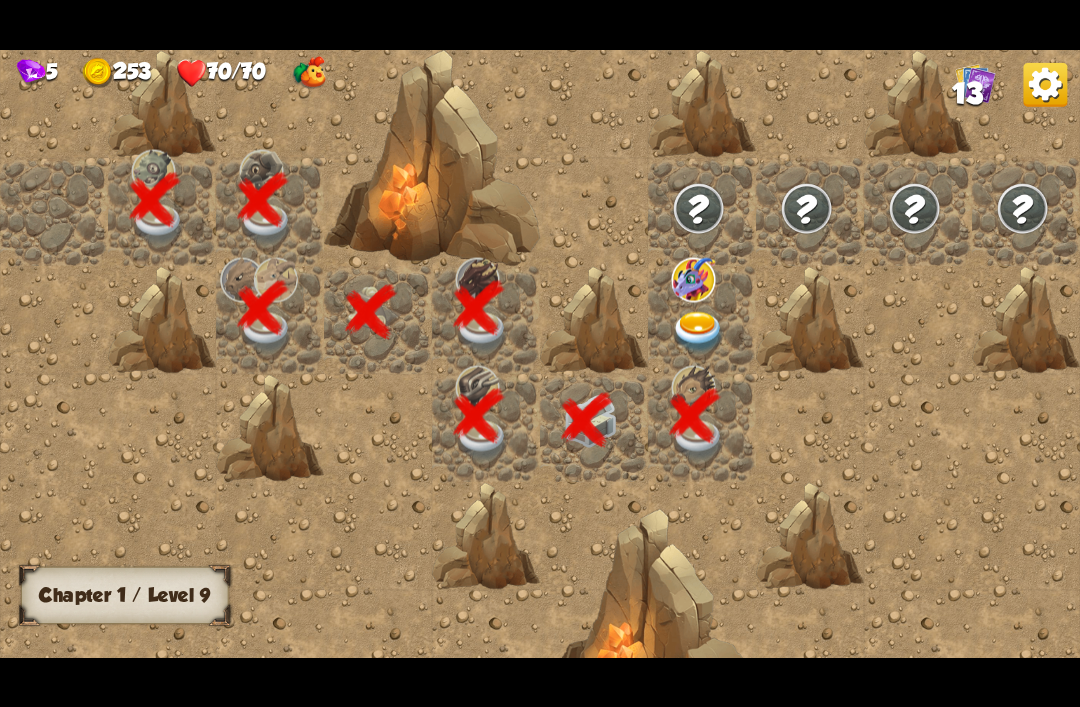 click at bounding box center [699, 332] 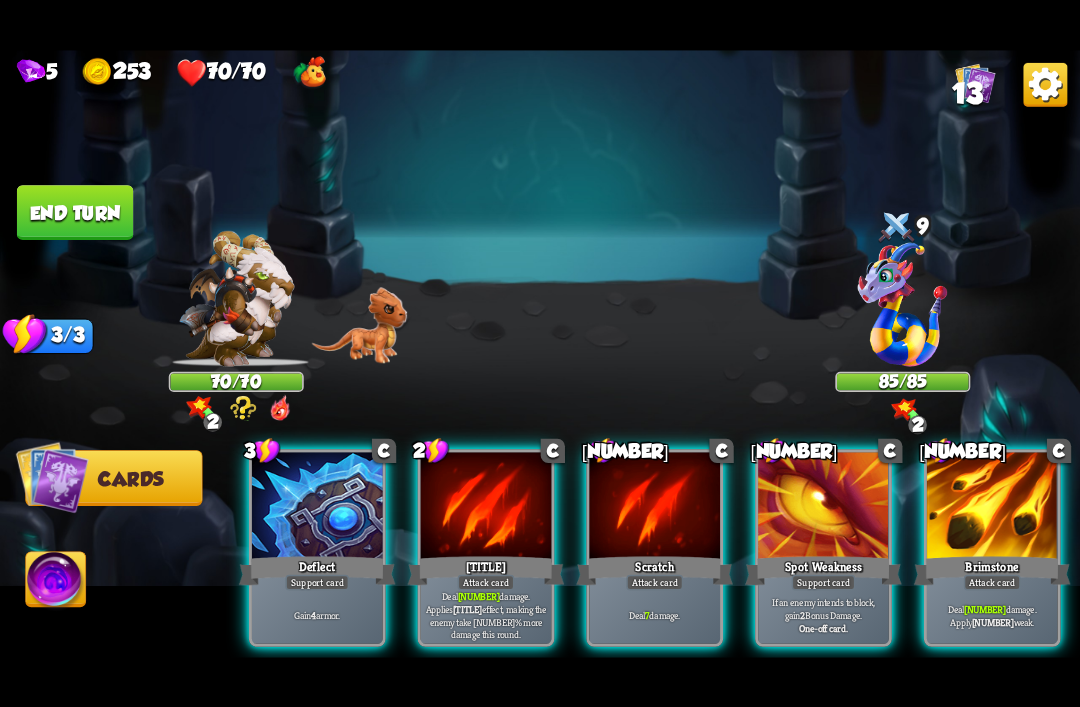 click at bounding box center (1045, 84) 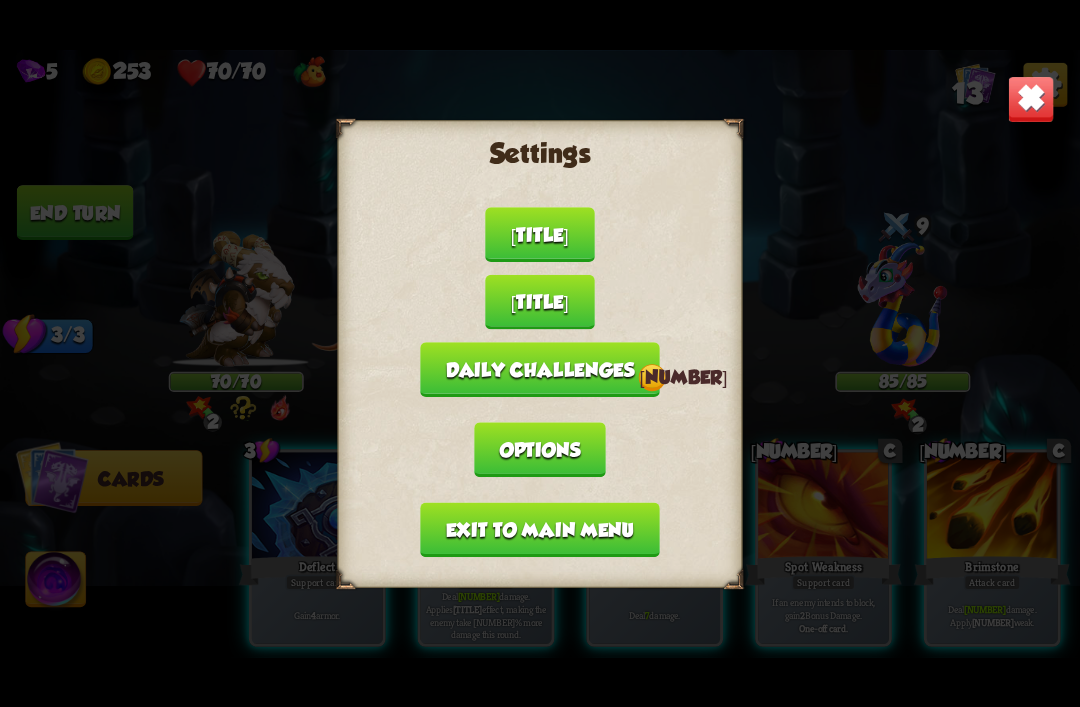 click on "Exit to main menu" at bounding box center [539, 529] 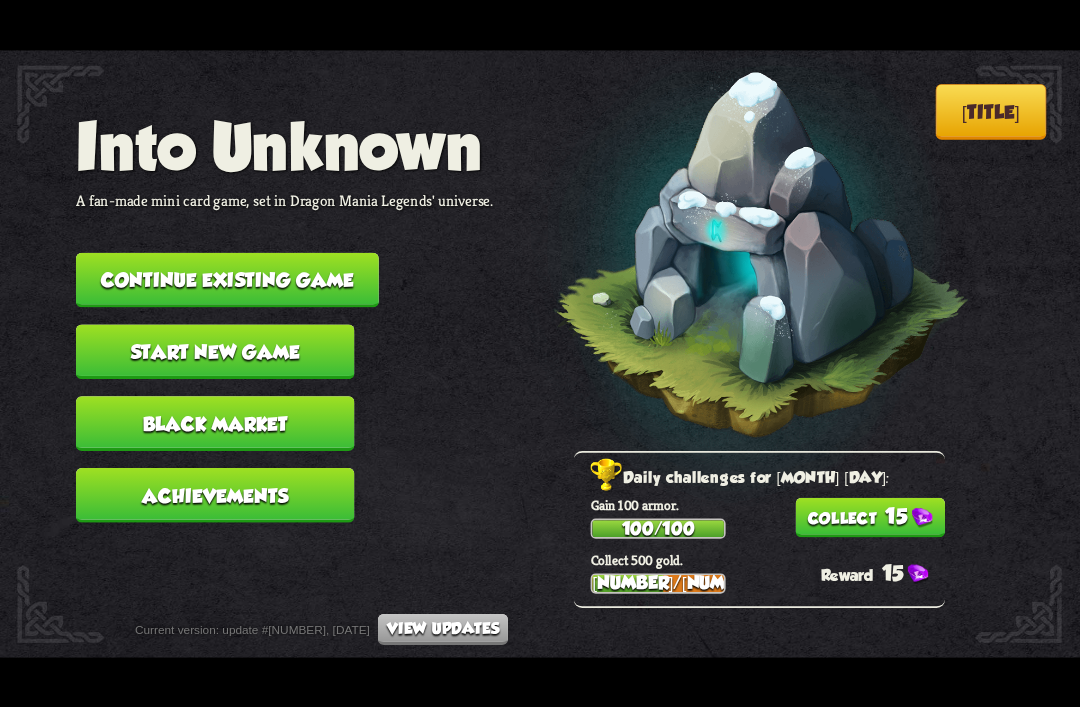 click on "Continue existing game" at bounding box center [227, 279] 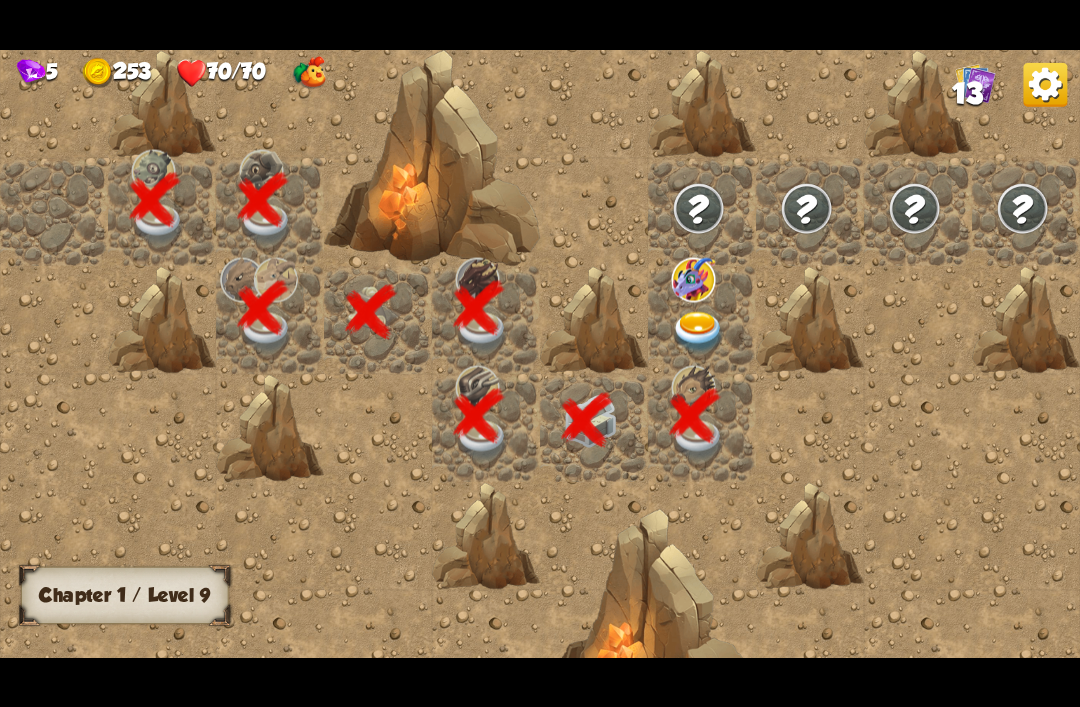 click at bounding box center (699, 332) 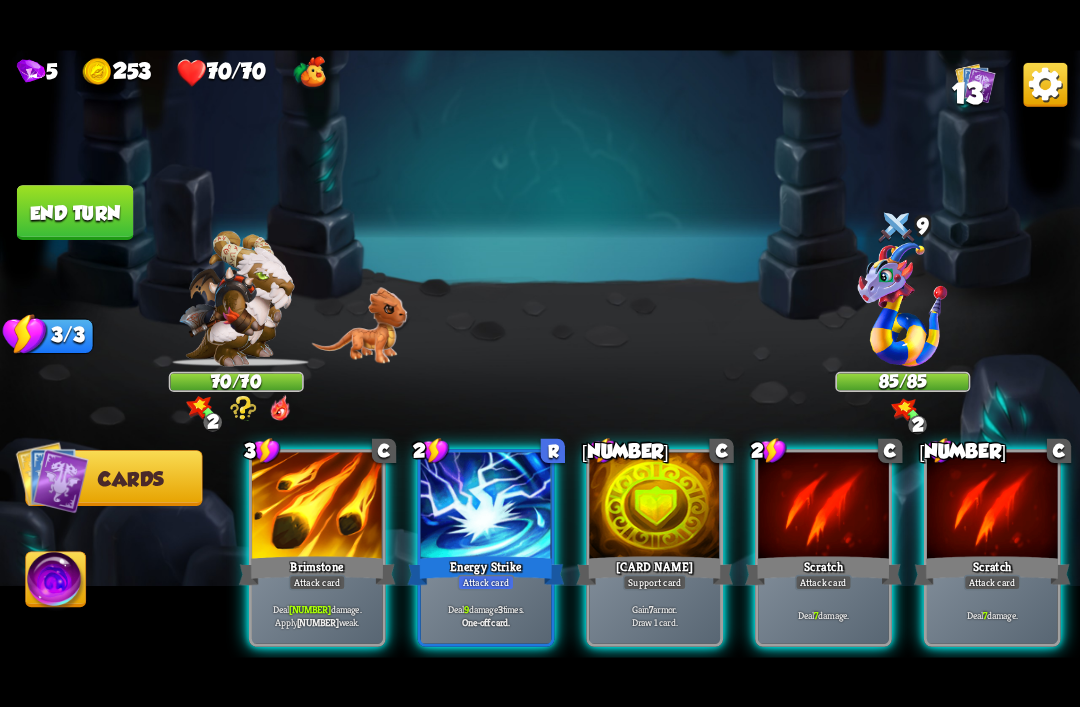 click at bounding box center [1045, 84] 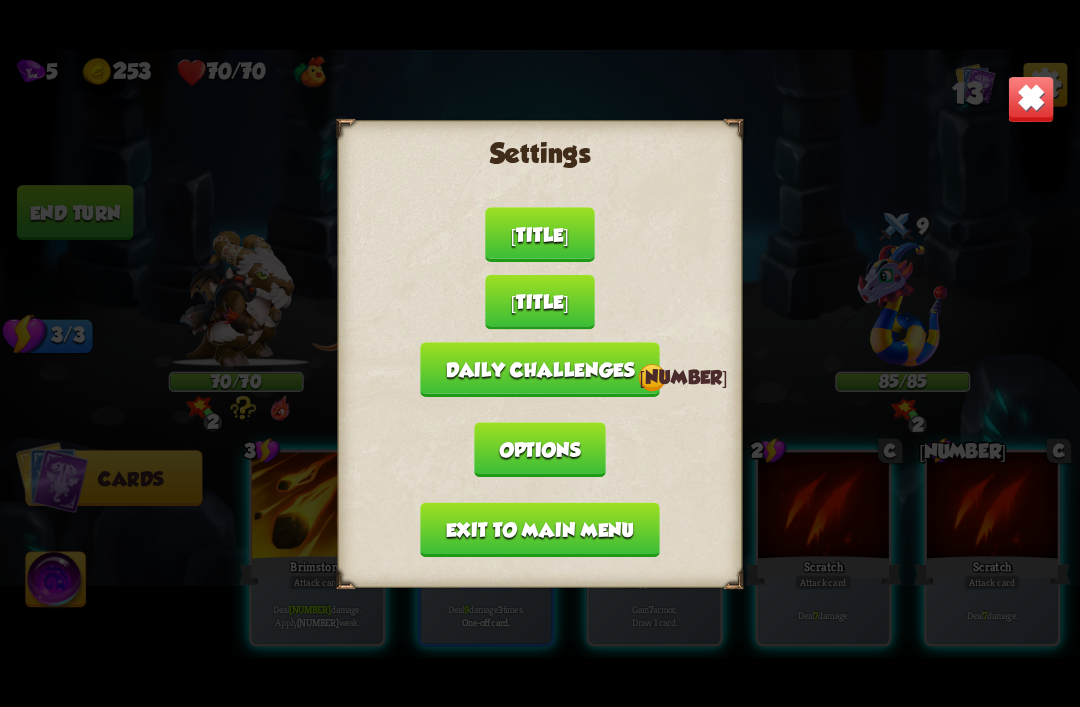 click on "Settings   Continue game   View combat tutorial
Daily challenges
[NUMBER]   Options   Exit to main menu" at bounding box center [540, 353] 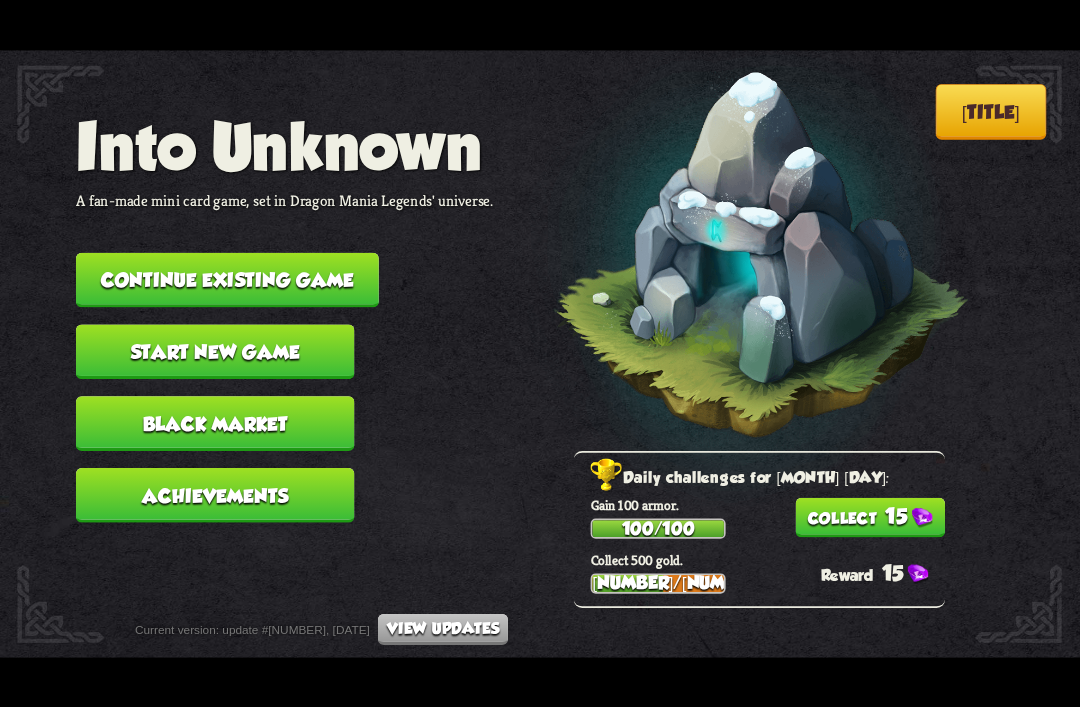 click on "Continue existing game" at bounding box center [227, 279] 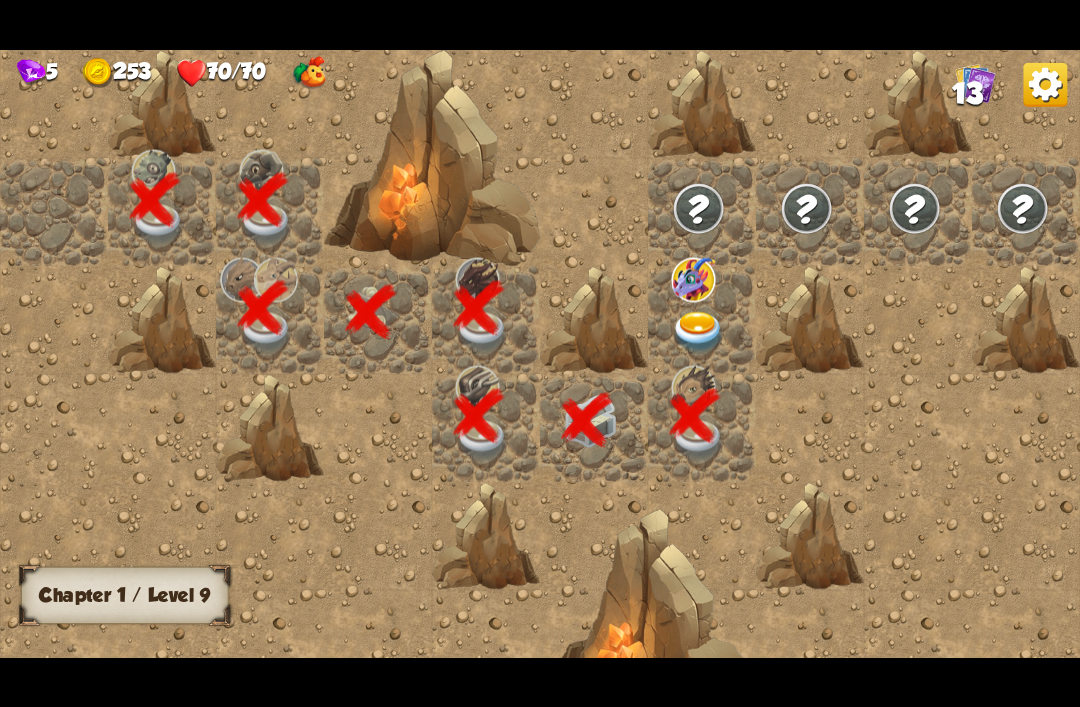 click at bounding box center (694, 279) 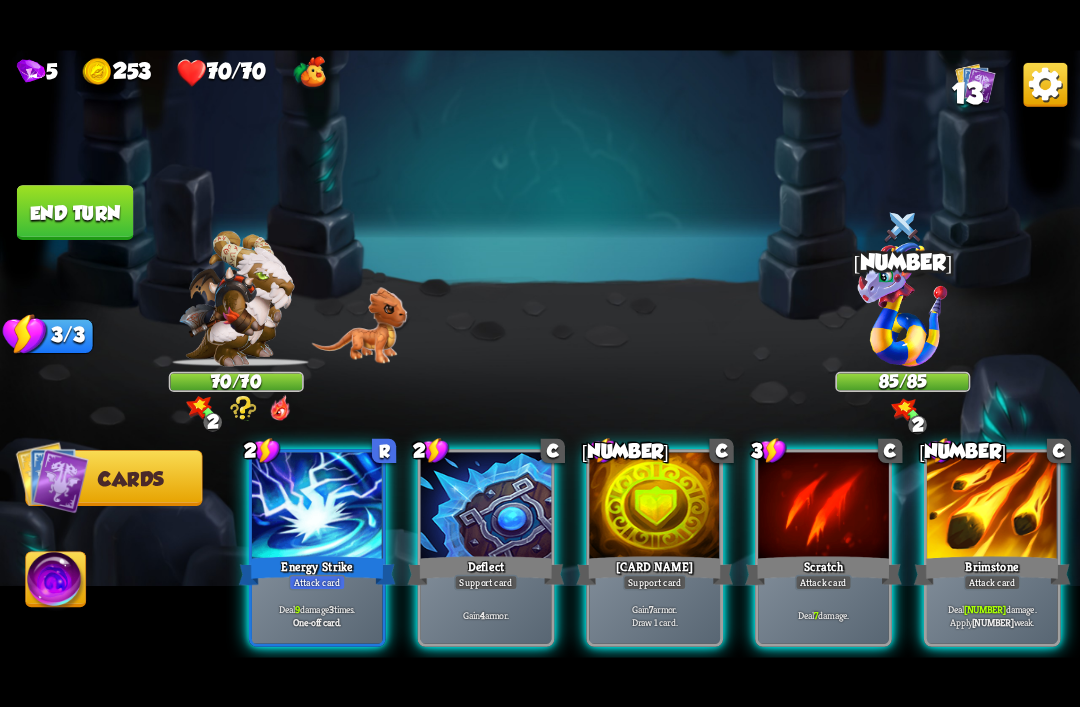 click at bounding box center (1045, 84) 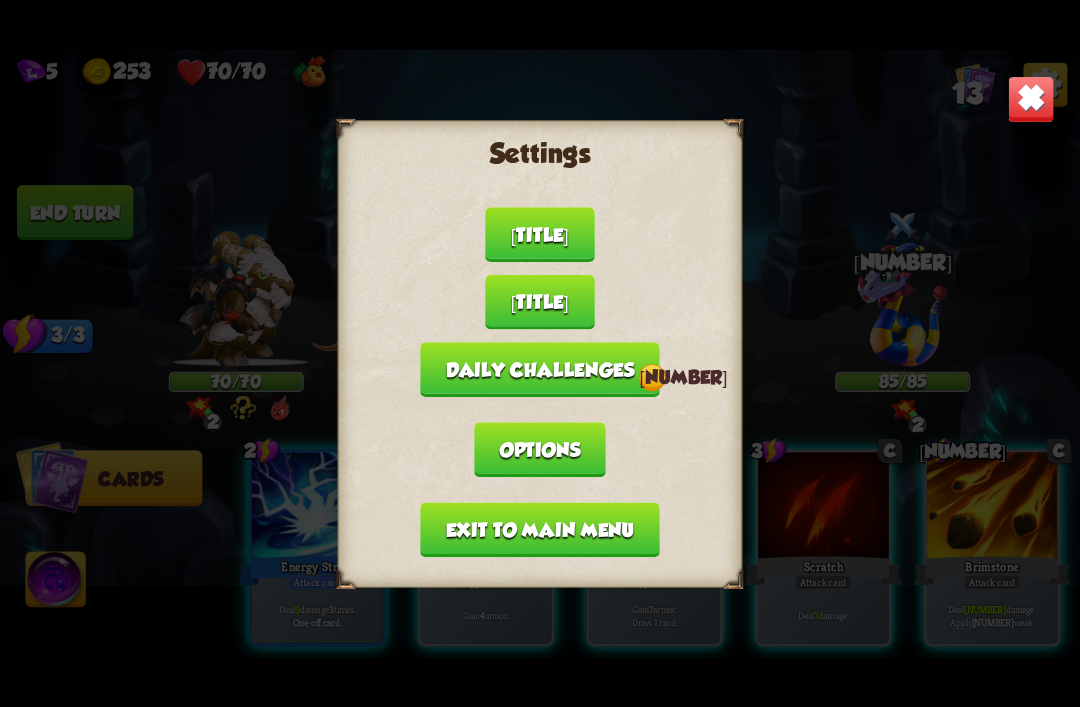 click on "Exit to main menu" at bounding box center [539, 529] 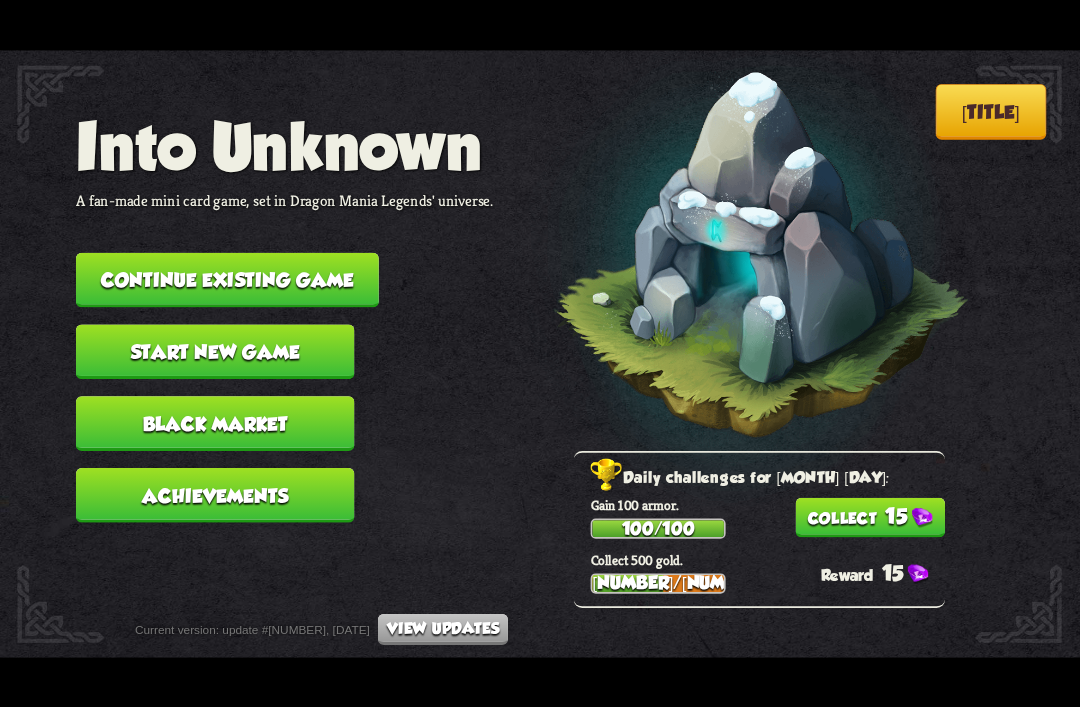 click on "Continue existing game" at bounding box center (227, 279) 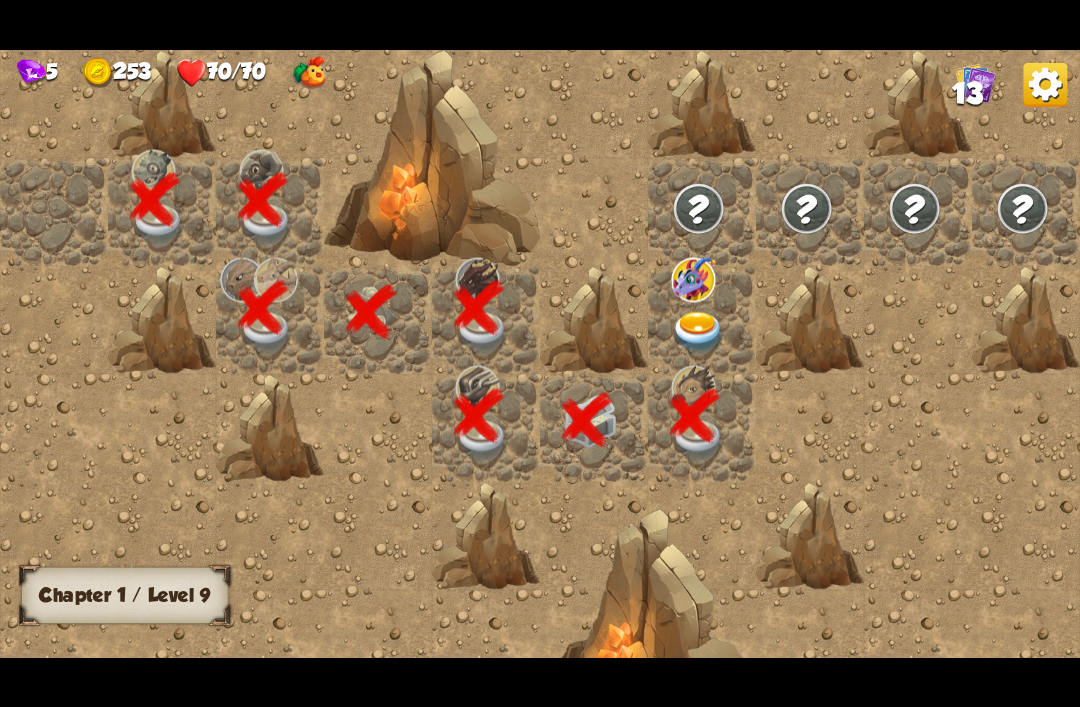 click at bounding box center (699, 332) 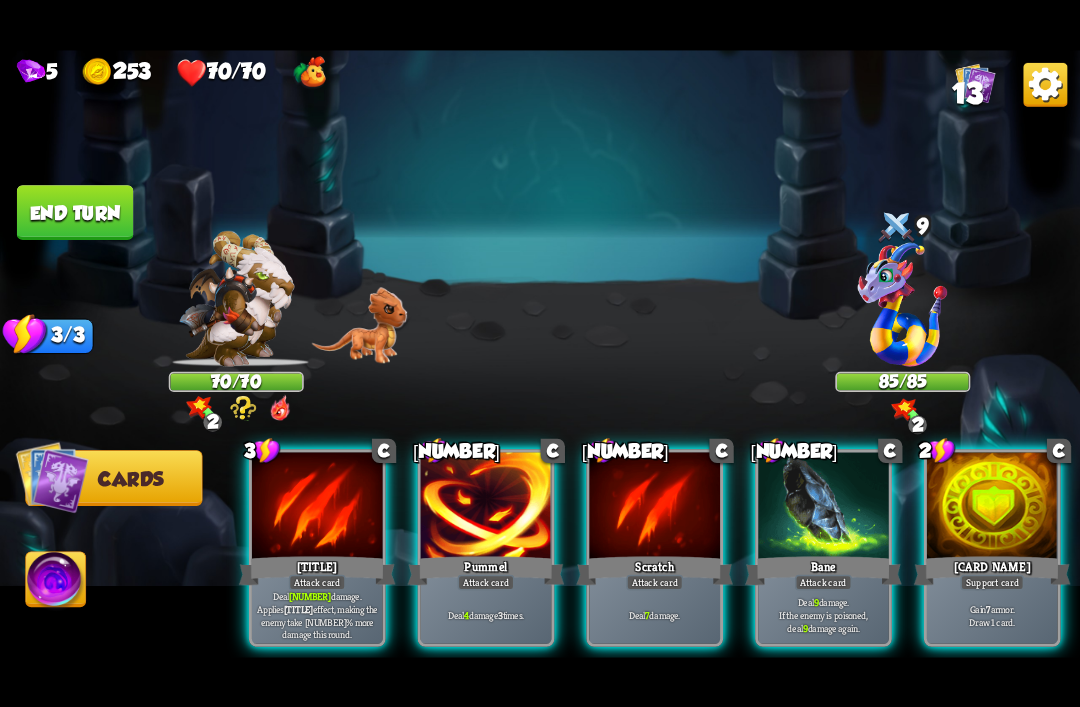 click on "effect, making the enemy take [NUMBER]% more damage this round." at bounding box center [317, 615] 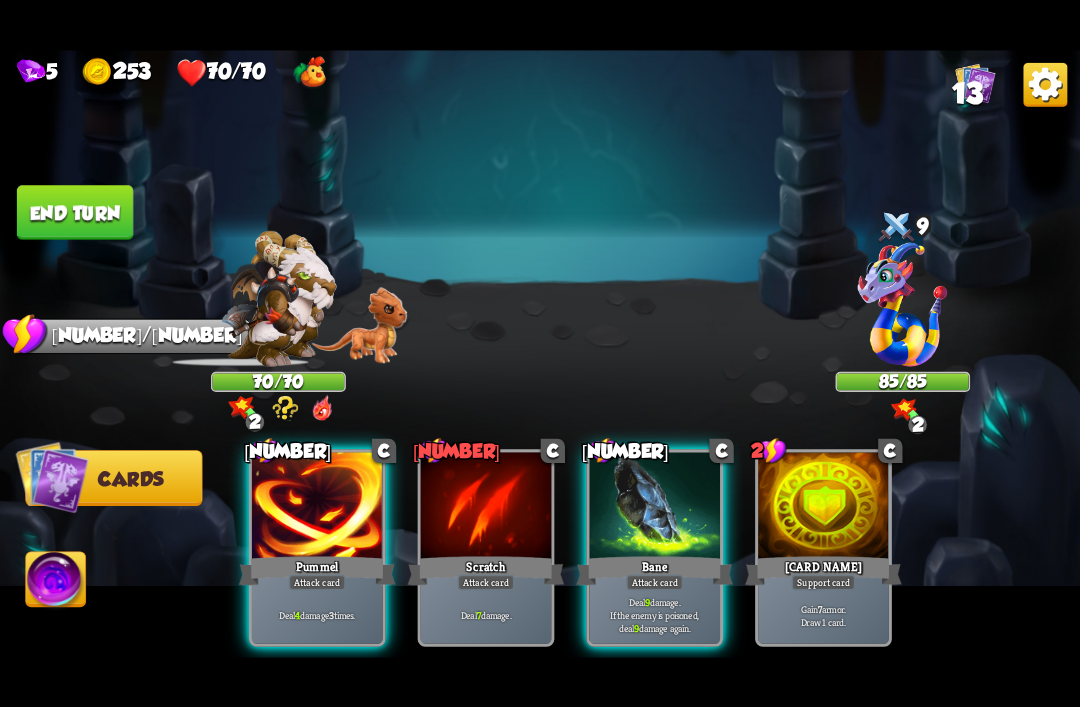 click on "[NUMBER]
[NUMBER]
[NUMBER]/[NUMBER]
[NUMBER]                         Select an enemy to attack...   You don't have enough   stamina to play that card...
Player turn
[NUMBER]
[NUMBER]/[NUMBER]
[NUMBER]     [NUMBER]               Blocked      [NUMBER]      [NUMBER]
[NUMBER]/[NUMBER]
[NUMBER]     [NUMBER]       Blocked
[NUMBER]/[NUMBER]
Stamina   Your current stamina count. Cards require stamina to play.
[NUMBER]/[NUMBER]
Mana   Your current mana count. Used for activating abilities. Earn mana by defeating enemies.       Cards     Abilities
[NUMBER]
C   Pummel     Attack card   Deal  [NUMBER]  damage  [NUMBER]  times.
[NUMBER]
C   Scratch     Attack card   Deal  [NUMBER]  damage.
[NUMBER]
C   Bane     Attack card   Deal  [NUMBER]  damage. If the enemy is poisoned, deal  [NUMBER]  damage again.
[NUMBER]
C   Incantation     Support card   Gain  [NUMBER]  armor. Draw [NUMBER] card.
End turn" at bounding box center [540, 353] 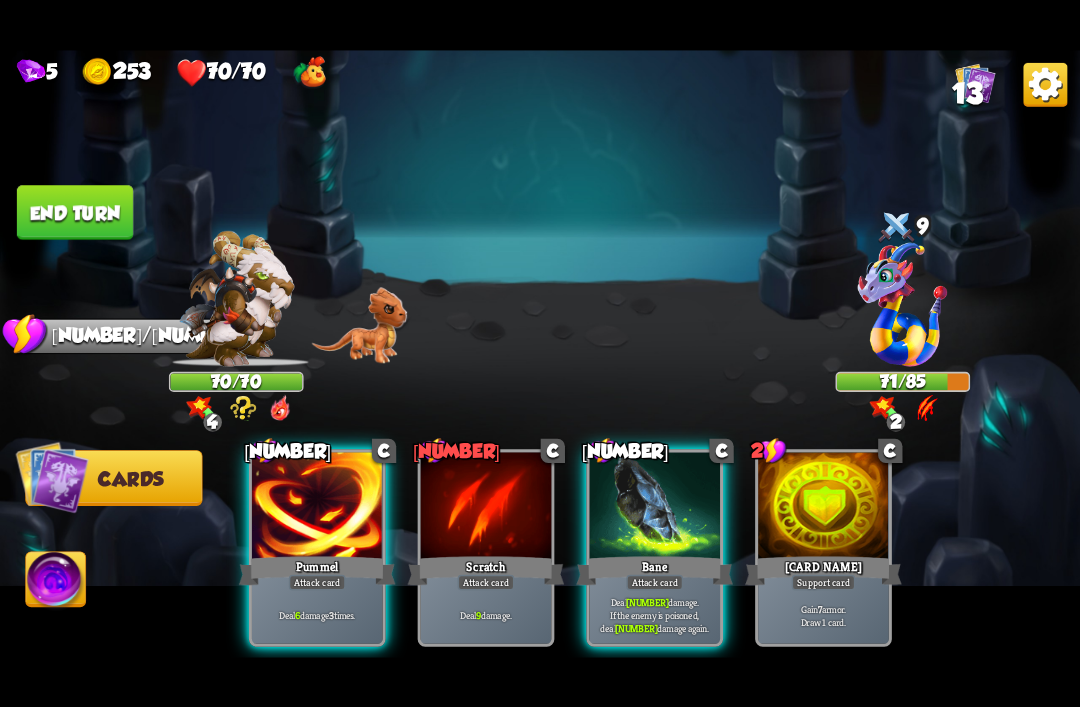 click on "Deal  [NUMBER]  damage. If the enemy is poisoned, deal  [NUMBER]  damage again." at bounding box center [317, 614] 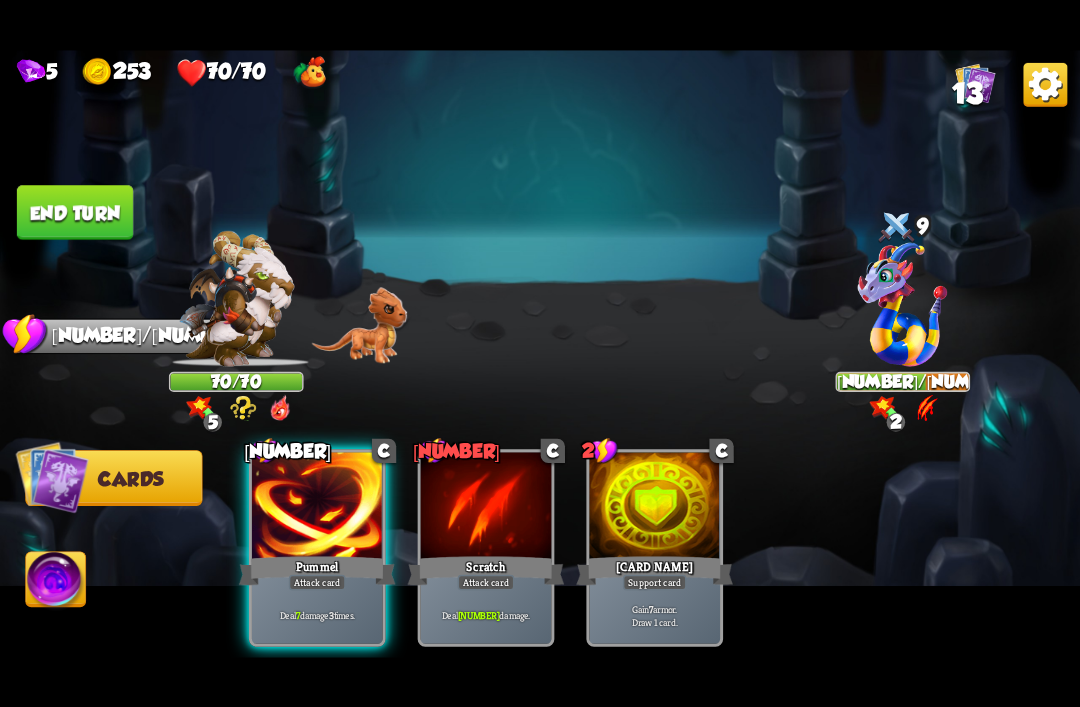 click on "Pummel" at bounding box center (317, 570) 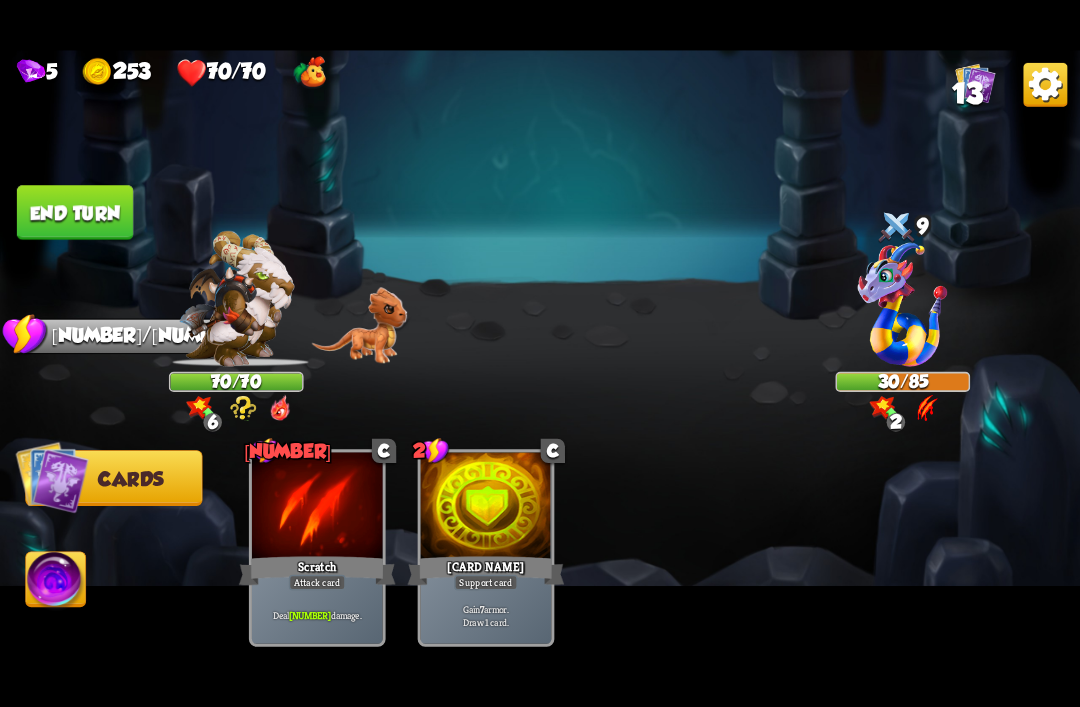 click at bounding box center (540, 354) 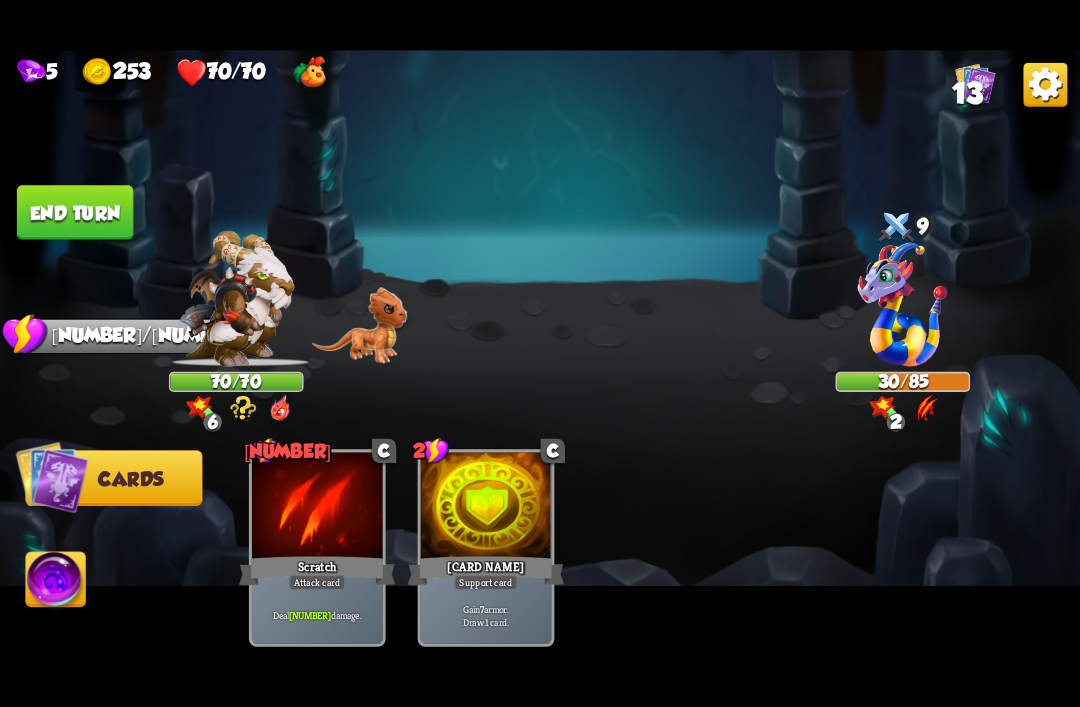 click on "5
253
70/70
13" at bounding box center [540, 70] 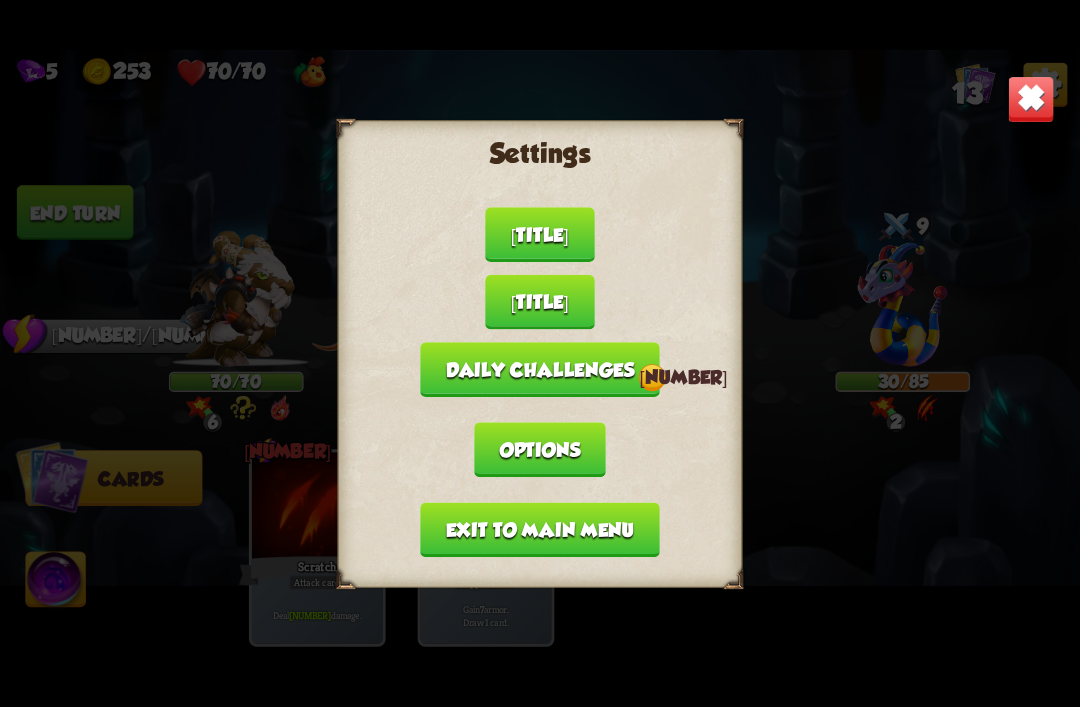 click on "Exit to main menu" at bounding box center [539, 529] 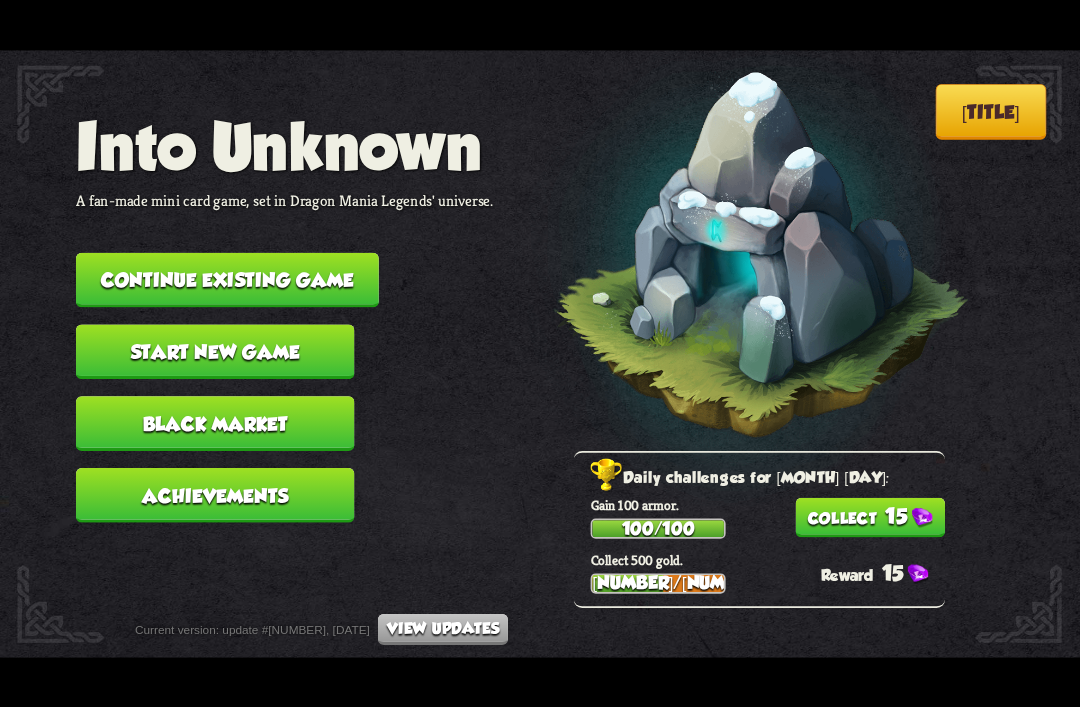 click on "Into Unknown A fan-made mini card game, set in Dragon Mania Legends' universe. Continue existing game Start new game Black Market Achievements" at bounding box center (285, 324) 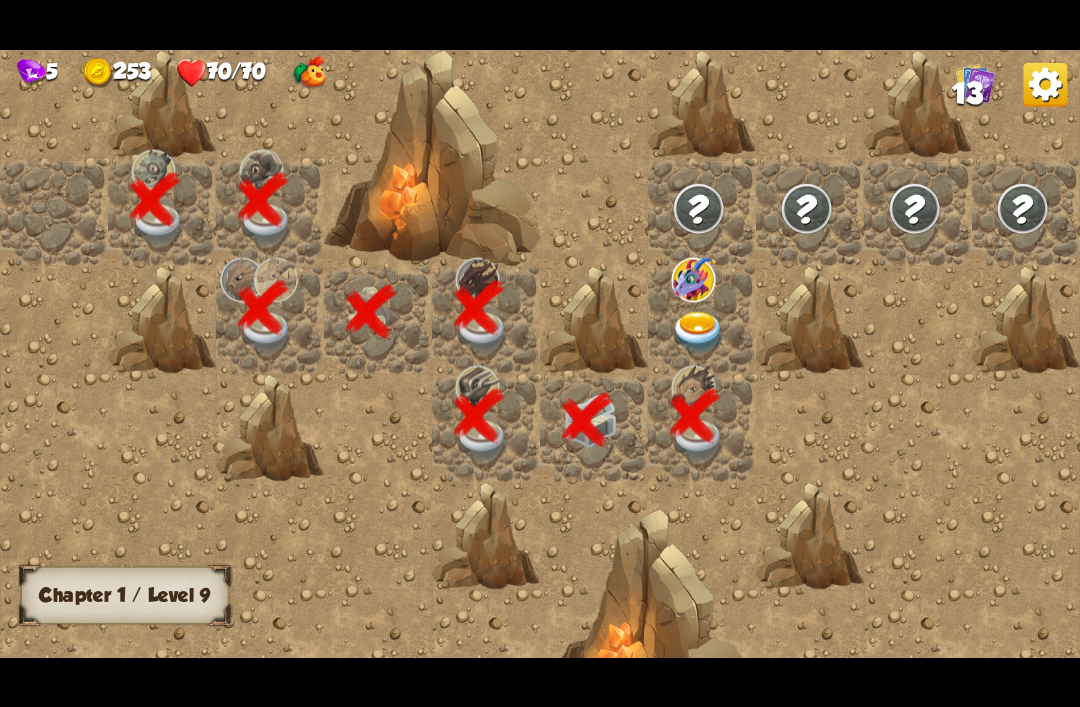 click at bounding box center [699, 332] 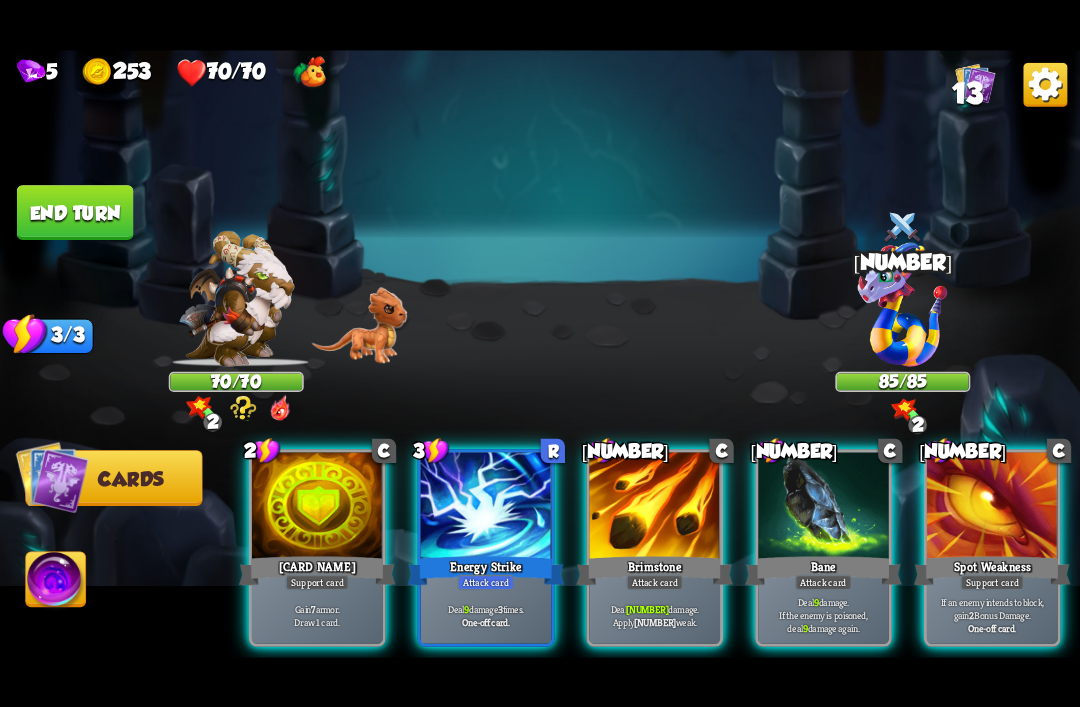 click at bounding box center (1045, 84) 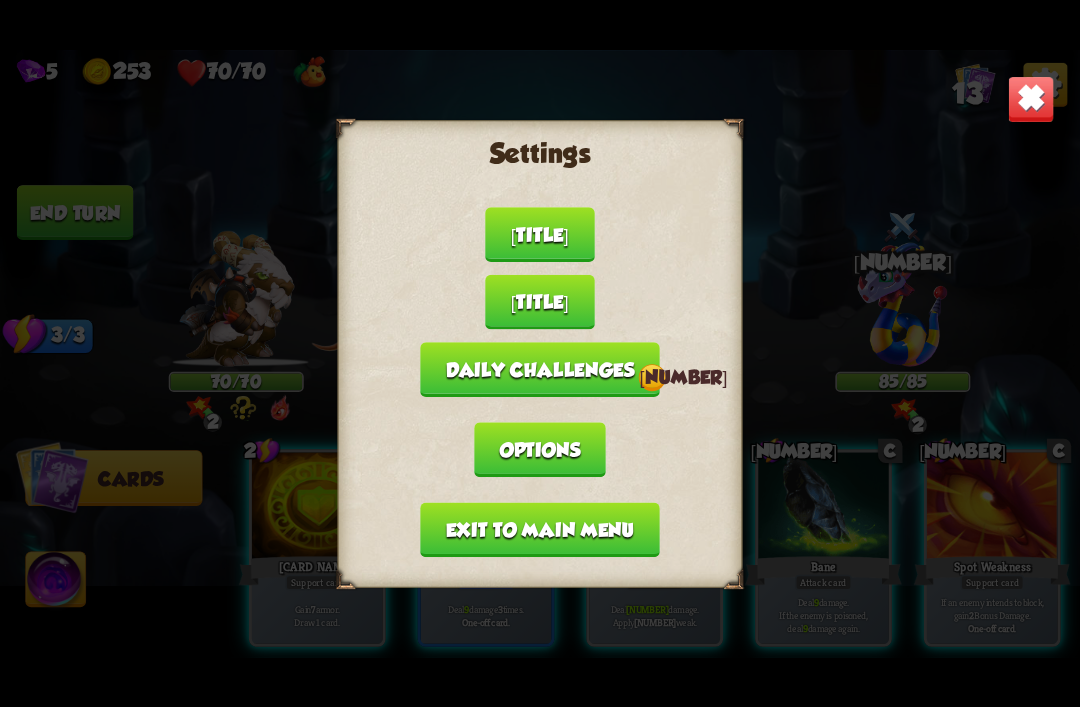 click on "Exit to main menu" at bounding box center [539, 529] 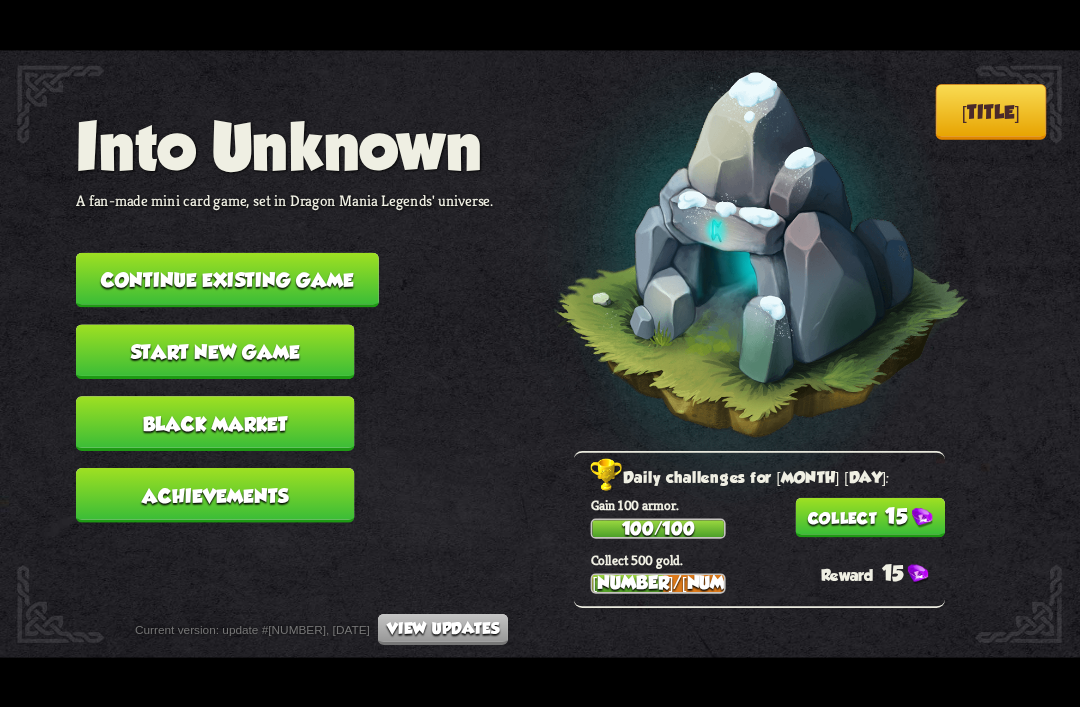 click on "Continue existing game" at bounding box center [227, 279] 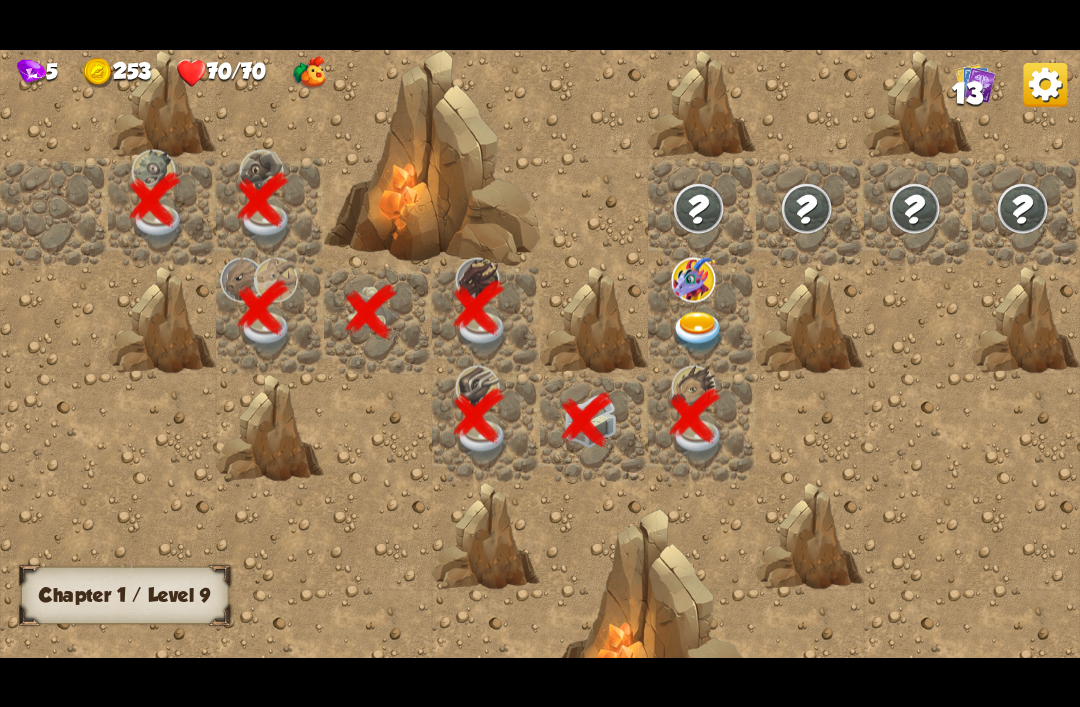 click at bounding box center (699, 332) 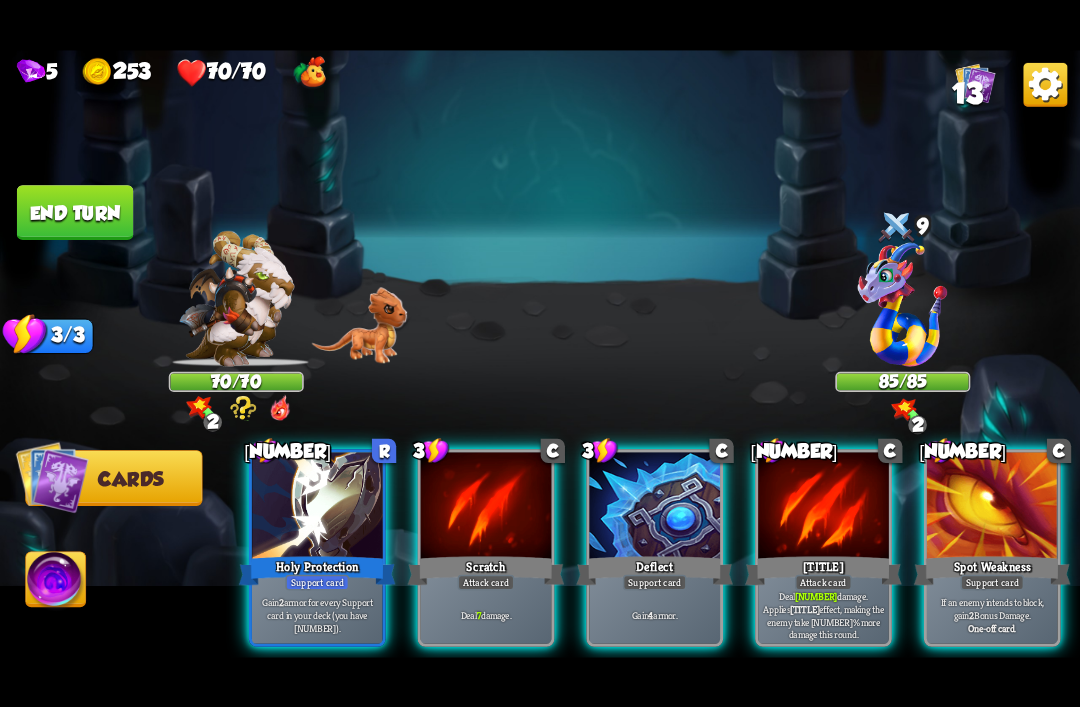 click at bounding box center (1045, 84) 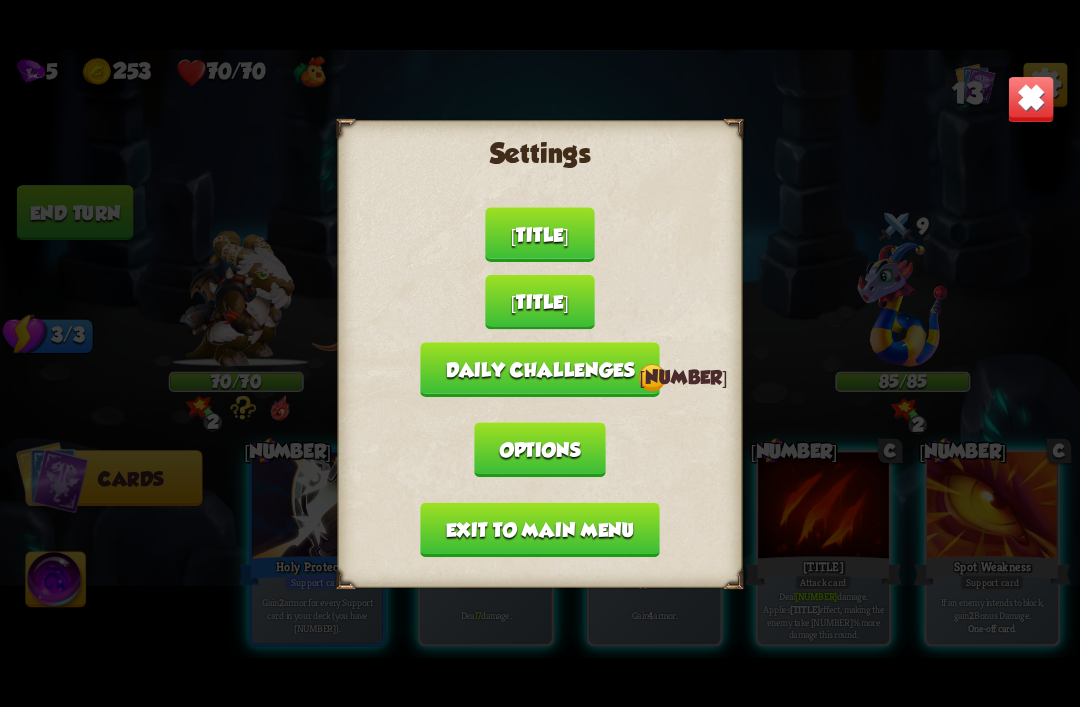 click on "Exit to main menu" at bounding box center [539, 529] 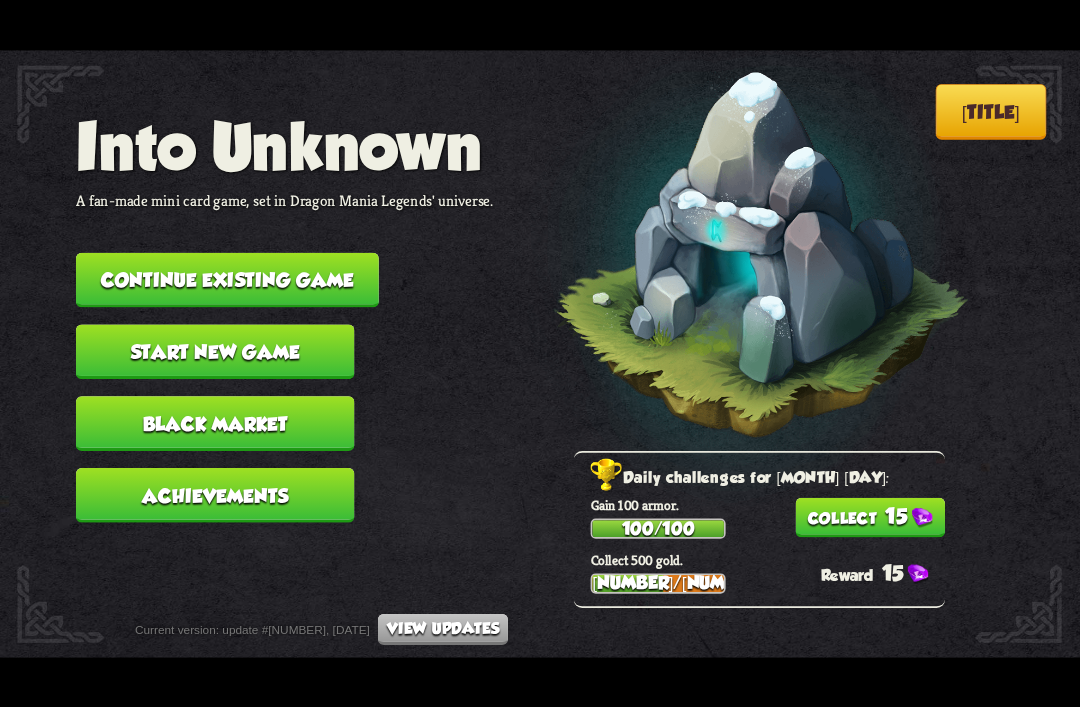 click on "Continue existing game" at bounding box center [227, 279] 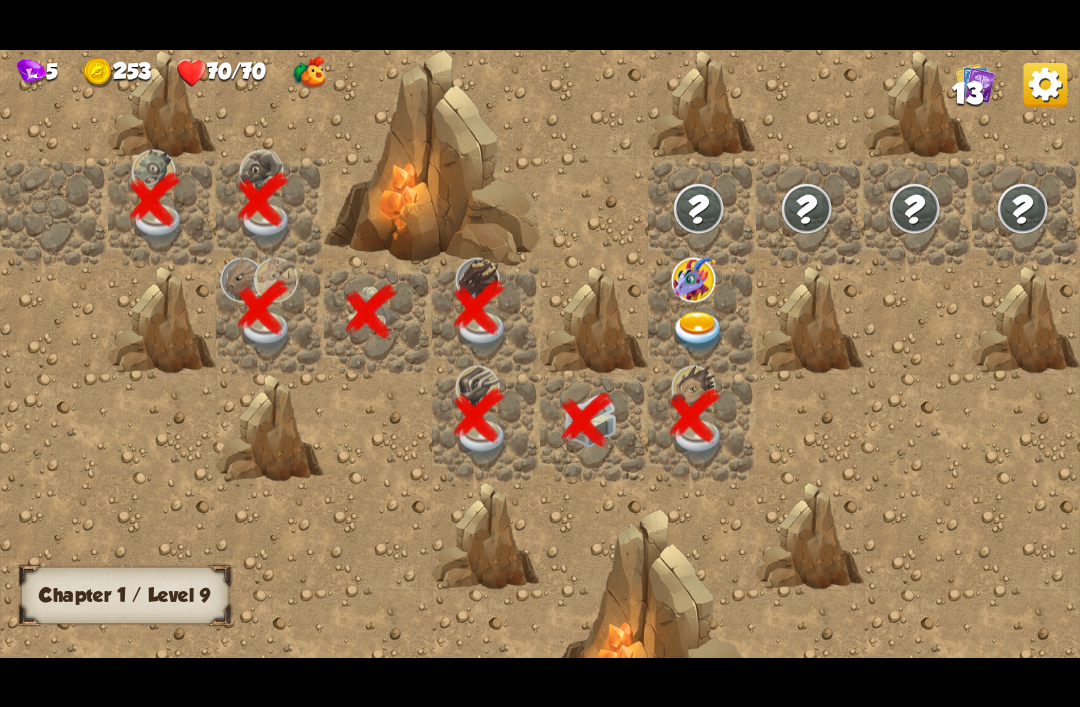 click at bounding box center [694, 279] 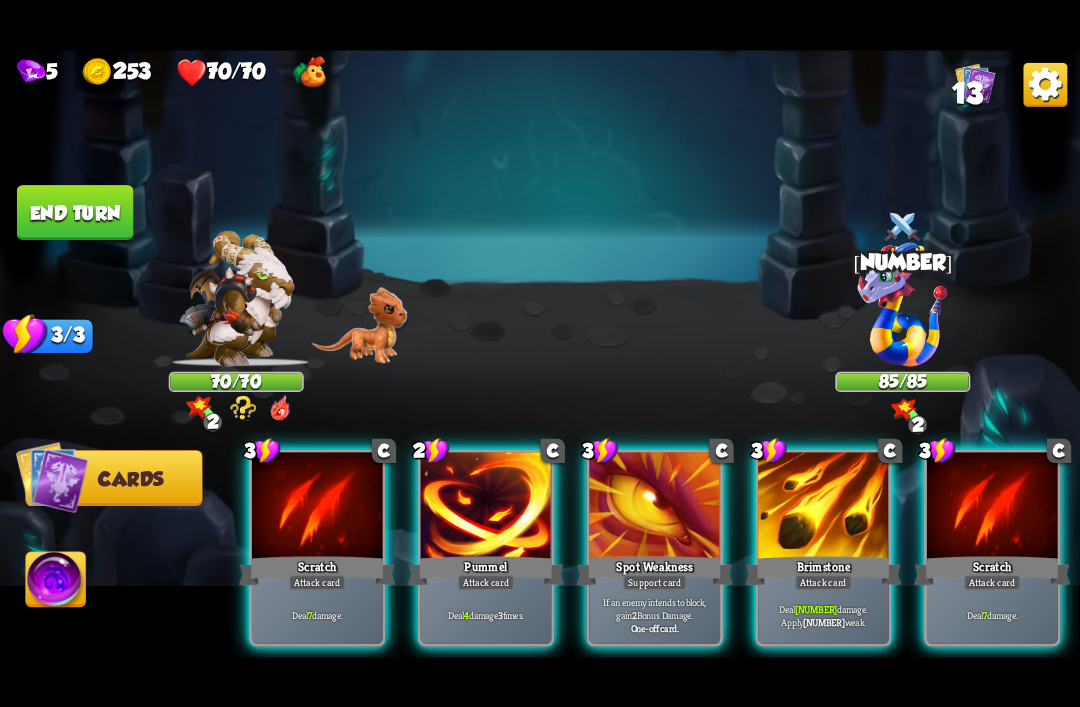 click at bounding box center (1045, 84) 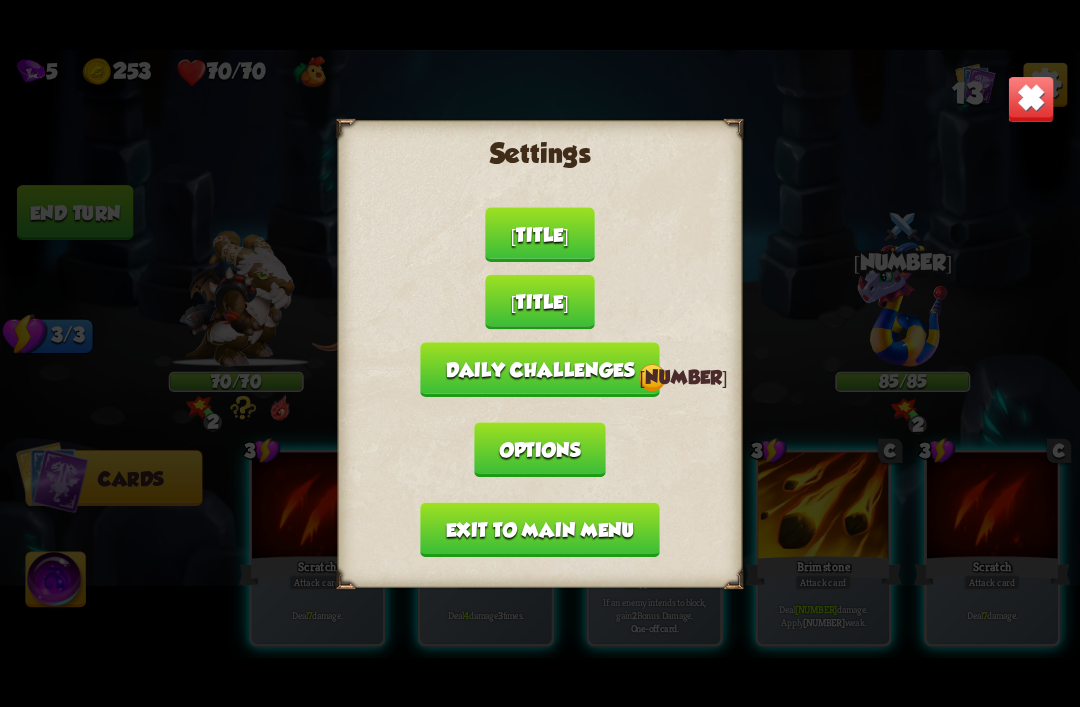 click on "Exit to main menu" at bounding box center [539, 529] 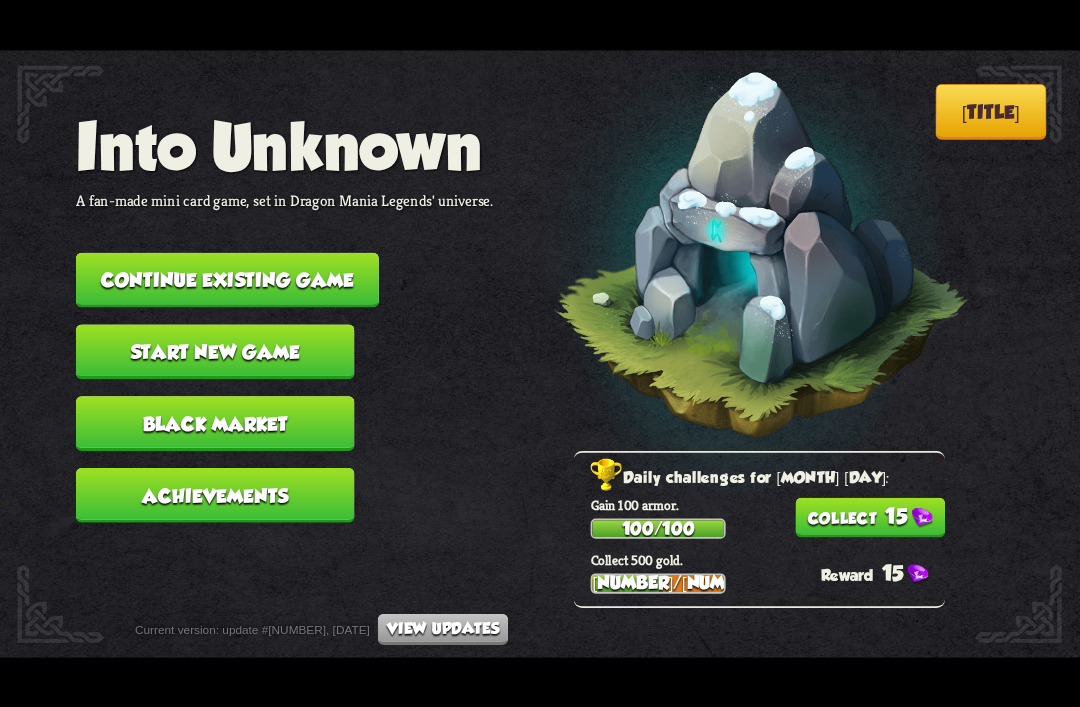 click on "Into Unknown A fan-made mini card game, set in Dragon Mania Legends' universe. Continue existing game Start new game Black Market Achievements" at bounding box center (285, 324) 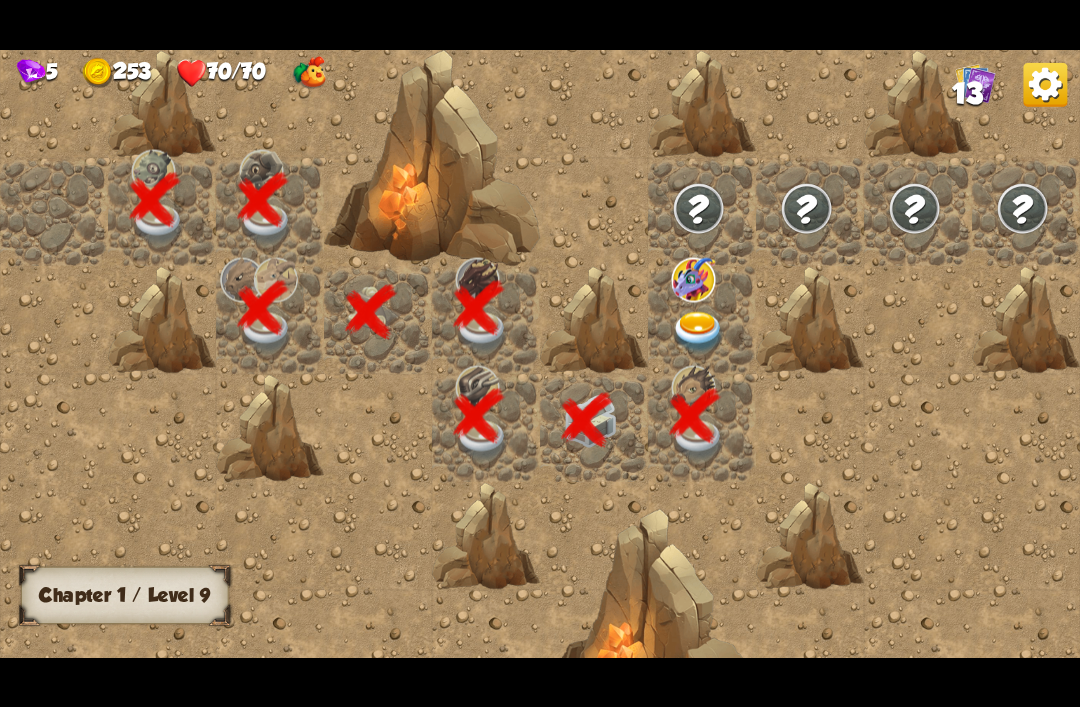 click at bounding box center [699, 332] 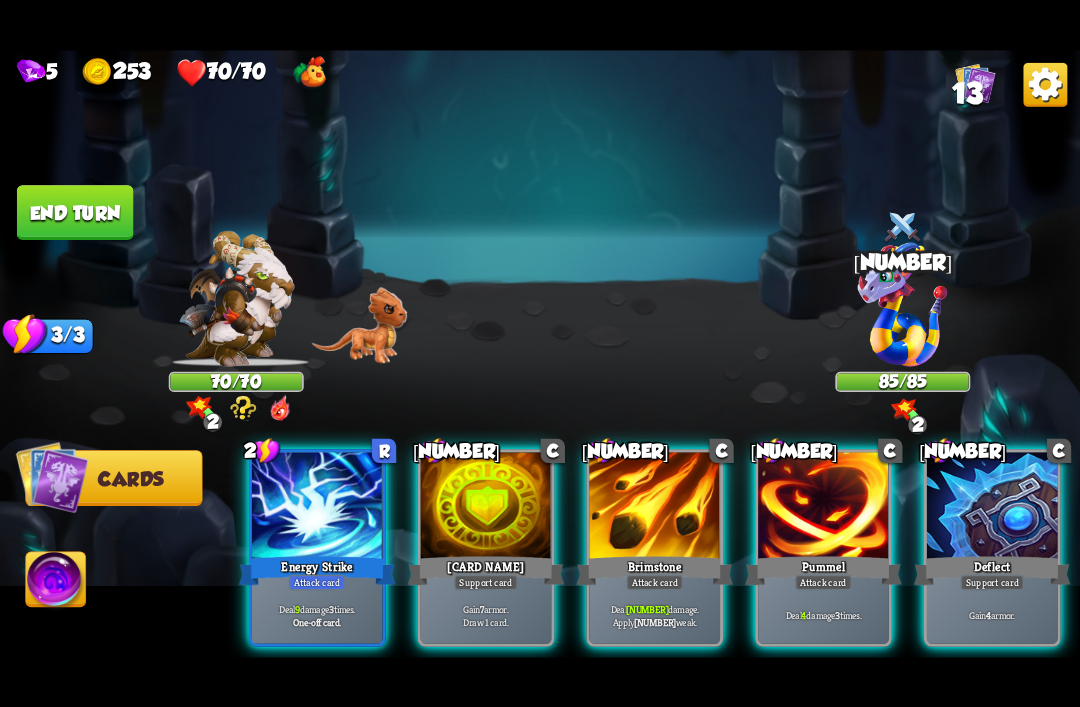 click on "0 C Incantation Support card Gain 7 armor. Draw 1 card." at bounding box center (486, 547) 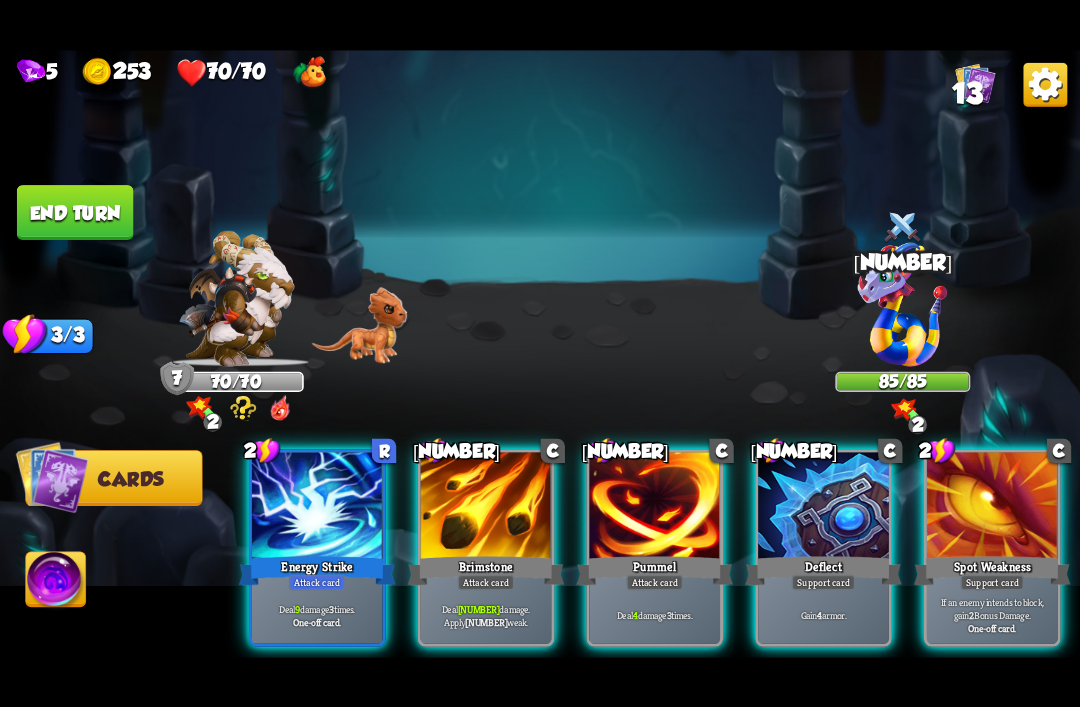click on "5
253
70/70
13                         Select an enemy to attack...   You don't have enough   stamina to play that card...
Player turn
7
70/70
2     0               Blocked      12      0
85/85
2     0       Blocked
3/3
Stamina   Your current stamina count. Cards require stamina to play.
0/0
Mana   Your current mana count. Used for activating abilities. Earn mana by defeating enemies.       Cards     Abilities
2
R   Energy Strike     Attack card   Deal  9  damage  3  times.   One-off card.
1
C   Brimstone     Attack card   Deal  8  damage. Apply  1  weak.
0
C   Pummel     Attack card   Deal  4  damage  3  times.
1
C   Deflect     Support card   Gain  4  armor.
2
C   Spot Weakness     Support card   gain" at bounding box center [540, 353] 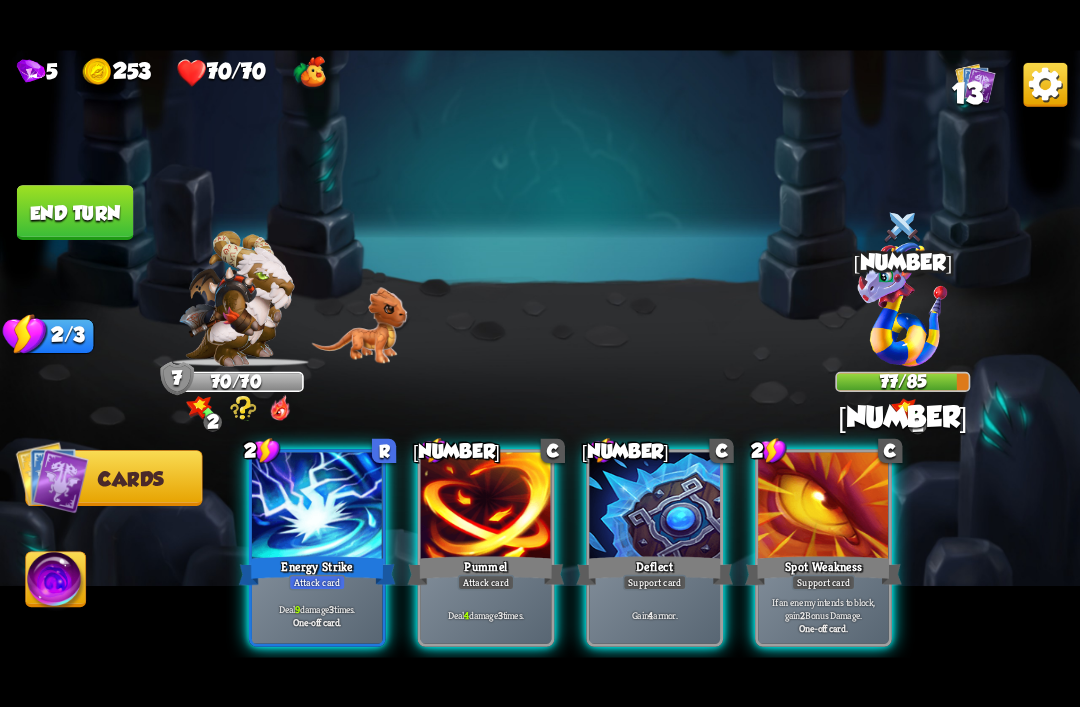 click on "5 253 70/70 13 Select an enemy to attack... You don't have enough stamina to play that card... Player turn 7 70/70 2 0 Blocked 12 0 77/85 2 0 Blocked 8 2/3 Stamina Your current stamina count. Cards require stamina to play. 0/0 Mana Your current mana count. Used for activating abilities. Earn mana by defeating enemies. Cards Abilities 2 R Energy Strike Attack card Deal 9 damage 3 times. One-off card. 0 C Pummel Attack card Deal 4 damage 3 times. 1 C Deflect Support card Gain 4 armor. 2 C Spot Weakness Support card If an enemy intends to block, gain 2 Bonus Damage. One-off card." at bounding box center (540, 353) 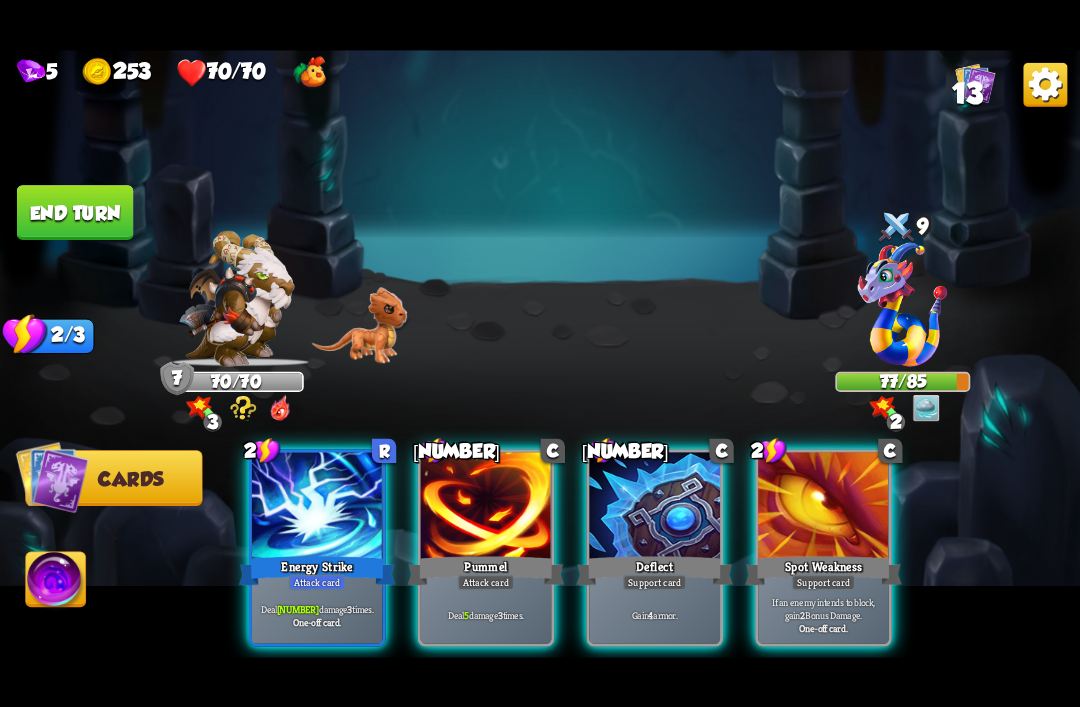 click at bounding box center (236, 298) 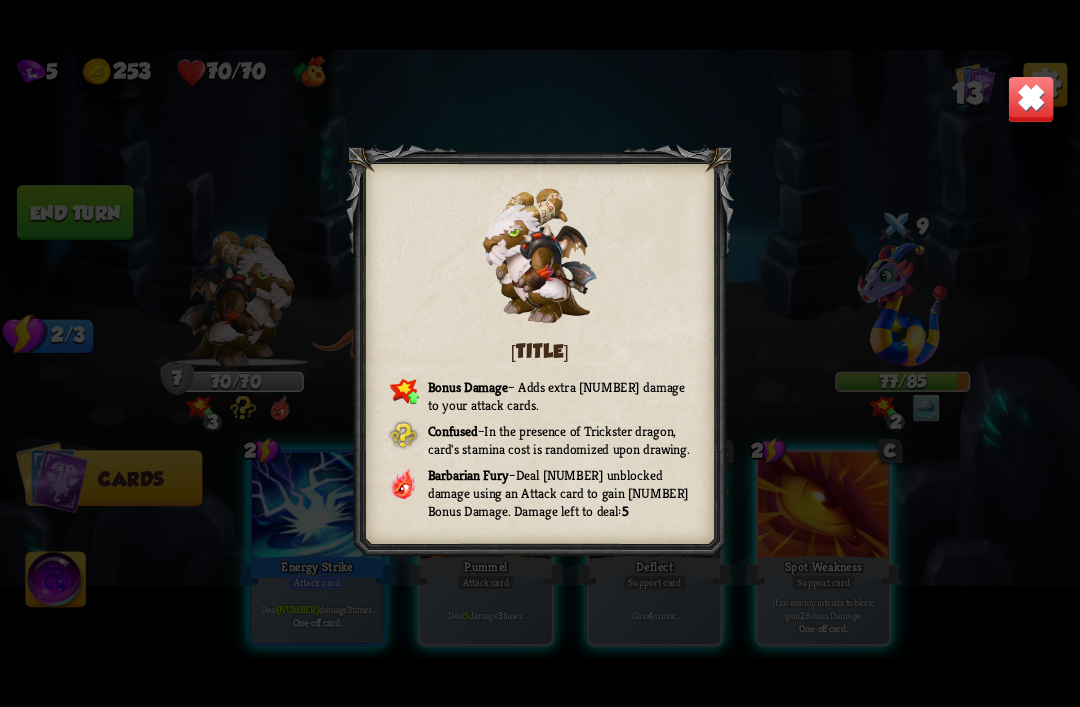 click at bounding box center [1030, 98] 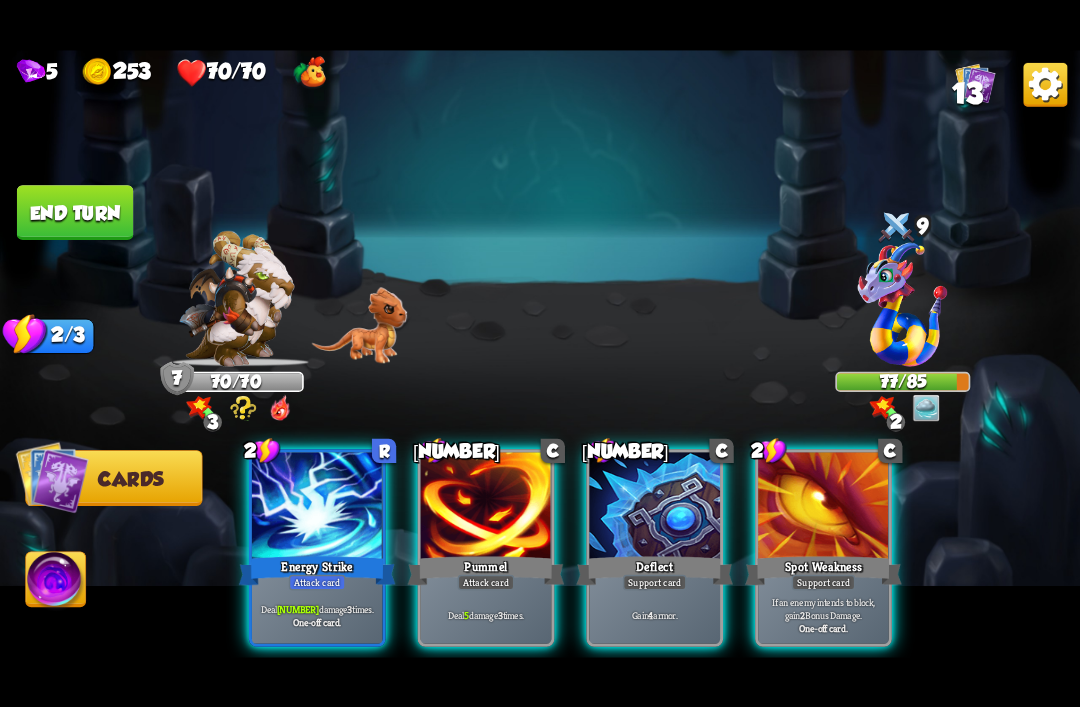 click at bounding box center (486, 507) 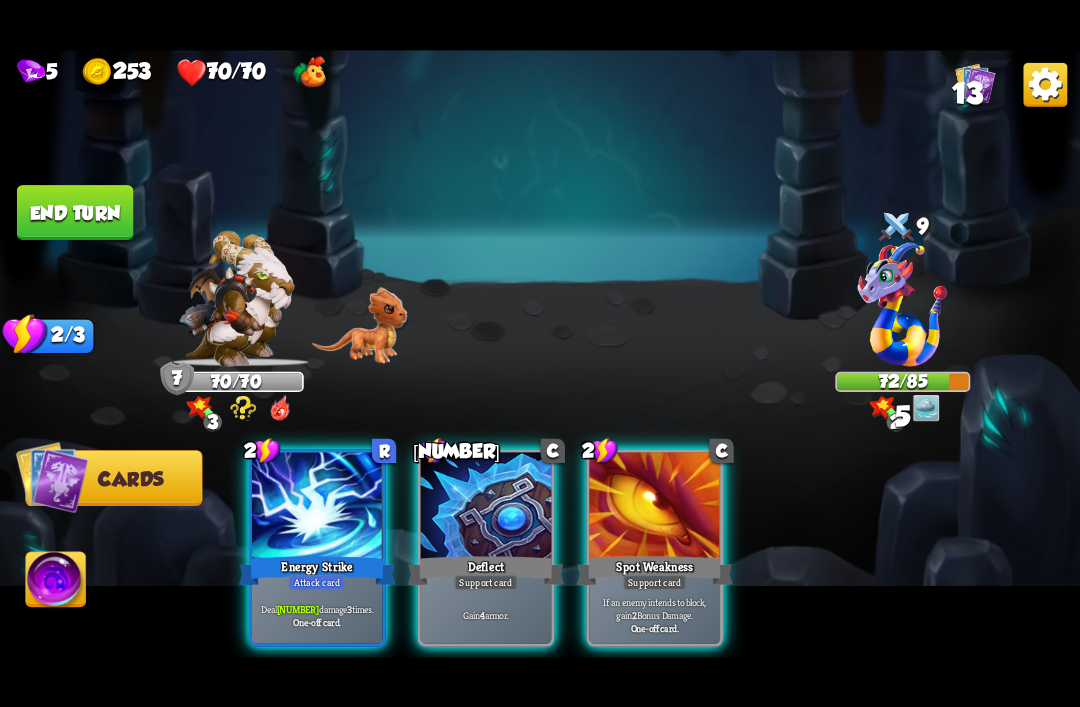 click on "5
253
70/70
13                         Select an enemy to attack...   You don't have enough   stamina to play that card...
Player turn
7
70/70
3     0               Blocked      9      0
72/85
2     0           Blocked 5
2/3
Stamina   Your current stamina count. Cards require stamina to play.
0/0
Mana   Your current mana count. Used for activating abilities. Earn mana by defeating enemies.       Cards     Abilities
2
R   Energy Strike     Attack card   Deal  10  damage  3  times.   One-off card.
1
C   Deflect     Support card   Gain  4  armor.
2
C   Spot Weakness     Support card   If an enemy intends to block, gain  2  Bonus Damage.   One-off card.
End turn
End your turn" at bounding box center [540, 353] 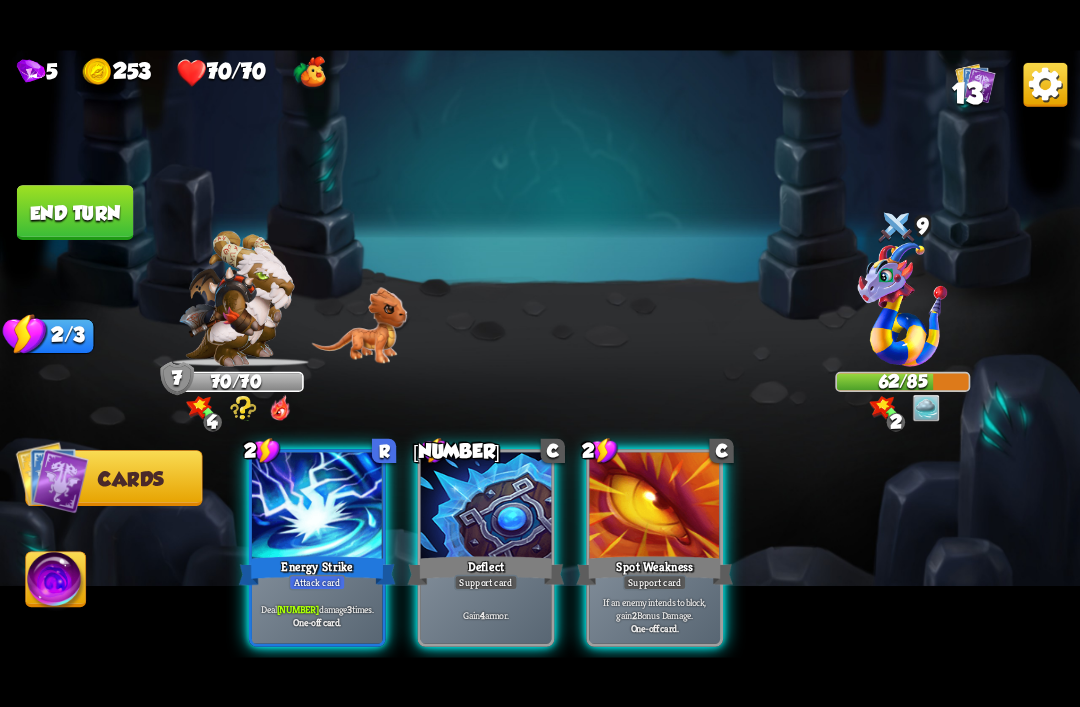 click on "Deal  [NUMBER]  damage  [NUMBER]  times." at bounding box center (317, 608) 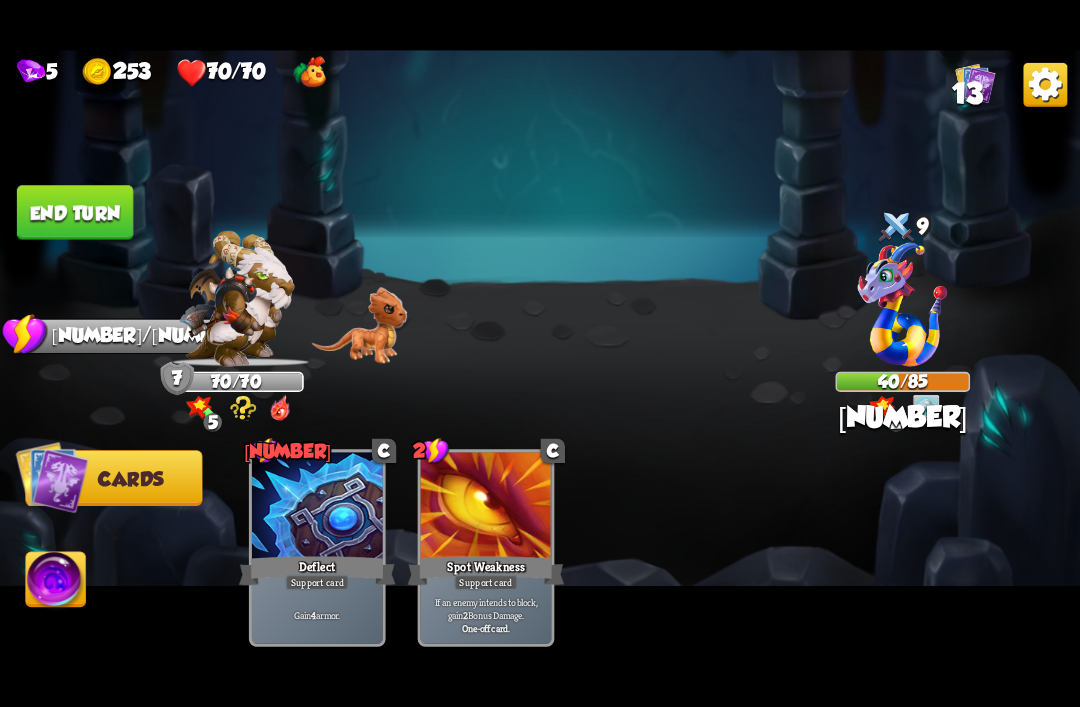 click on "[NUMBER]
[NUMBER]
[NUMBER]/[NUMBER]
[NUMBER]                         Select an enemy to attack...   You don't have enough   stamina to play that card...
Player turn
[NUMBER]
[NUMBER]/[NUMBER]
[NUMBER]   [NUMBER]              Blocked      [NUMBER]      [NUMBER]
[NUMBER]/[NUMBER]
[NUMBER]   [NUMBER]           Blocked [NUMBER] [NUMBER]
[NUMBER]/[NUMBER]
Stamina   Your current stamina count. Cards require stamina to play.
[NUMBER]/[NUMBER]
Mana   Your current mana count. Used for activating abilities. Earn mana by defeating enemies.       Cards     Abilities
[NUMBER]
C   Deflect     Support card   Gain  [NUMBER]  armor.
[NUMBER]
C   Spot Weakness     Support card   If an enemy intends to block, gain  [NUMBER]  Bonus Damage.   One-off card.
End turn
End your turn   The cards in your hand will be discarded and enemies will take their turn, after which it will be your turn again." at bounding box center (540, 353) 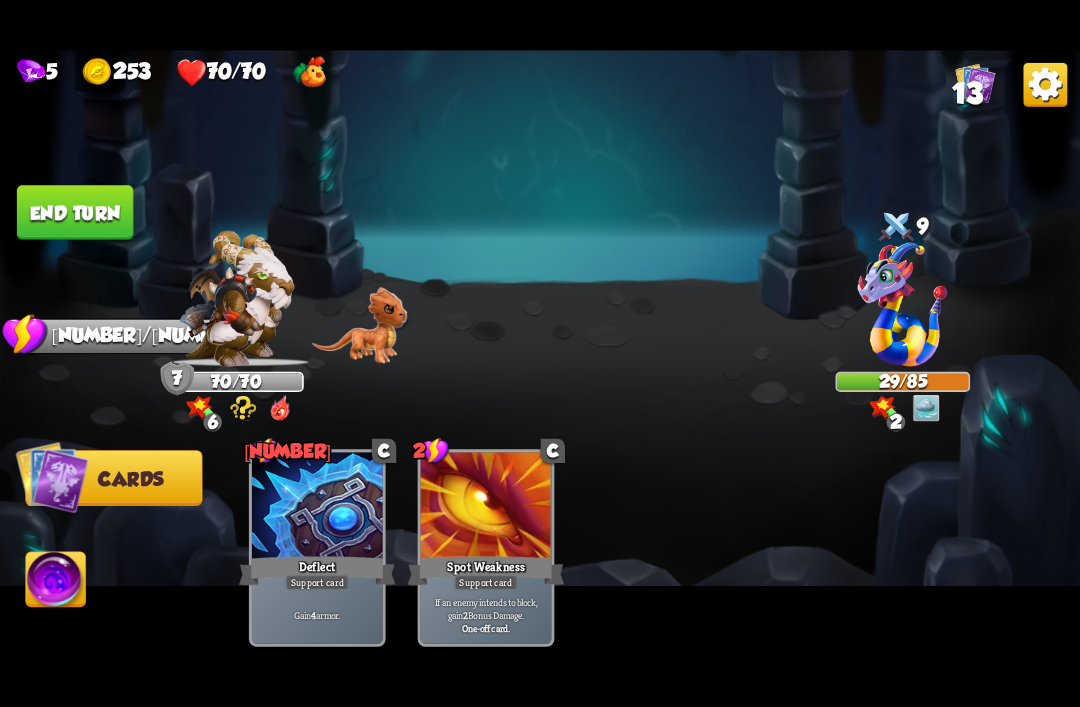 click at bounding box center [1045, 84] 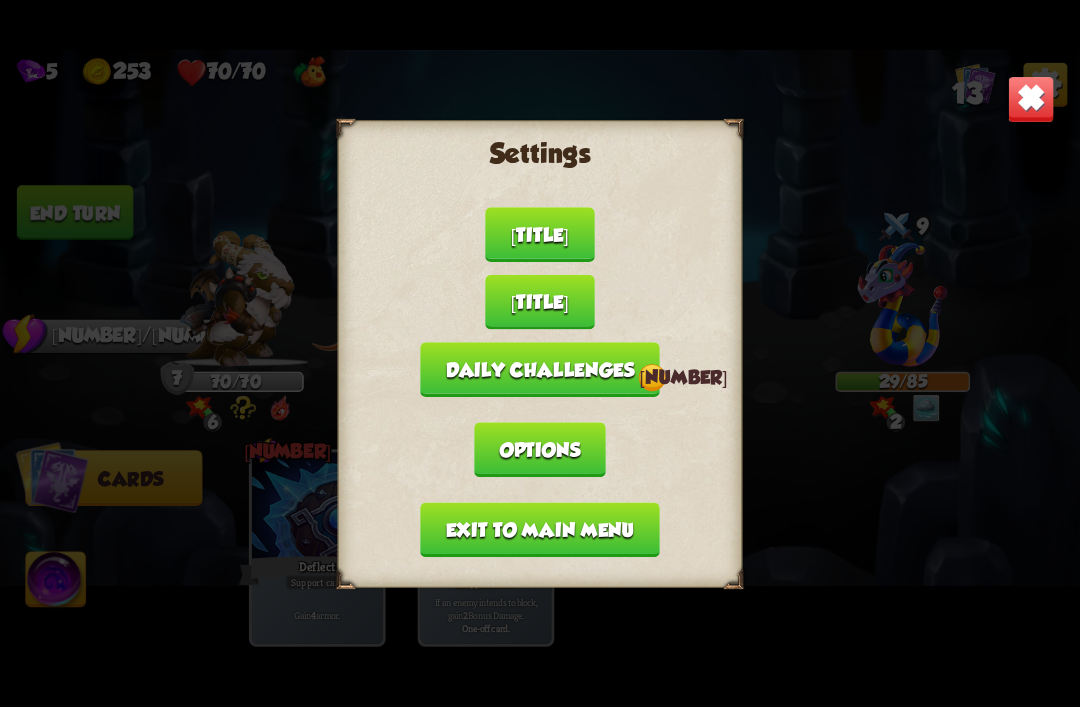 click on "Exit to main menu" at bounding box center (539, 529) 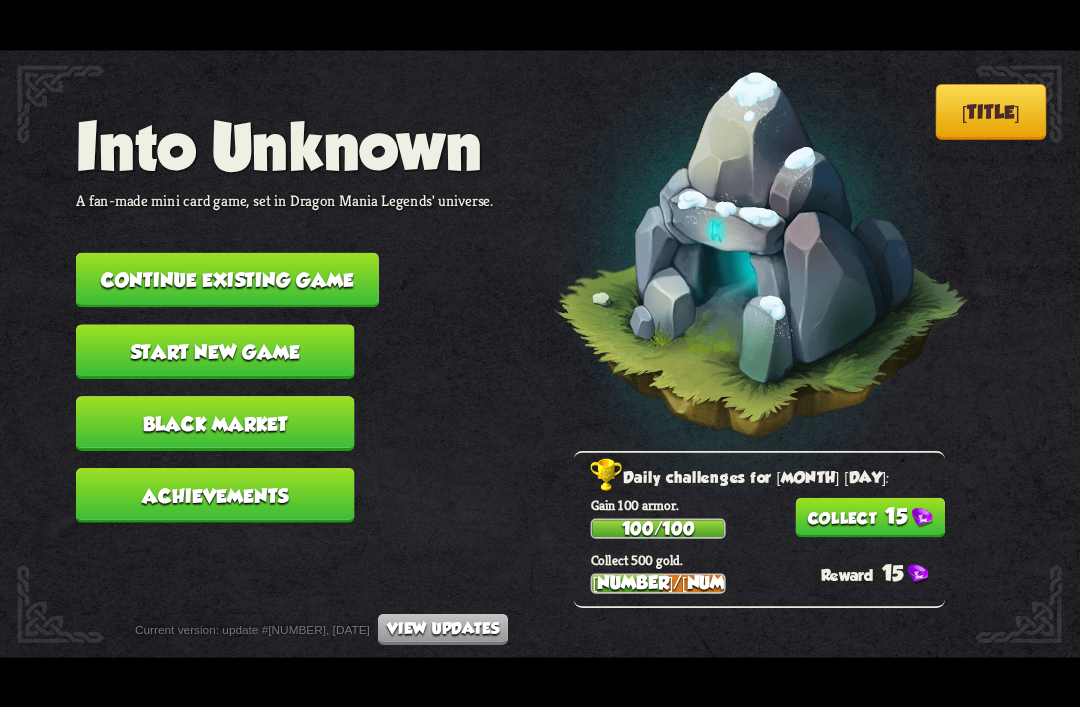 click on "Continue existing game" at bounding box center [227, 279] 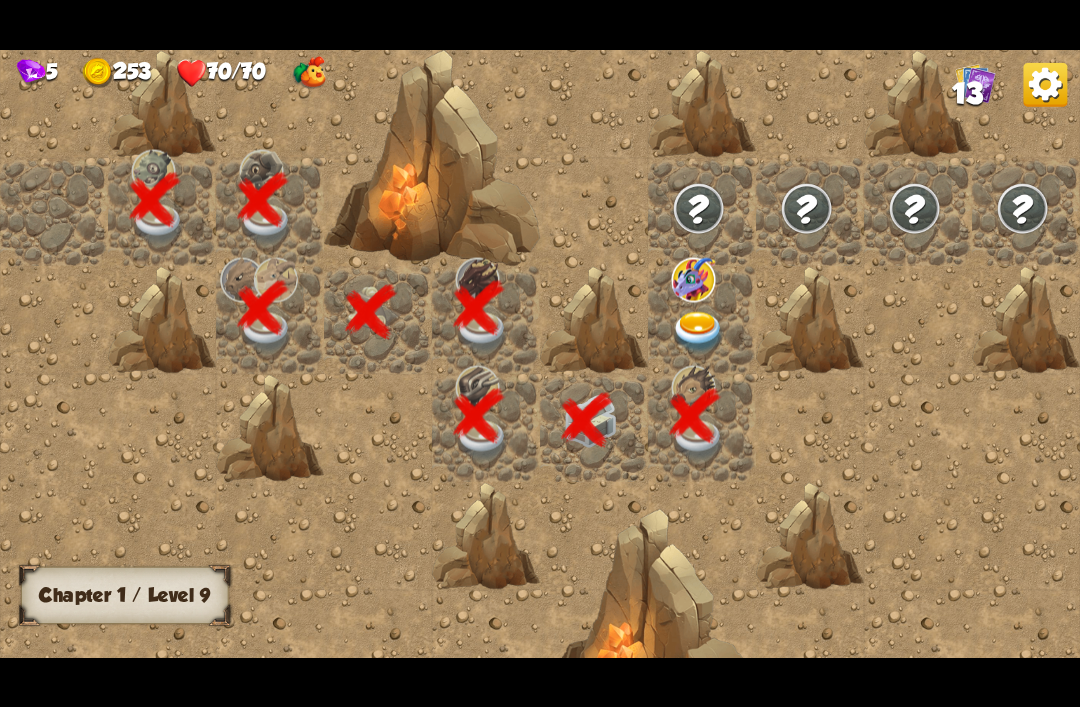 click at bounding box center (699, 332) 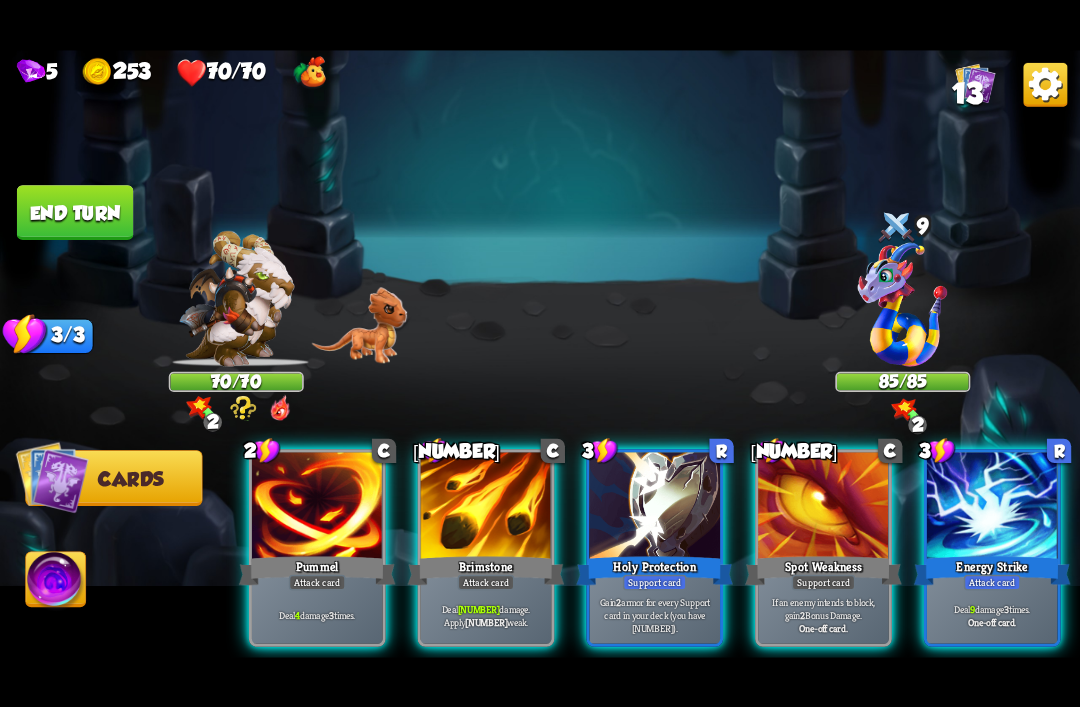 click at bounding box center [1045, 84] 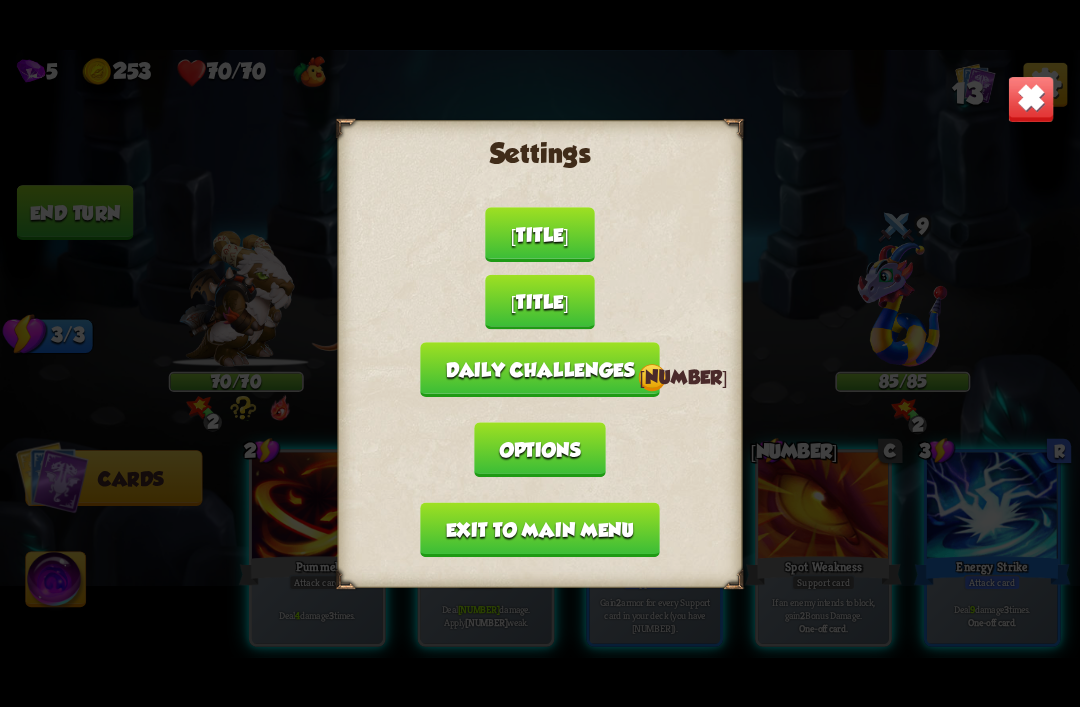 click on "Exit to main menu" at bounding box center (539, 529) 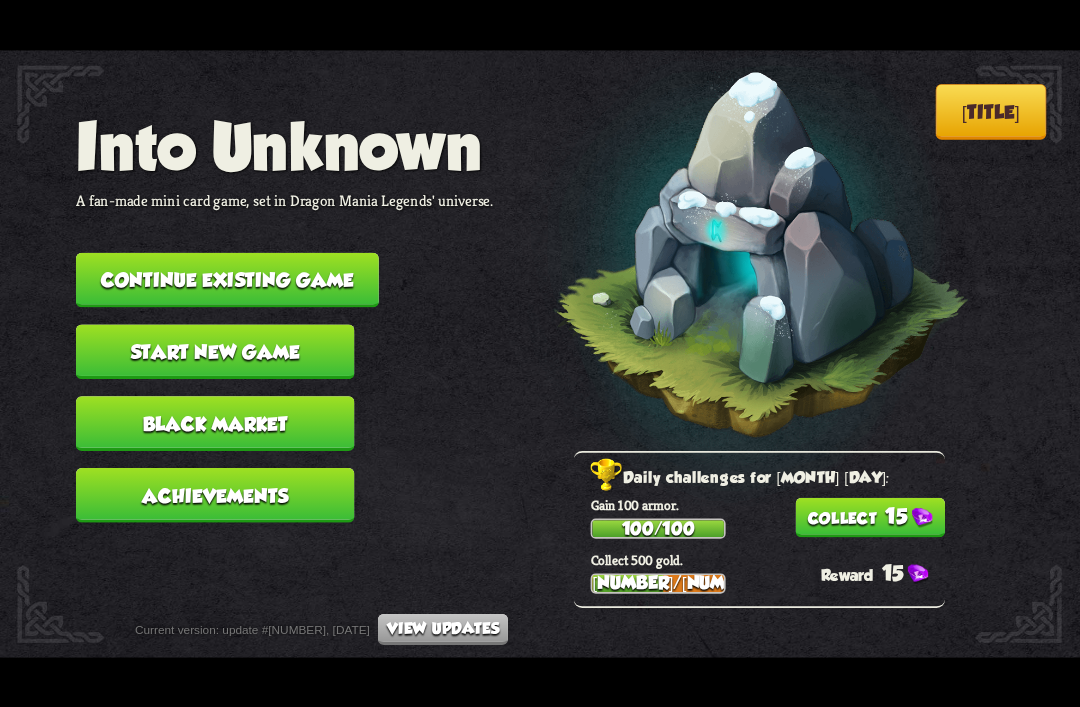 click on "Into Unknown A fan-made mini card game, set in Dragon Mania Legends' universe. Continue existing game Start new game Black Market Achievements" at bounding box center [285, 324] 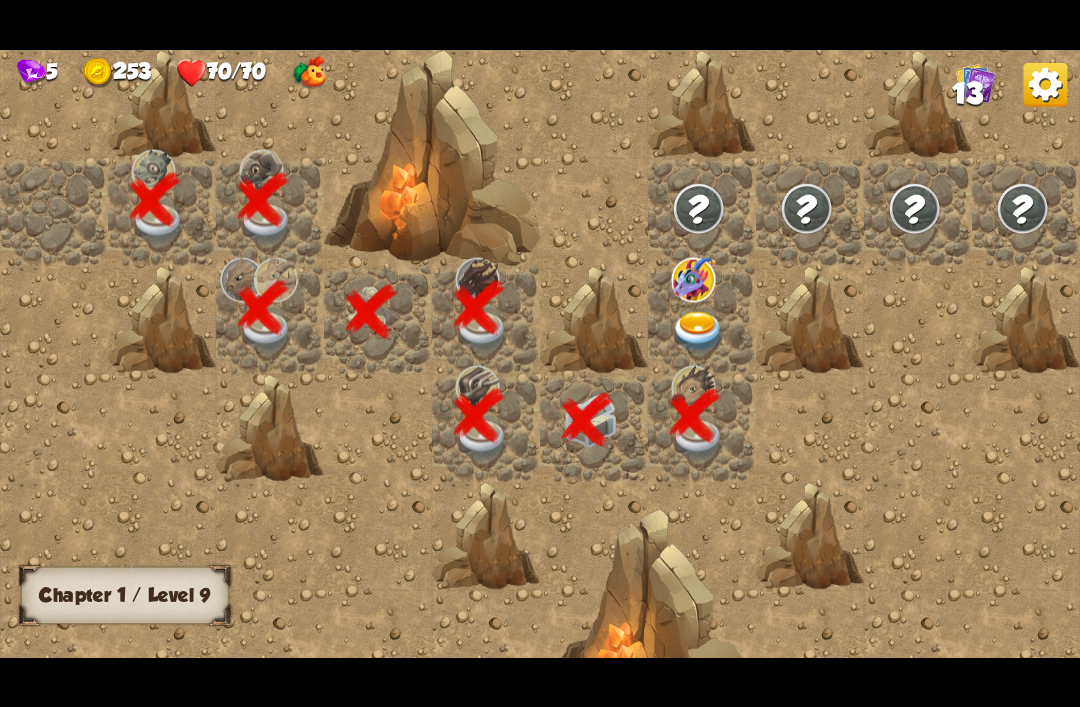 click at bounding box center [699, 332] 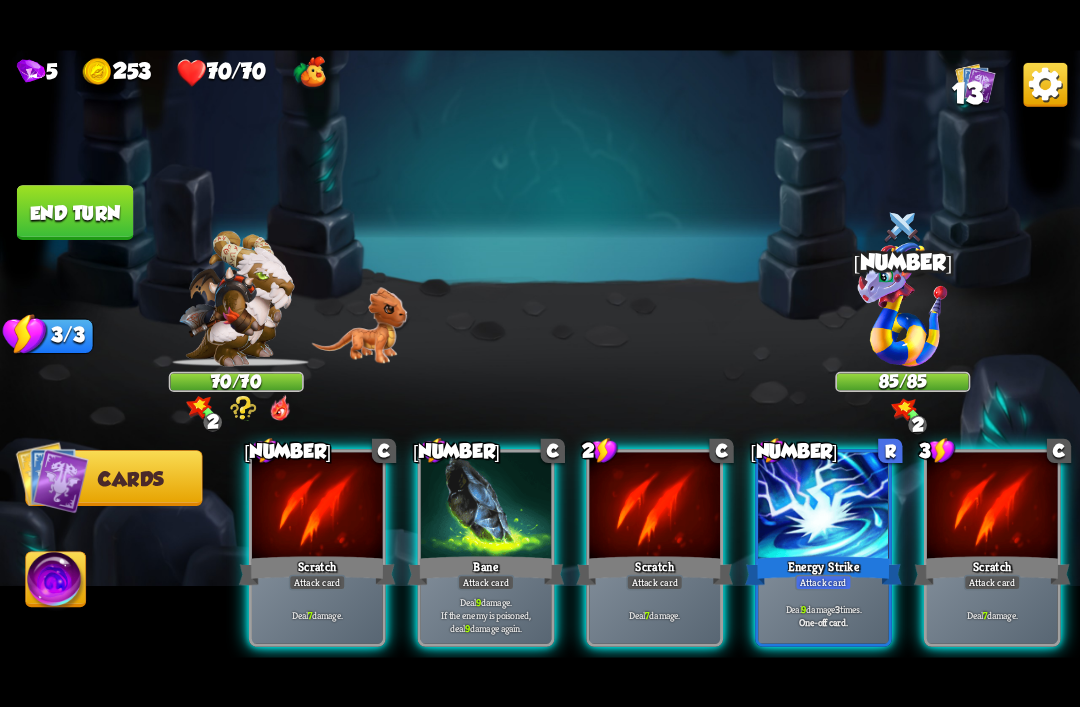 click on "Deal  7  damage." at bounding box center [317, 614] 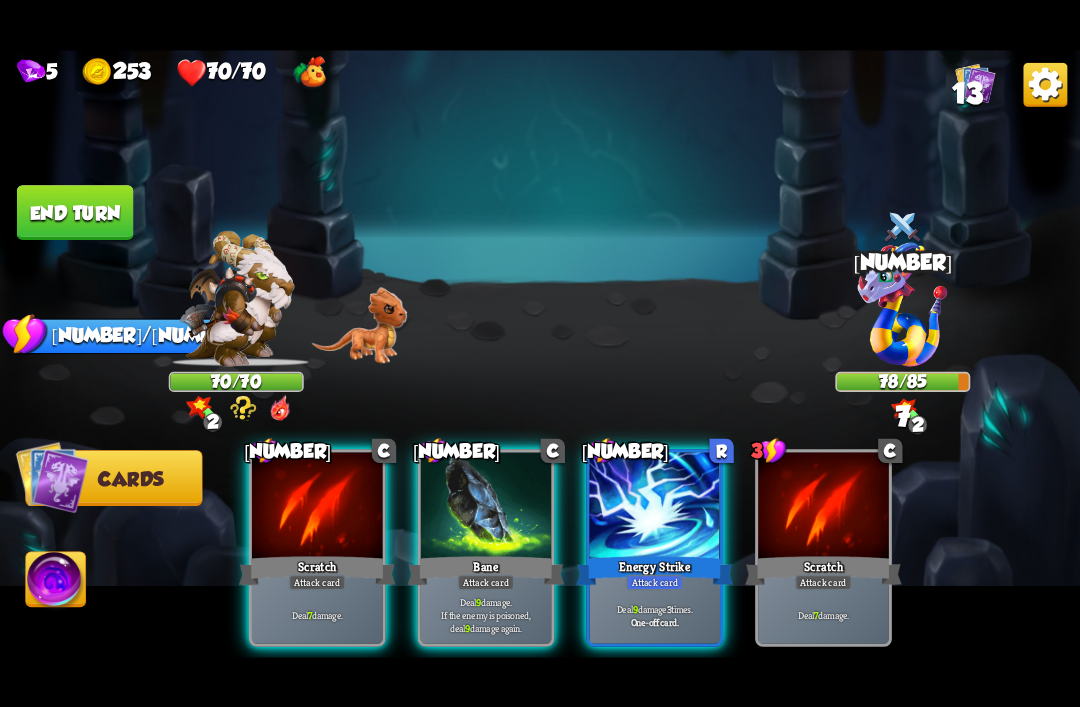 click on "5 253 70/70 13 Select an enemy to attack... You don't have enough stamina to play that card... Player turn 0 70/70 2 0 Blocked 10 0 78/85 2 0 Blocked 7 1/3 Stamina Your current stamina count. Cards require stamina to play. 0/0 Mana Your current mana count. Used for activating abilities. Earn mana by defeating enemies. Cards Abilities 1 C Scratch Attack card Deal 7 damage. 0 C Bane Attack card Deal 9 damage. If the enemy is poisoned, deal 9 damage again. 0 R Energy Strike Attack card Deal 9 damage 3 times. One-off card. 3 C Scratch Attack card Deal 7 damage." at bounding box center (540, 353) 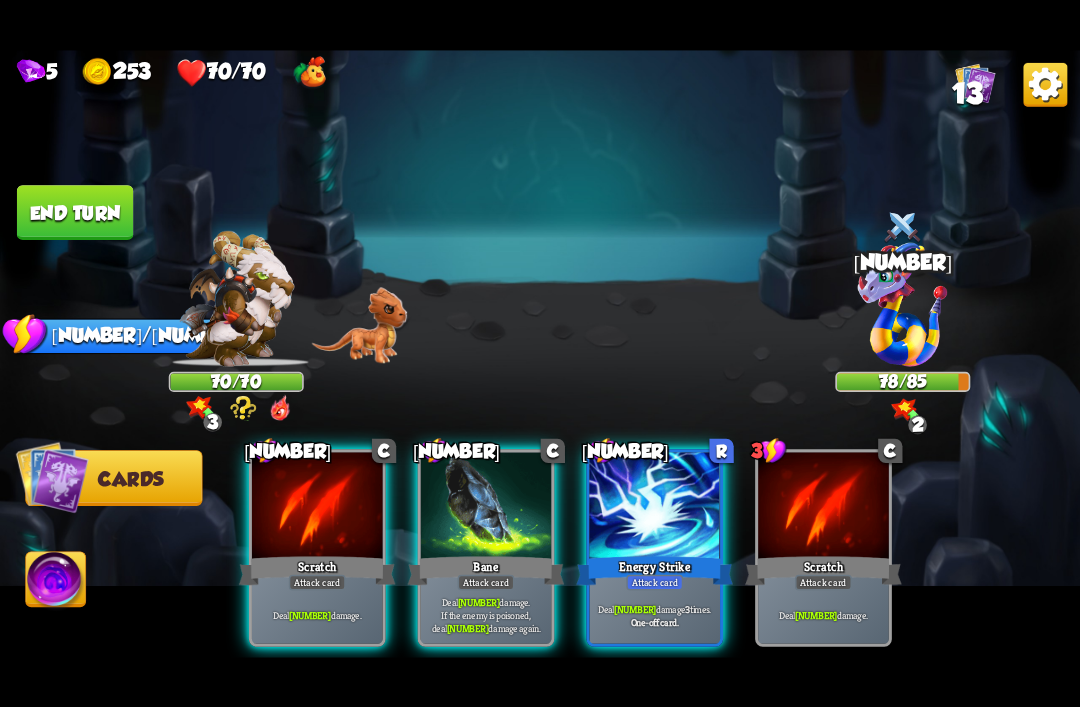 click on "Deal  8  damage." at bounding box center (317, 614) 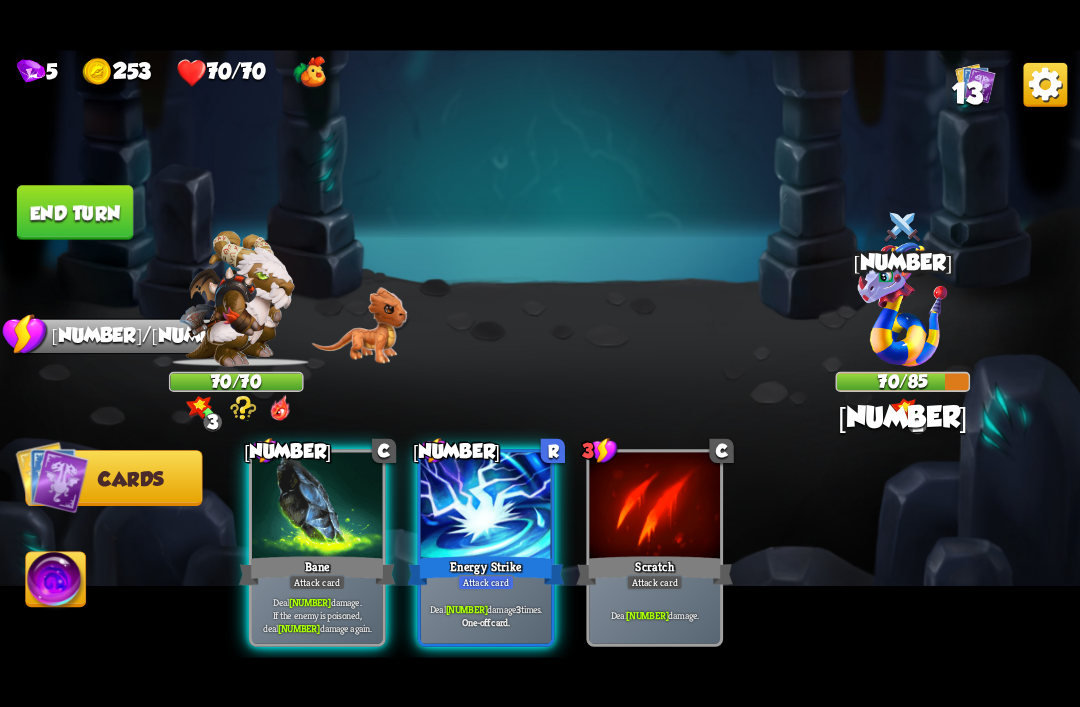 click on "[NUMBER]
[NUMBER]
[NUMBER]/[NUMBER]
[NUMBER]                         Select an enemy to attack...   You don't have enough   stamina to play that card...
Player turn
[NUMBER]
[NUMBER]/[NUMBER]
[NUMBER]   [NUMBER]              Blocked      [NUMBER]      [NUMBER]
[NUMBER]/[NUMBER]
[NUMBER]   [NUMBER]       Blocked [NUMBER]
[NUMBER]/[NUMBER]
Stamina   Your current stamina count. Cards require stamina to play.
[NUMBER]/[NUMBER]
Mana   Your current mana count. Used for activating abilities. Earn mana by defeating enemies.       Cards     Abilities
[NUMBER]
C   Bane     Attack card   Deal  [NUMBER]  damage. If the enemy is poisoned, deal  [NUMBER]  damage again.
[NUMBER]
R   Energy Strike     Attack card   Deal  [NUMBER]  damage  [NUMBER]  times.   One-off card.
[NUMBER]
C   Scratch     Attack card   Deal  [NUMBER]  damage.
End turn
End your turn" at bounding box center (540, 353) 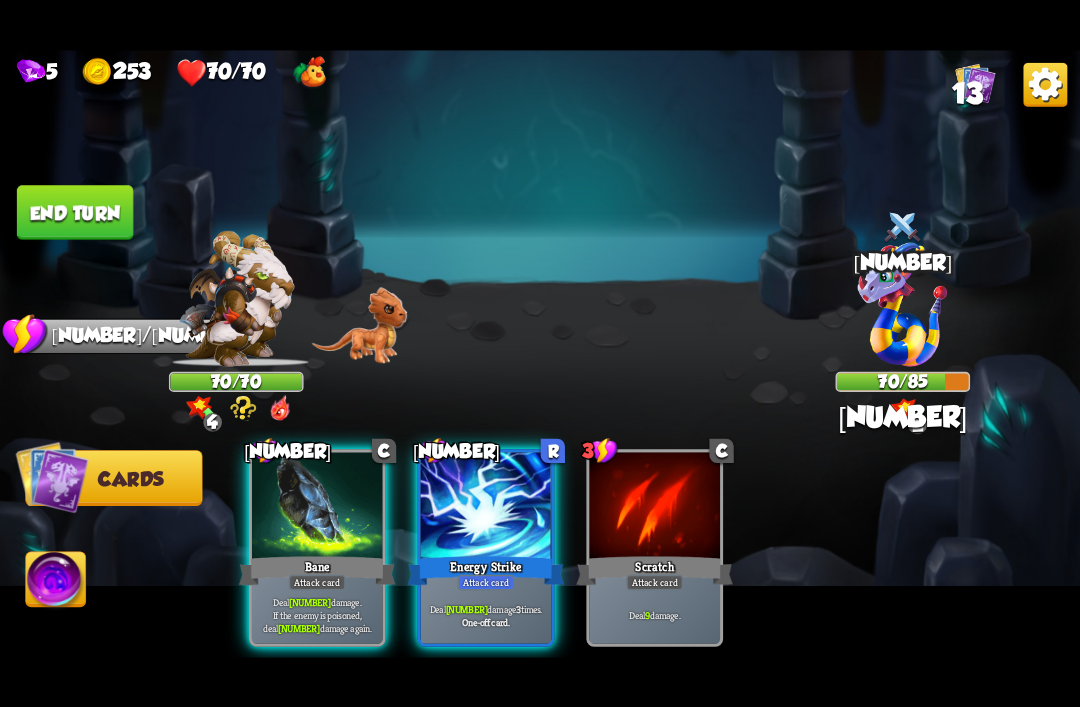 click on "Deal  [NUMBER]  damage. If the enemy is poisoned, deal  [NUMBER]  damage again." at bounding box center (317, 614) 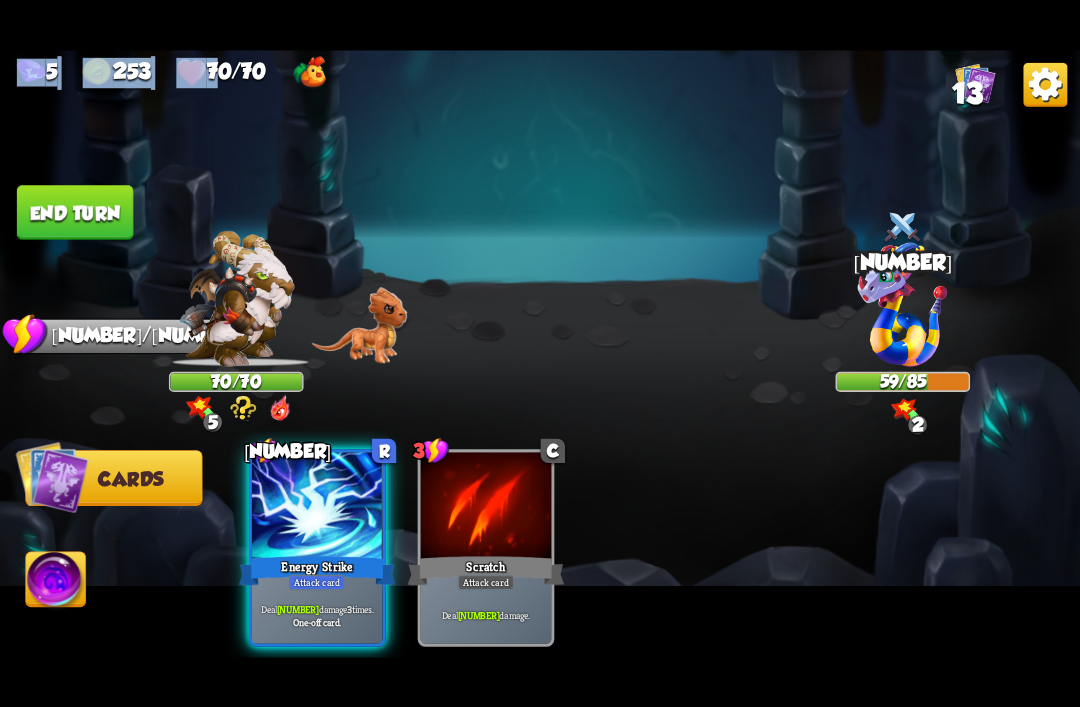 click on "[NUMBER]
[NUMBER]
[NUMBER]/[NUMBER]
[NUMBER]                         Select an enemy to attack...   You don't have enough   stamina to play that card...
Player turn
[NUMBER]
[NUMBER]/[NUMBER]
[NUMBER]     [NUMBER]               Blocked      [NUMBER]      [NUMBER]
[NUMBER]/[NUMBER]
[NUMBER]     [NUMBER]       Blocked
[NUMBER]/[NUMBER]
Stamina   Your current stamina count. Cards require stamina to play.
[NUMBER]/[NUMBER]
Mana   Your current mana count. Used for activating abilities. Earn mana by defeating enemies.       Cards     Abilities
[NUMBER]
R   Energy Strike     Attack card   Deal  [NUMBER]  damage  [NUMBER]  times.   One-off card.
[NUMBER]
C   Scratch     Attack card   Deal  [NUMBER]  damage.
End turn
End your turn   The cards in your hand will be discarded and enemies will take their turn, after which it will be your turn again." at bounding box center (540, 353) 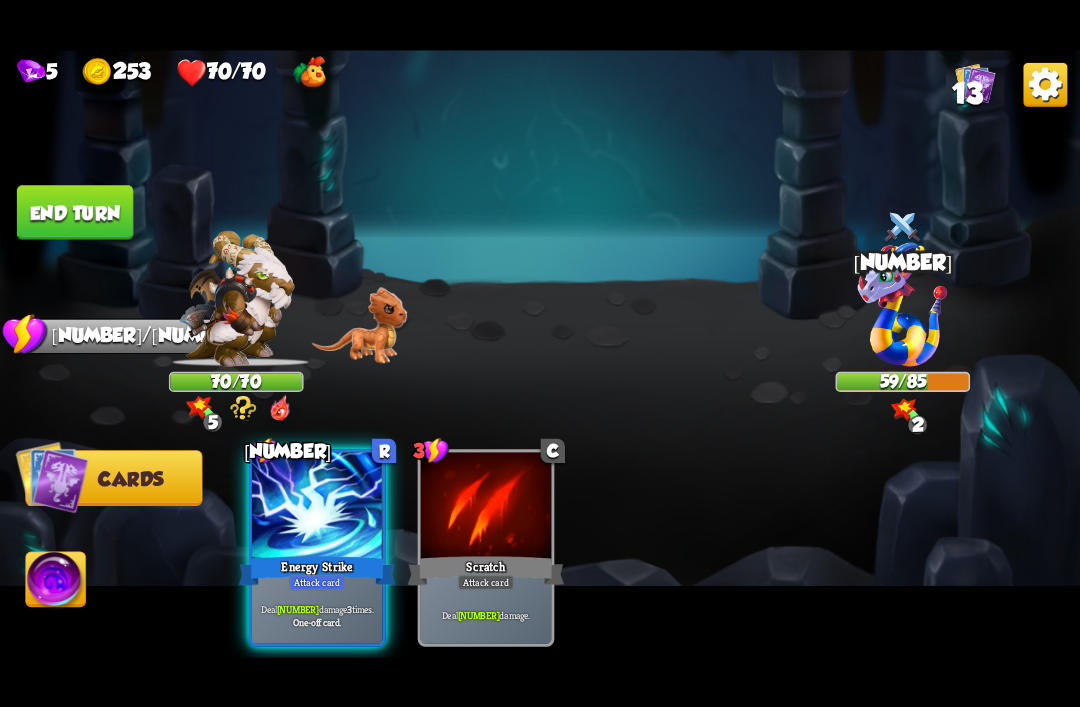 click on "Deal  12  damage  3  times." at bounding box center [317, 608] 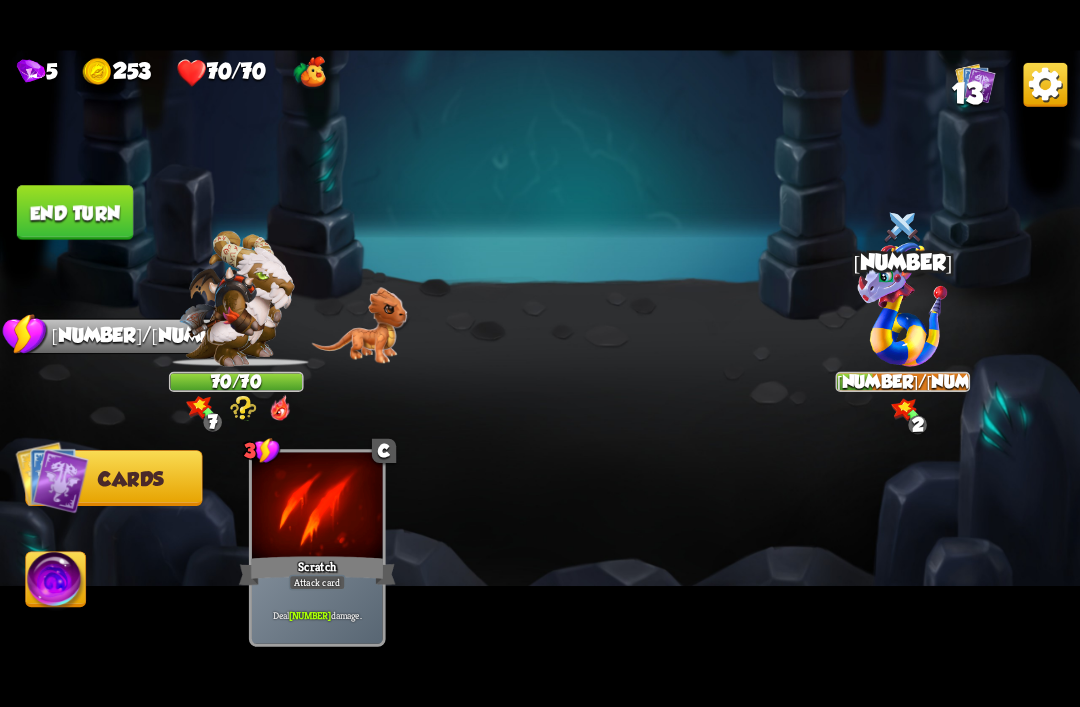 click at bounding box center (1045, 84) 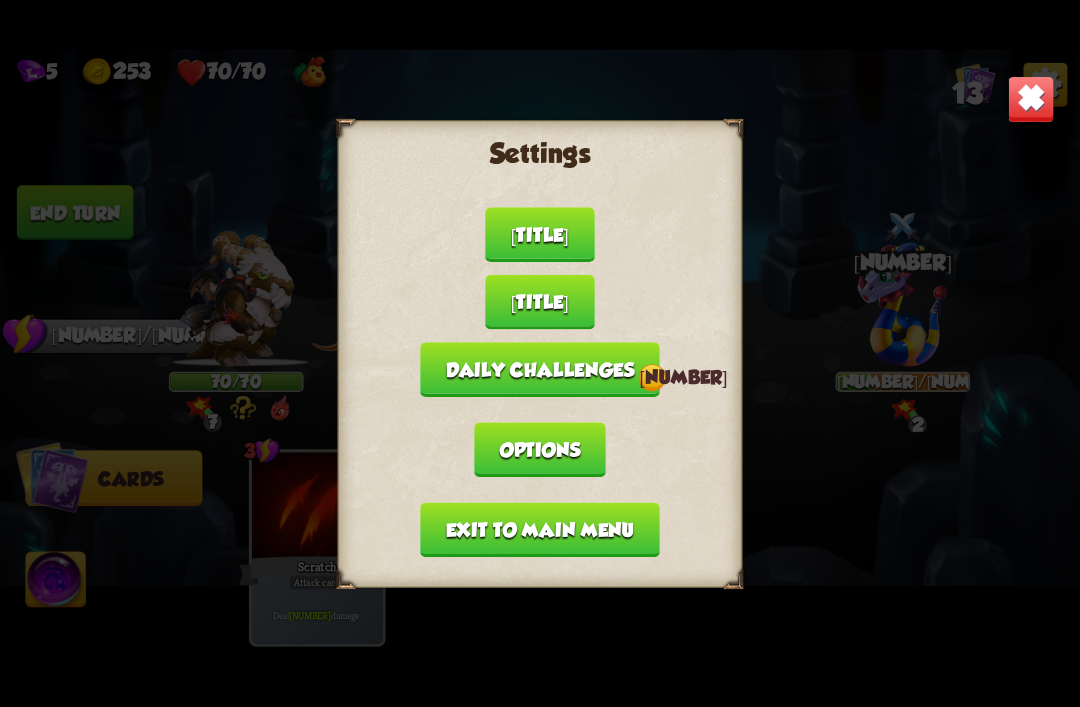 click on "Exit to main menu" at bounding box center [539, 529] 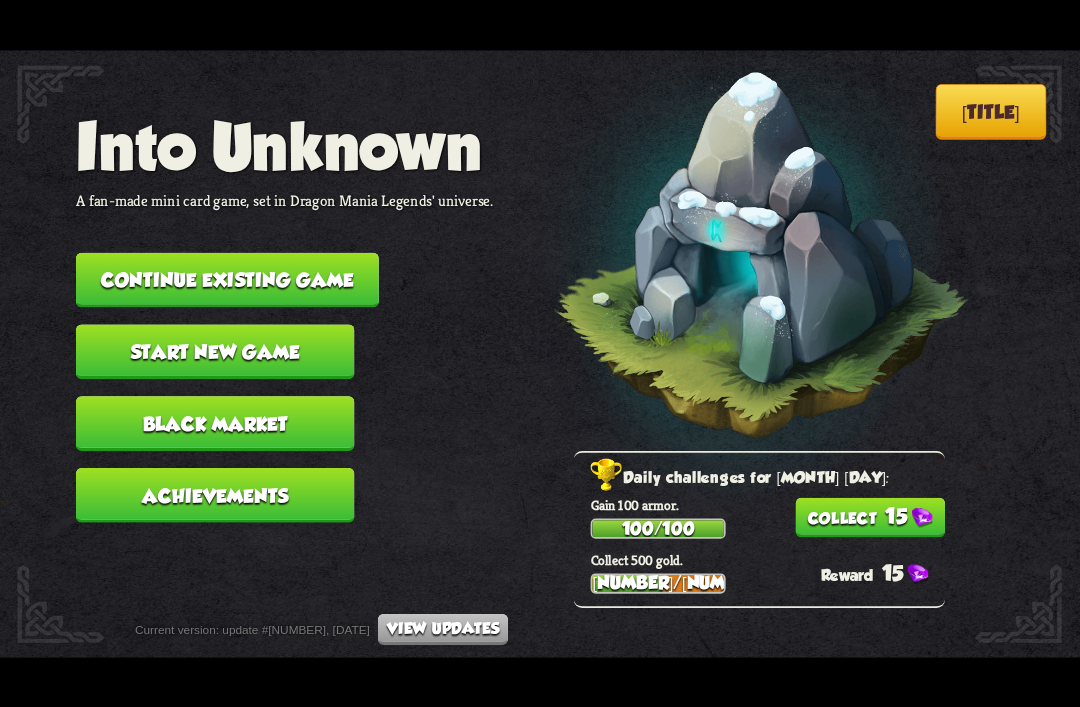 click on "Continue existing game" at bounding box center (227, 279) 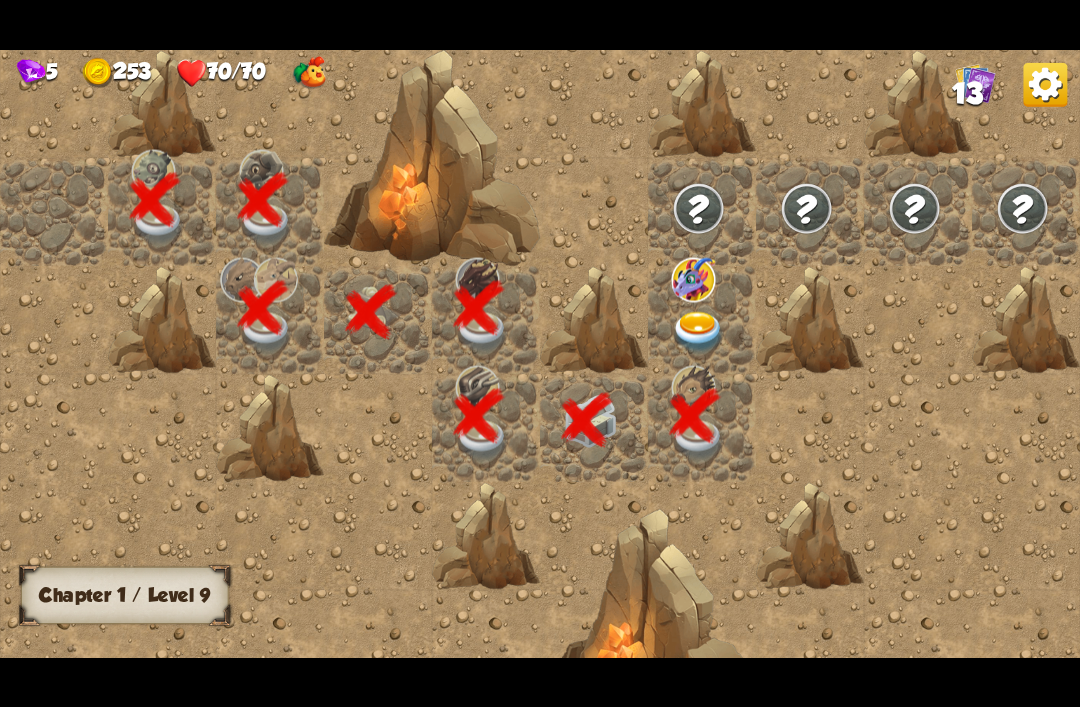 click at bounding box center (699, 332) 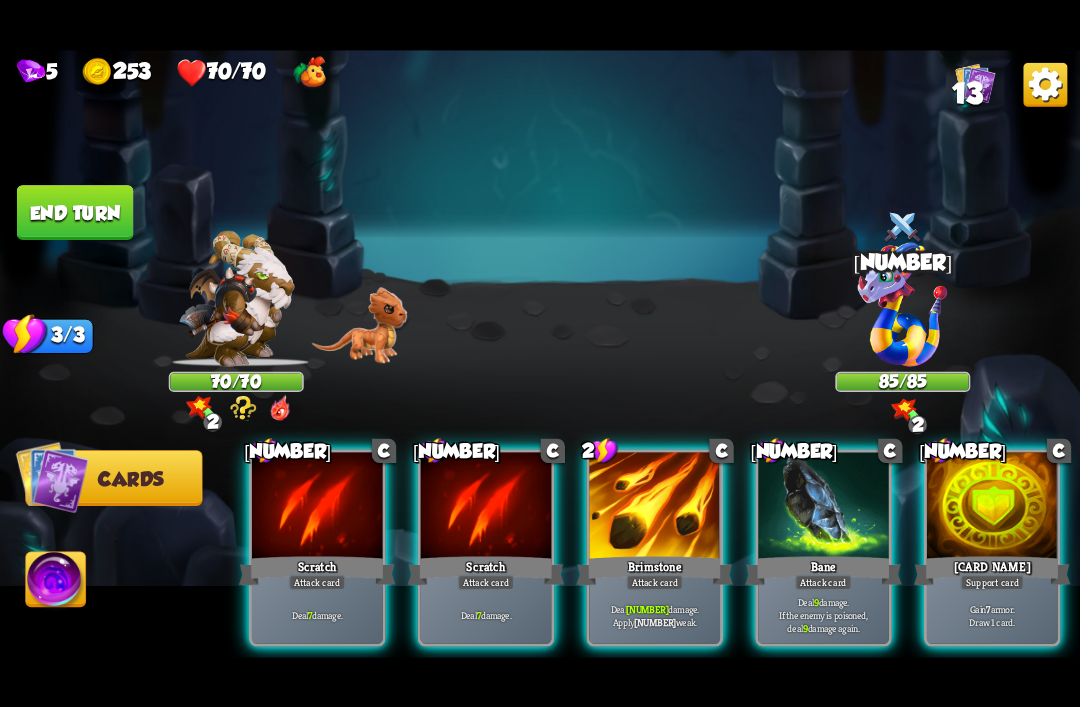 click at bounding box center (317, 507) 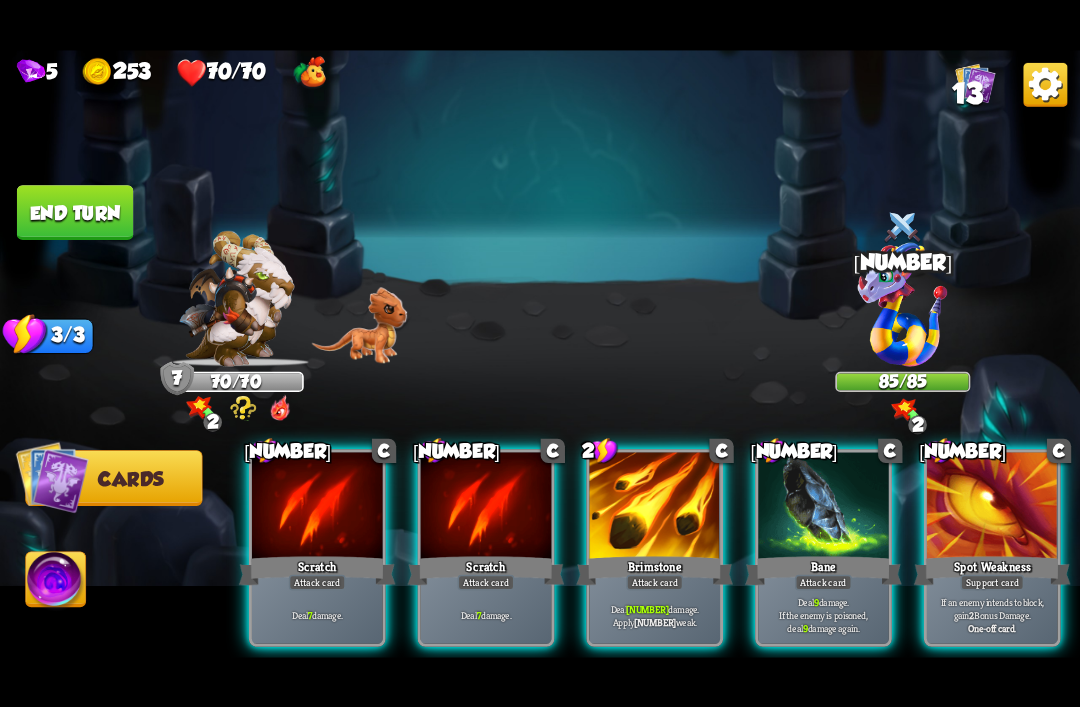 click at bounding box center (1045, 84) 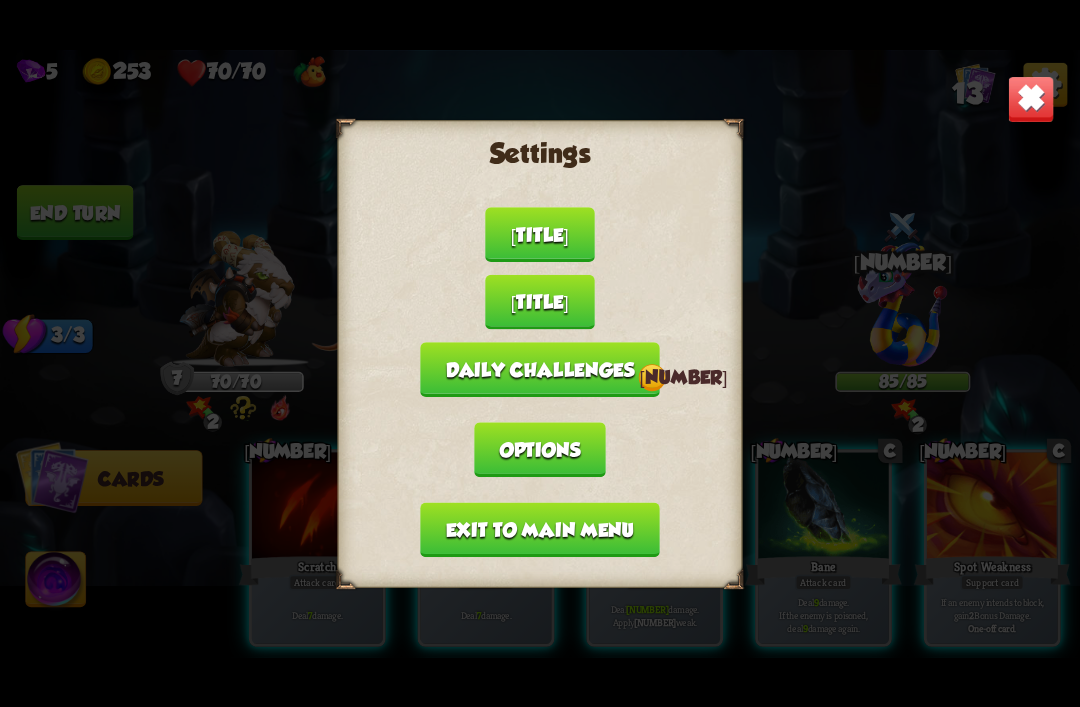 click on "Exit to main menu" at bounding box center [539, 529] 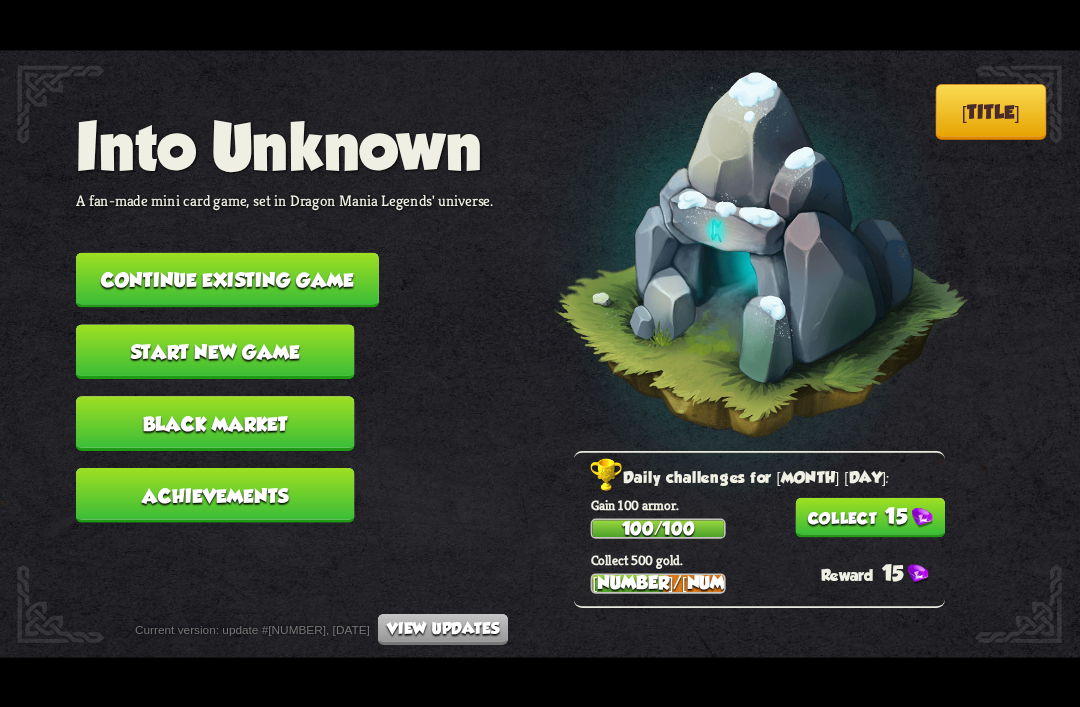 click on "Continue existing game" at bounding box center (227, 279) 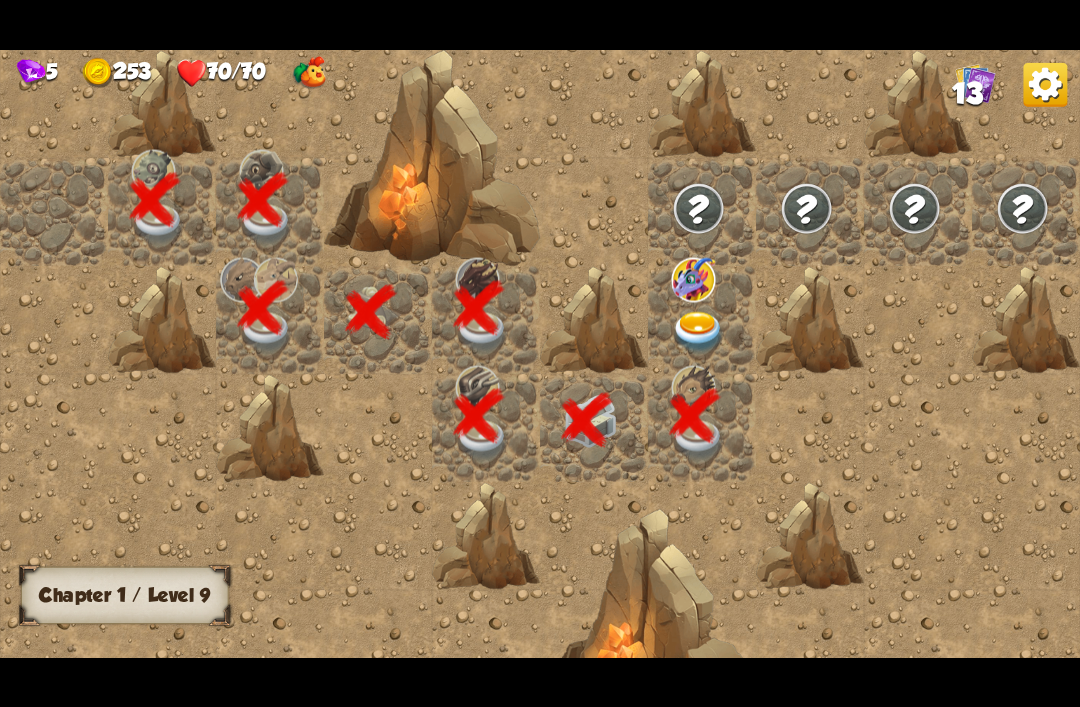 click at bounding box center (699, 332) 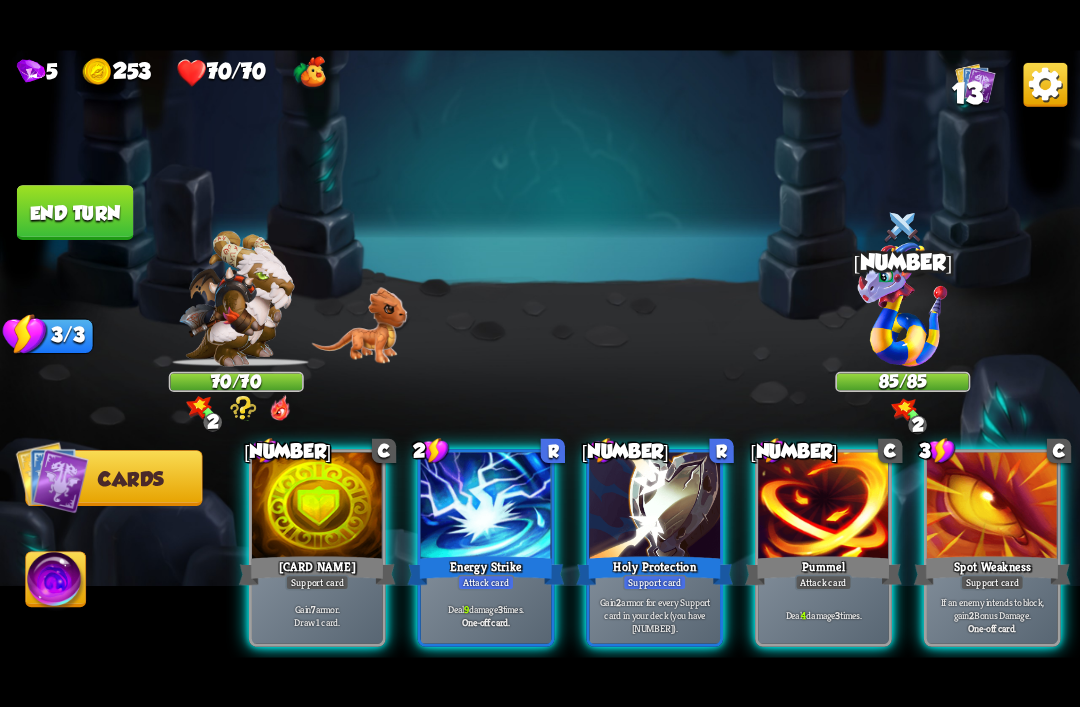 click on "Gain  [NUMBER]  armor. Draw 1 card." at bounding box center (317, 615) 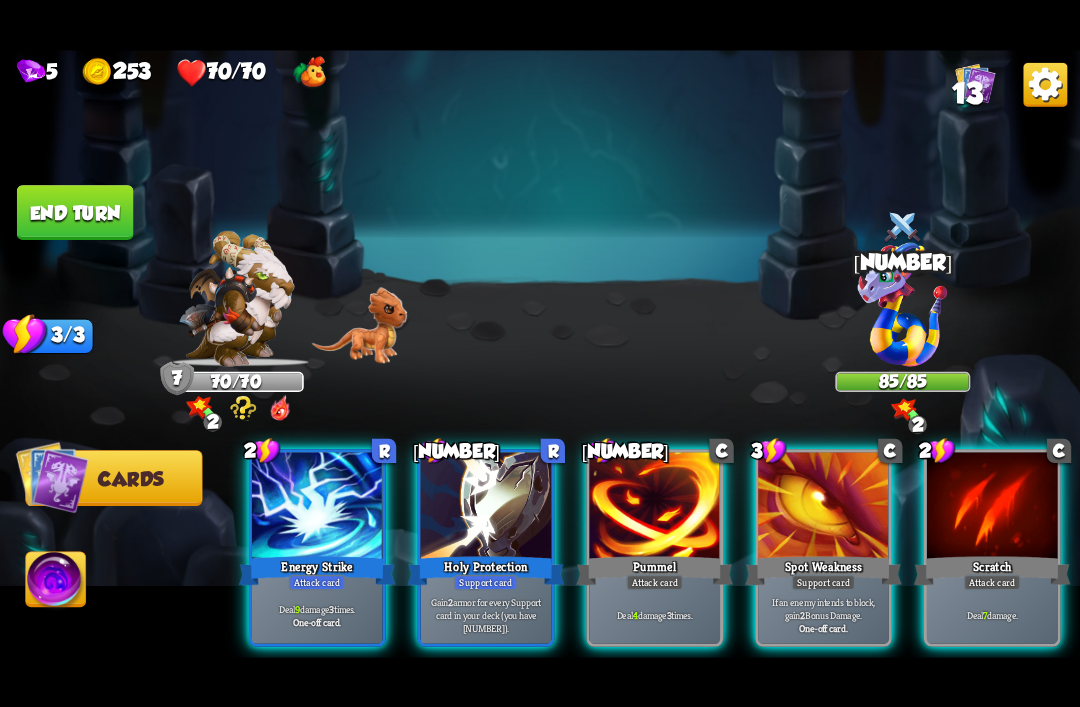 click on "[NUMBER]
[NUMBER]
[NUMBER]/[NUMBER]
[NUMBER]                         Select an enemy to attack...   You don't have enough   stamina to play that card...
Player turn
[NUMBER]
[NUMBER]/[NUMBER]
[NUMBER]   [NUMBER]              Blocked      [NUMBER]      [NUMBER]
[NUMBER]/[NUMBER]
[NUMBER]   [NUMBER]       Blocked
[NUMBER]/[NUMBER]
Stamina   Your current stamina count. Cards require stamina to play.
[NUMBER]/[NUMBER]
Mana   Your current mana count. Used for activating abilities. Earn mana by defeating enemies.       Cards     Abilities
[NUMBER]
R   Energy Strike     Attack card   Deal  [NUMBER]  damage  [NUMBER]  times.   One-off card.
[NUMBER]
R   Holy Protection     Support card   Gain  [NUMBER]  armor for every Support card in your deck (you have [NUMBER]).
[NUMBER]
C   Pummel     Attack card   Deal  [NUMBER]  damage  [NUMBER]  times.
[NUMBER]
C   Spot Weakness     Support card   If an enemy intends to block, gain" at bounding box center [540, 353] 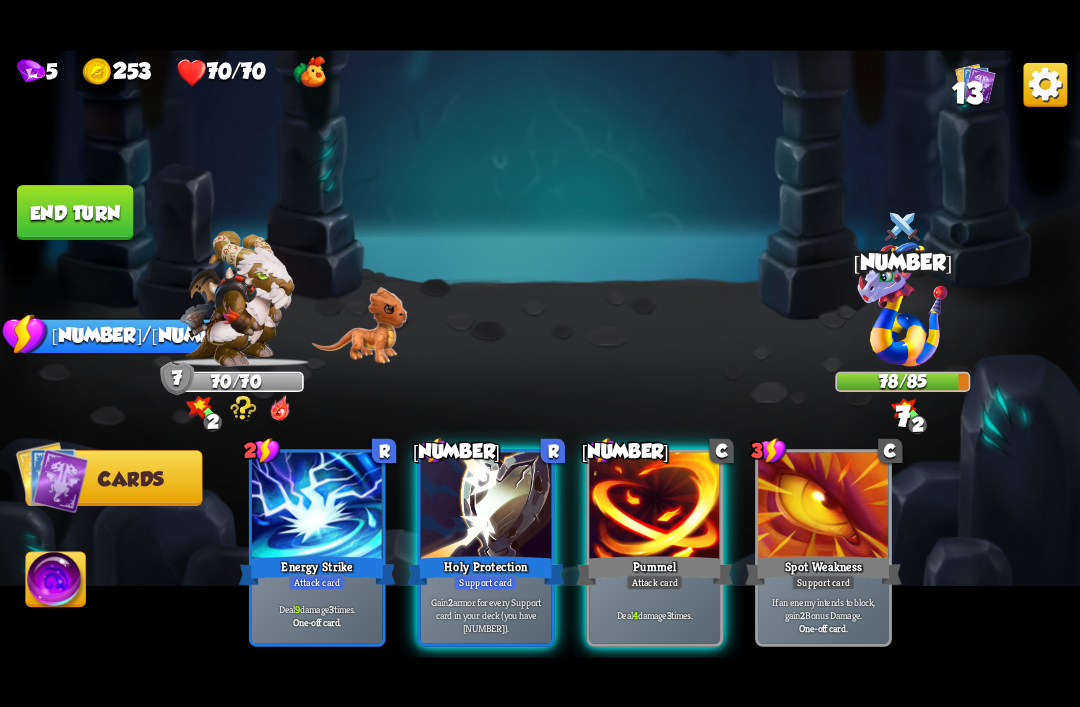 click on "5 253 70/70 13 Select an enemy to attack... You don't have enough stamina to play that card... Player turn 7 70/70 2 0 Blocked 10 0 78/85 2 0 Blocked 7 1/3 Stamina Your current stamina count. Cards require stamina to play. 0/0 Mana Your current mana count. Used for activating abilities. Earn mana by defeating enemies. Cards Abilities 2 R Energy Strike Attack card Deal 9 damage 3 times. One-off card. 1 R Holy Protection Support card Gain 2 armor for every Support card in your deck (you have 4). 0 C Pummel Attack card Deal 4 damage 3 times. 3 C Spot Weakness Support card If an enemy intends to block, 2" at bounding box center (540, 353) 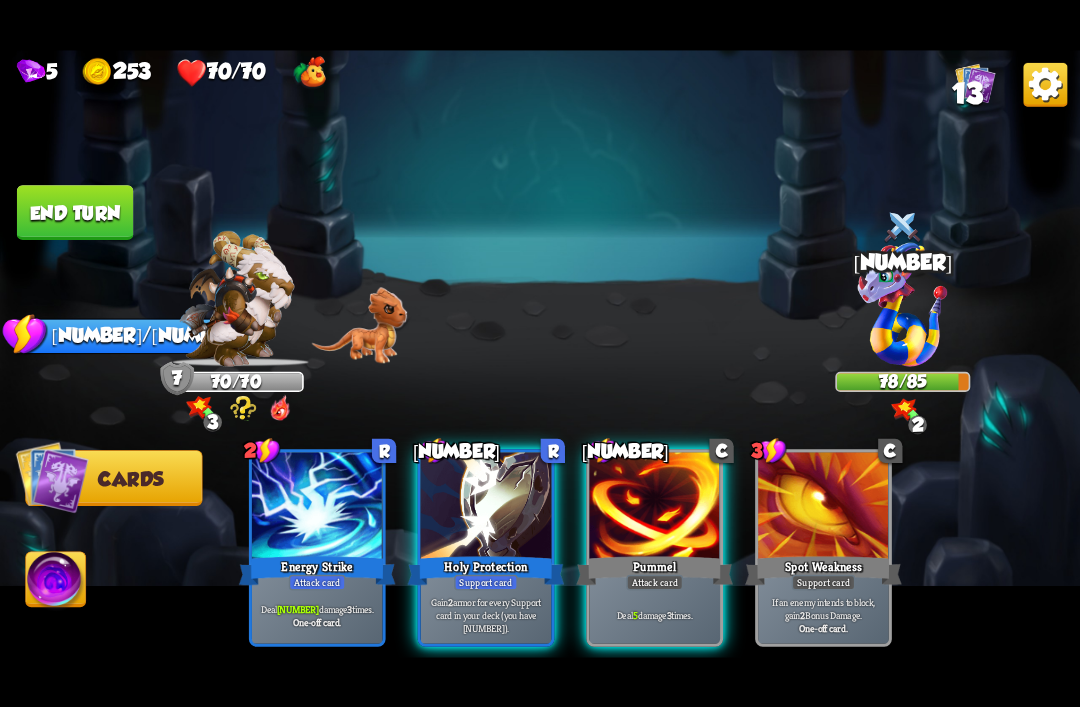 click at bounding box center [1045, 84] 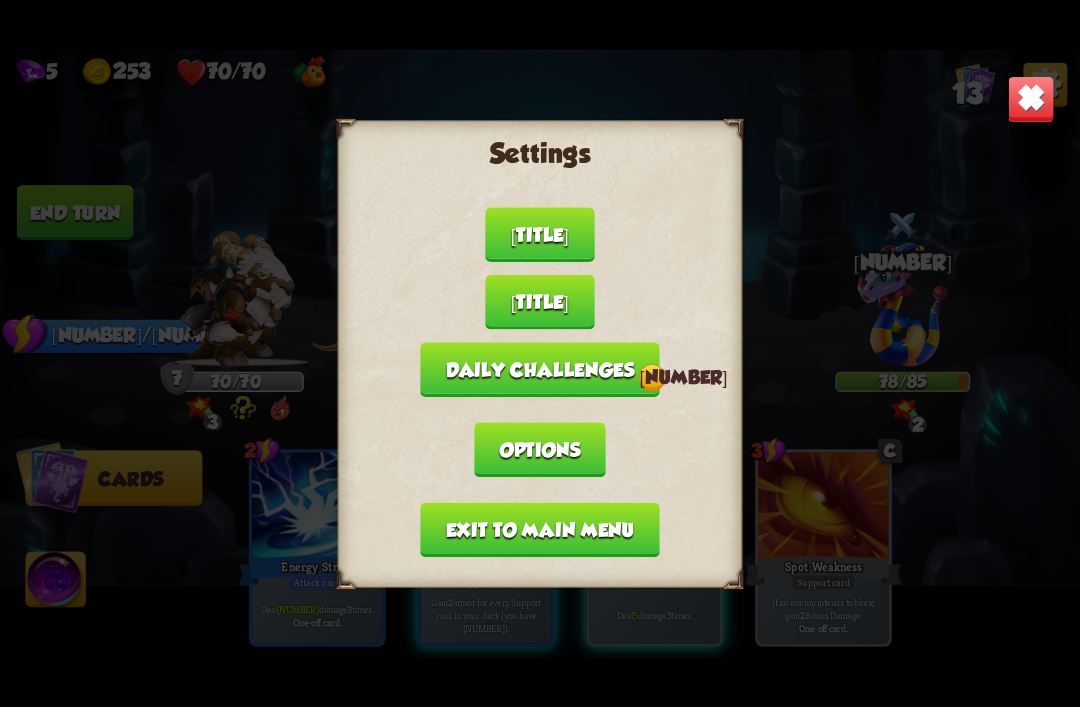 click on "Exit to main menu" at bounding box center (539, 529) 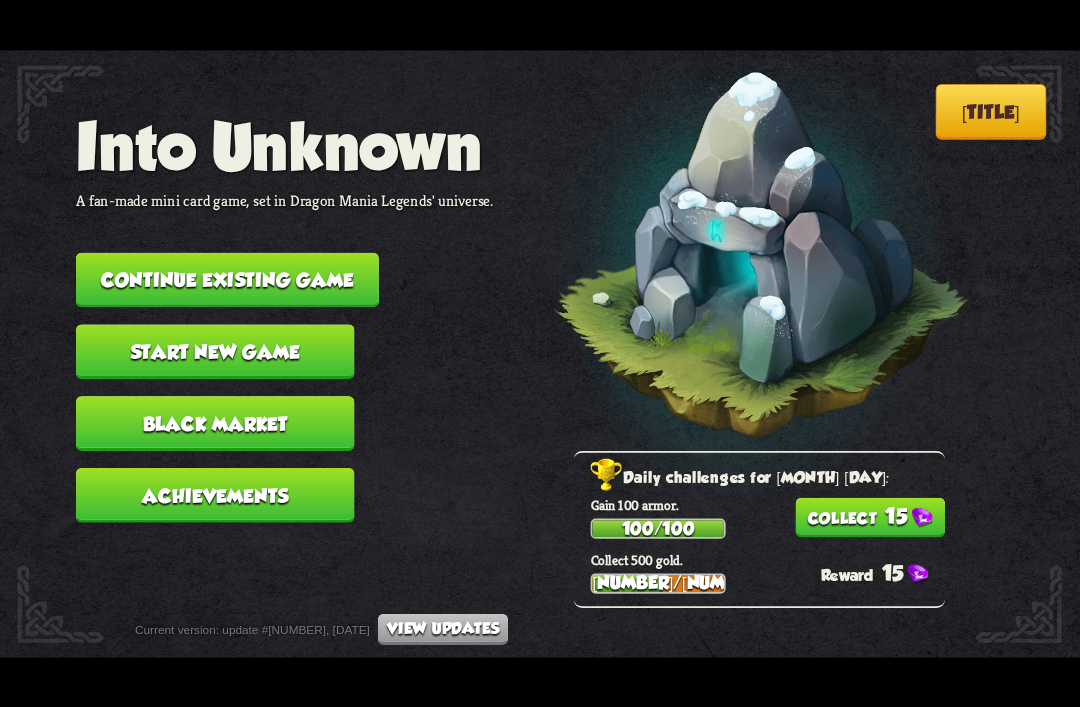 click on "Continue existing game" at bounding box center (227, 279) 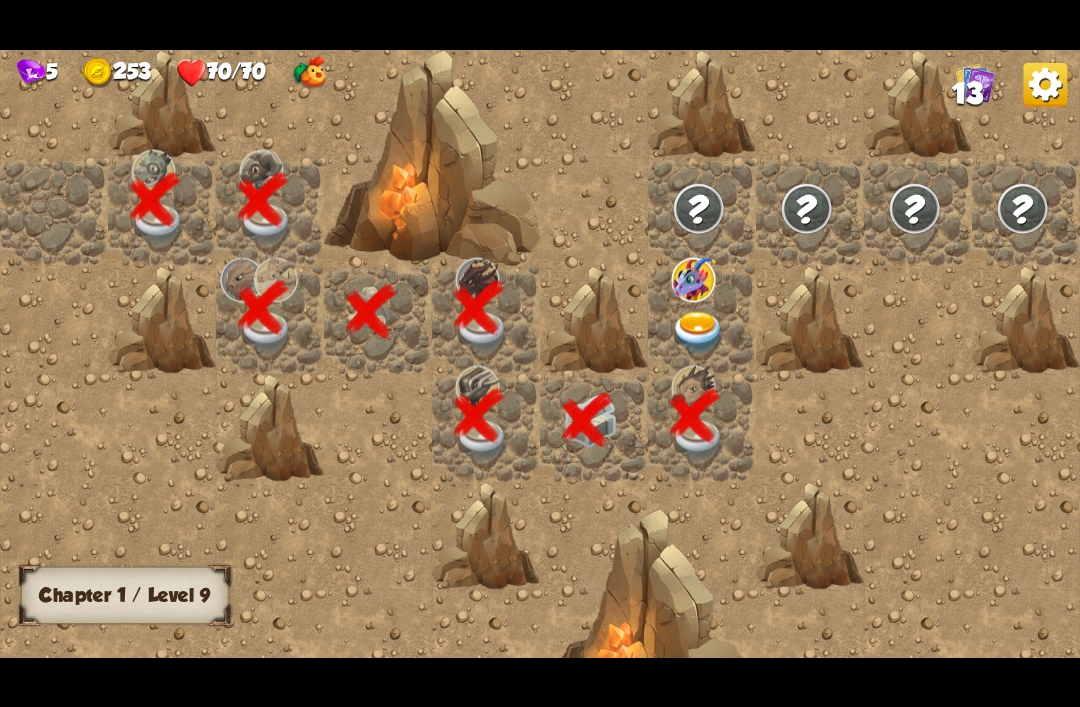 click at bounding box center (699, 332) 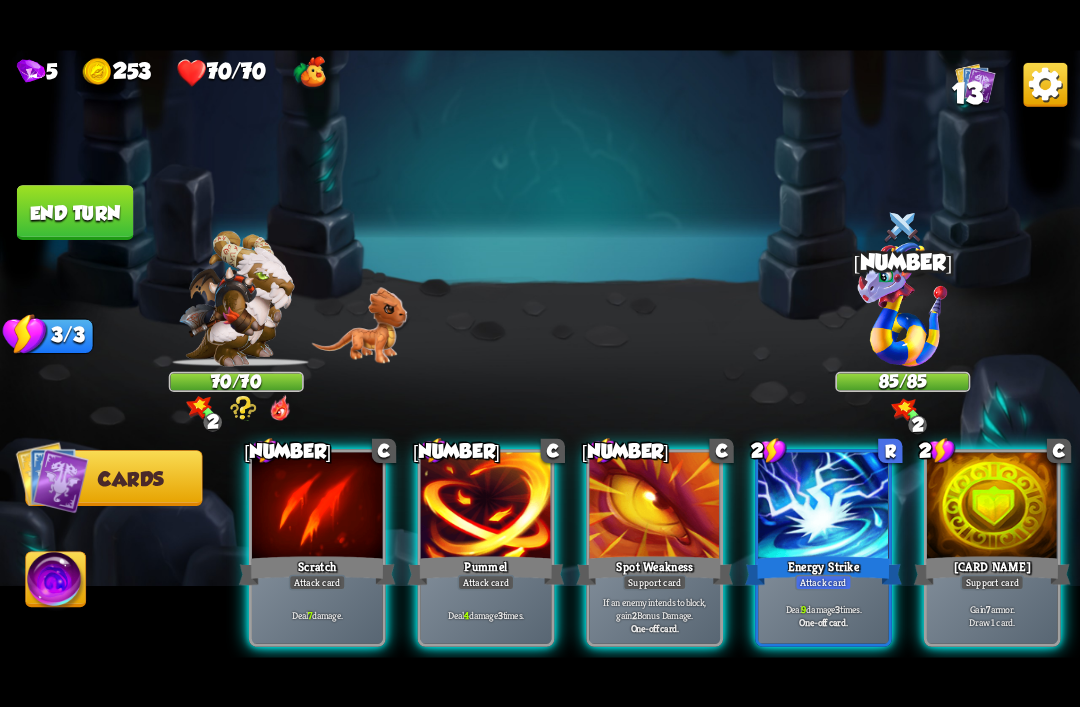 click on "5
253
70/70
13                         Select an enemy to attack...   You don't have enough   stamina to play that card...
Player turn
0
70/70
2     0               Blocked      12      0
85/85
2     0       Blocked
3/3
Stamina   Your current stamina count. Cards require stamina to play.
0/0
Mana   Your current mana count. Used for activating abilities. Earn mana by defeating enemies.       Cards     Abilities
0
C   Scratch     Attack card   Deal  7  damage.
0
C   Pummel     Attack card   Deal  4  damage  3  times.
0
C   Spot Weakness     Support card   If an enemy intends to block, gain  2  Bonus Damage.   One-off card.
2
R   Energy Strike     Attack card   Deal  9  damage  3  times.   One-off card.
2
C" at bounding box center (540, 353) 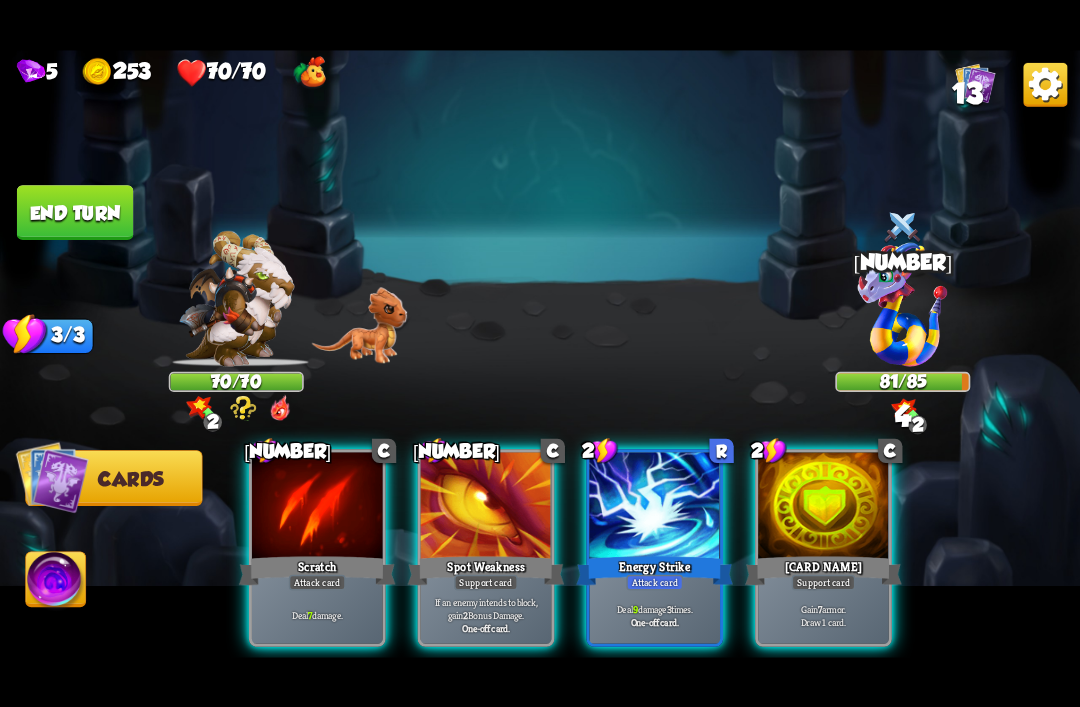 click on "[NUMBER]
[NUMBER]
[NUMBER]/[NUMBER]
[NUMBER]                         Select an enemy to attack...   You don't have enough   stamina to play that card...
Player turn
[NUMBER]
[NUMBER]/[NUMBER]
[NUMBER]   [NUMBER]              Blocked      [NUMBER]      [NUMBER]
[NUMBER]/[NUMBER]
[NUMBER]   [NUMBER]       Blocked [NUMBER]
[NUMBER]/[NUMBER]
Stamina   Your current stamina count. Cards require stamina to play.
[NUMBER]/[NUMBER]
Mana   Your current mana count. Used for activating abilities. Earn mana by defeating enemies.       Cards     Abilities
[NUMBER]
C   Scratch     Attack card   Deal  [NUMBER]  damage.
[NUMBER]
C   Spot Weakness     Support card   If an enemy intends to block, gain  [NUMBER]  Bonus Damage.   One-off card.
[NUMBER]
R   Energy Strike     Attack card   Deal  [NUMBER]  damage  [NUMBER]  times.   One-off card.
[NUMBER]
C   Incantation     Support card   Gain  [NUMBER]  armor. Draw [NUMBER] card." at bounding box center (540, 353) 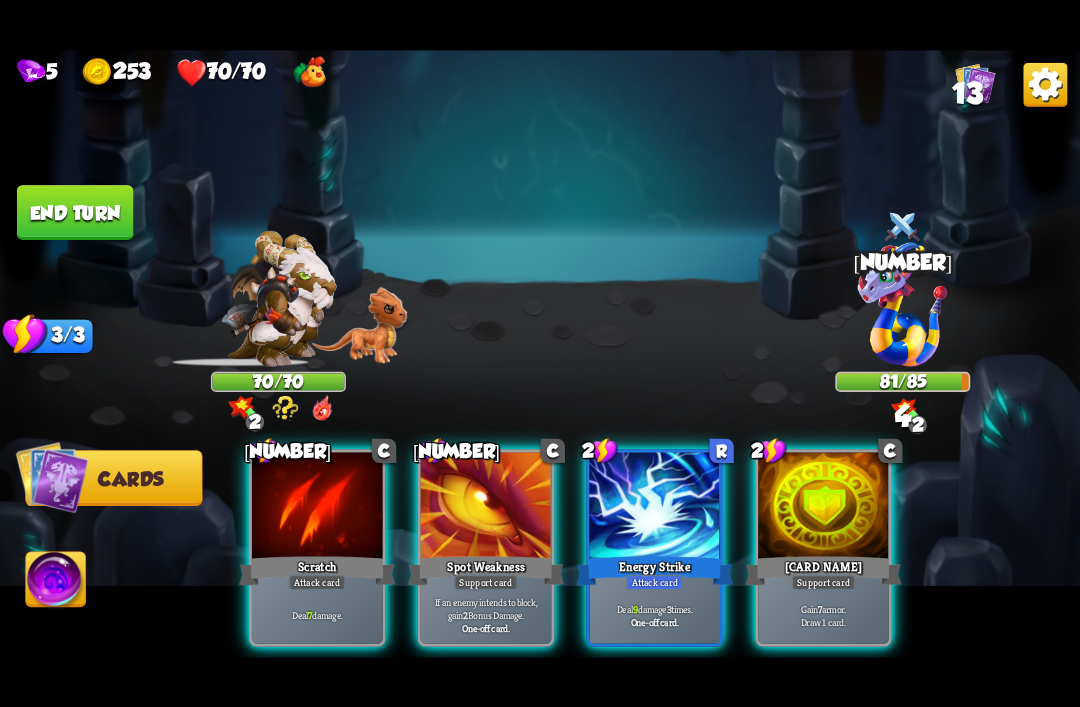 click on "[NUMBER]
C   Scratch     Attack card   Deal  [NUMBER]  damage." at bounding box center [317, 547] 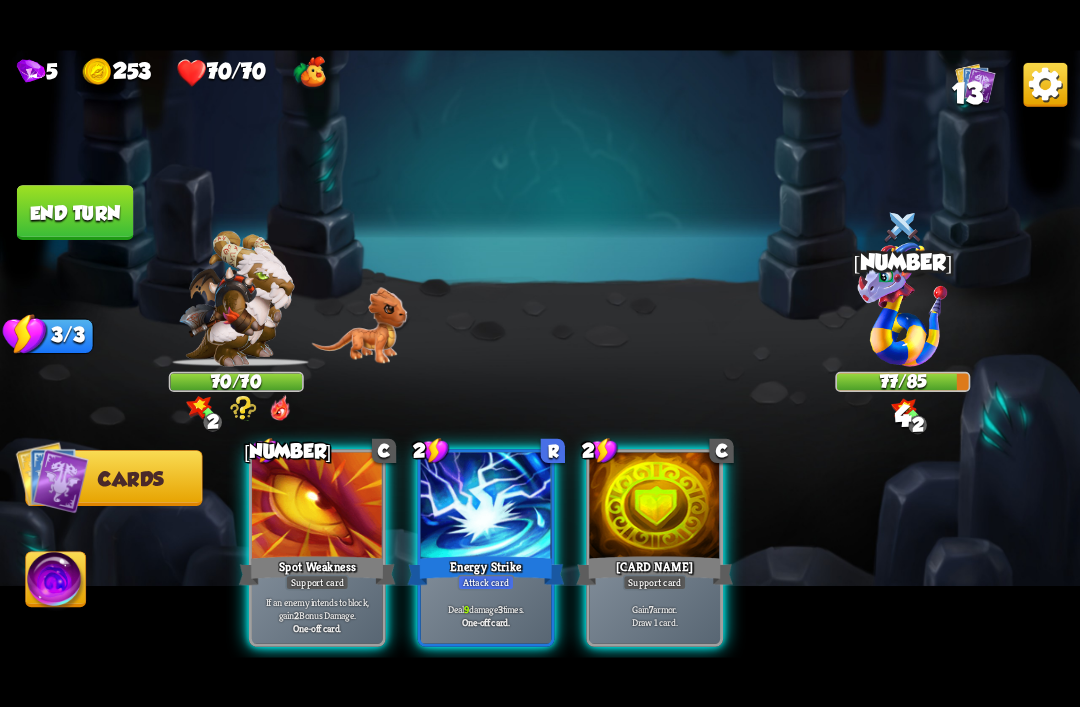 click on "5
253
70/70
13                         Select an enemy to attack...   You don't have enough   stamina to play that card...
Player turn
0
70/70
2     0               Blocked      12      0
77/85
2     0       Blocked 4
3/3
Stamina   Your current stamina count. Cards require stamina to play.
0/0
Mana   Your current mana count. Used for activating abilities. Earn mana by defeating enemies.       Cards     Abilities
0
C   Spot Weakness     Support card   If an enemy intends to block, gain  2  Bonus Damage.   One-off card.
2
R   Energy Strike     Attack card   Deal  9  damage  3  times.   One-off card.
2
C   Incantation     Support card   Gain  7  armor. Draw 1 card.
End turn
End your turn" at bounding box center [540, 353] 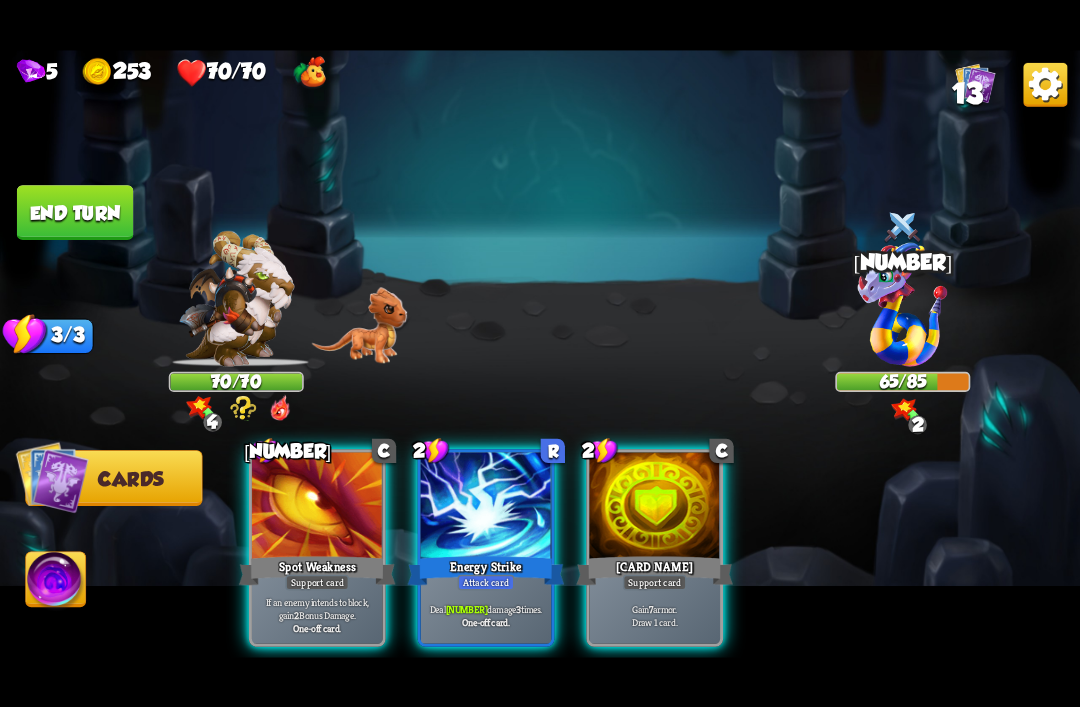 click at bounding box center [1045, 84] 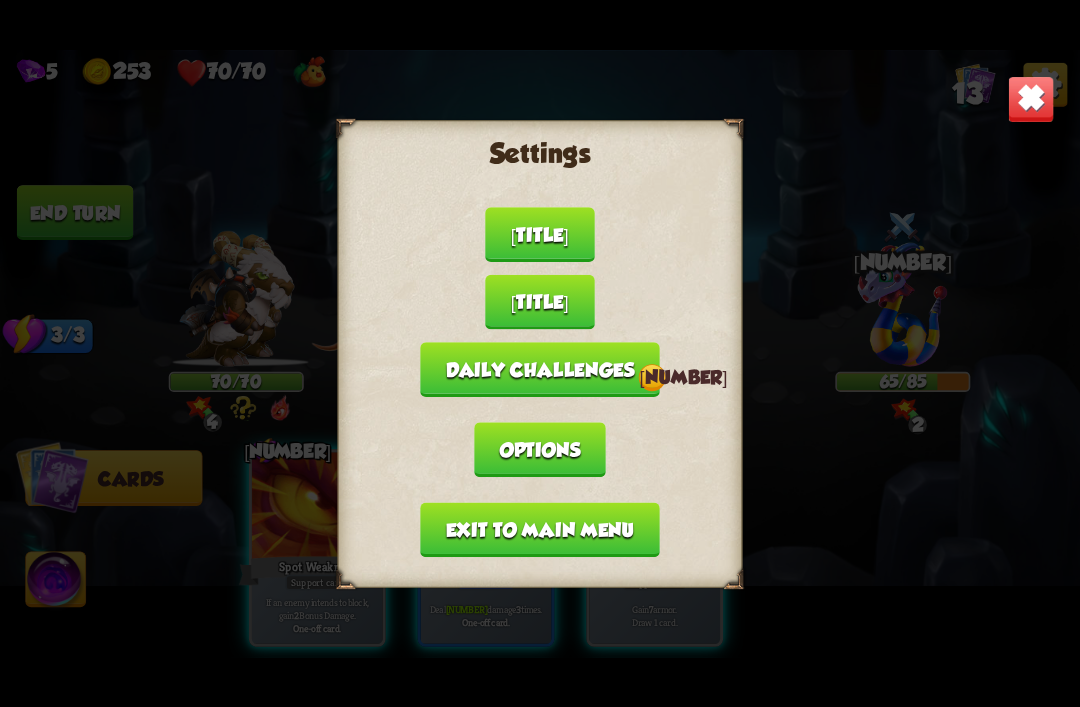 click on "Exit to main menu" at bounding box center (539, 529) 